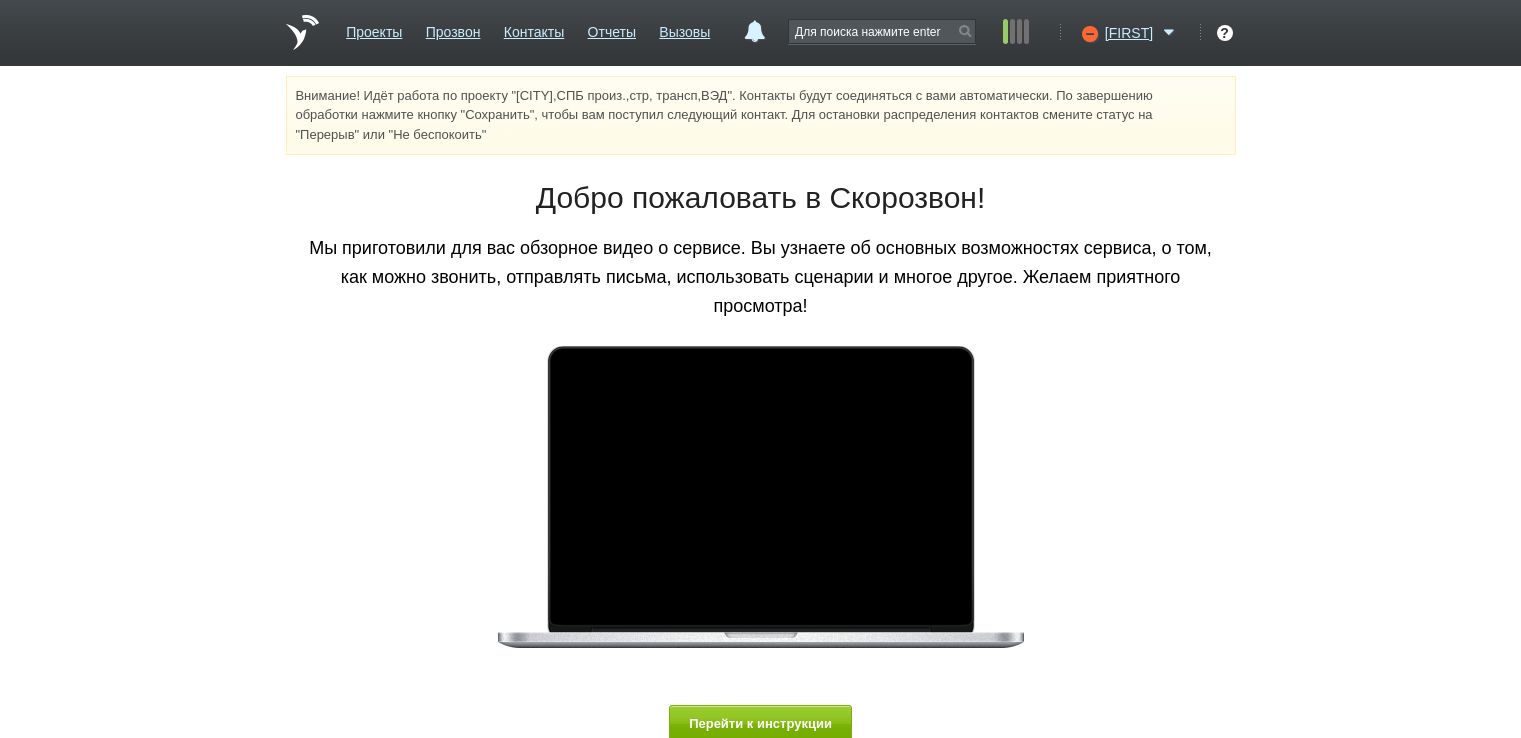 scroll, scrollTop: 0, scrollLeft: 0, axis: both 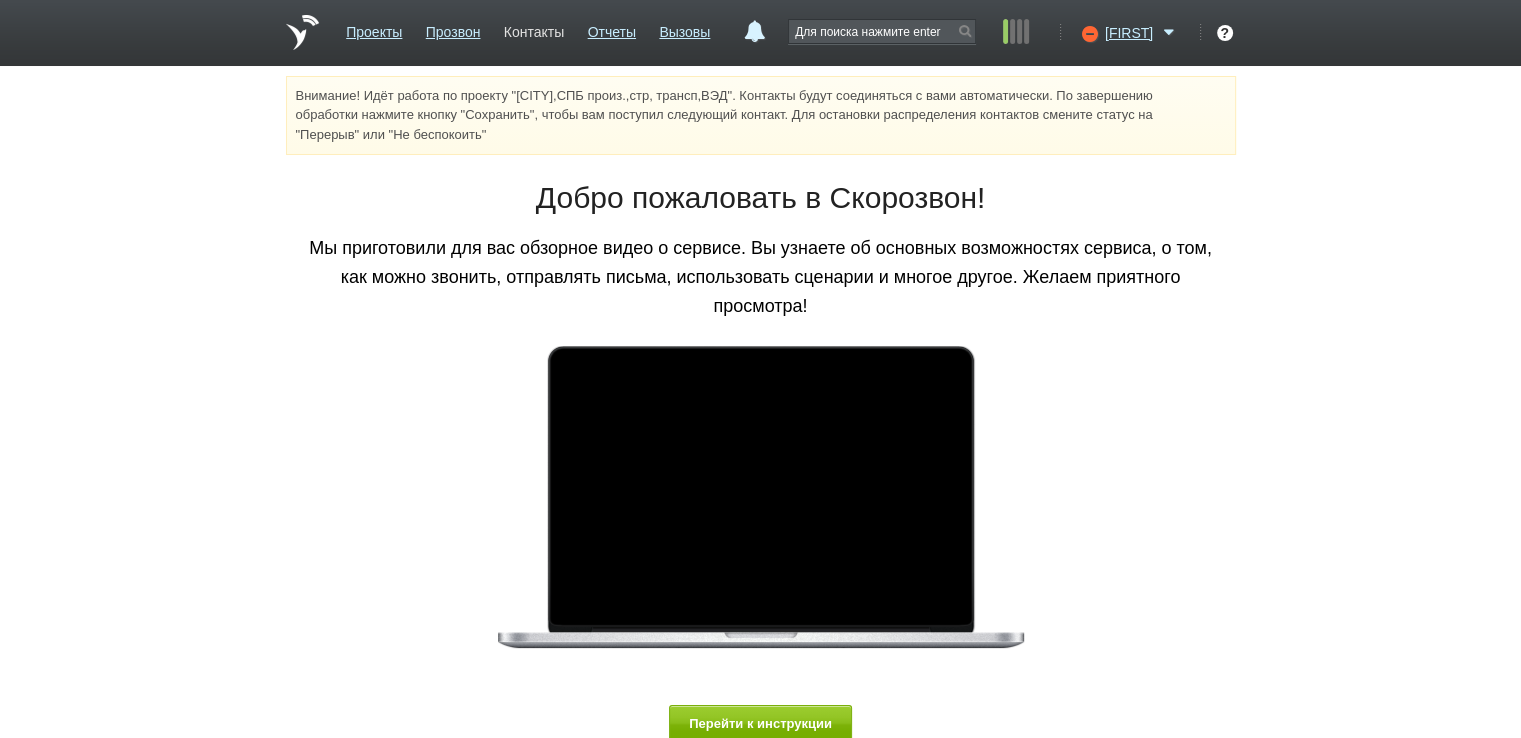 click on "Контакты" at bounding box center [534, 28] 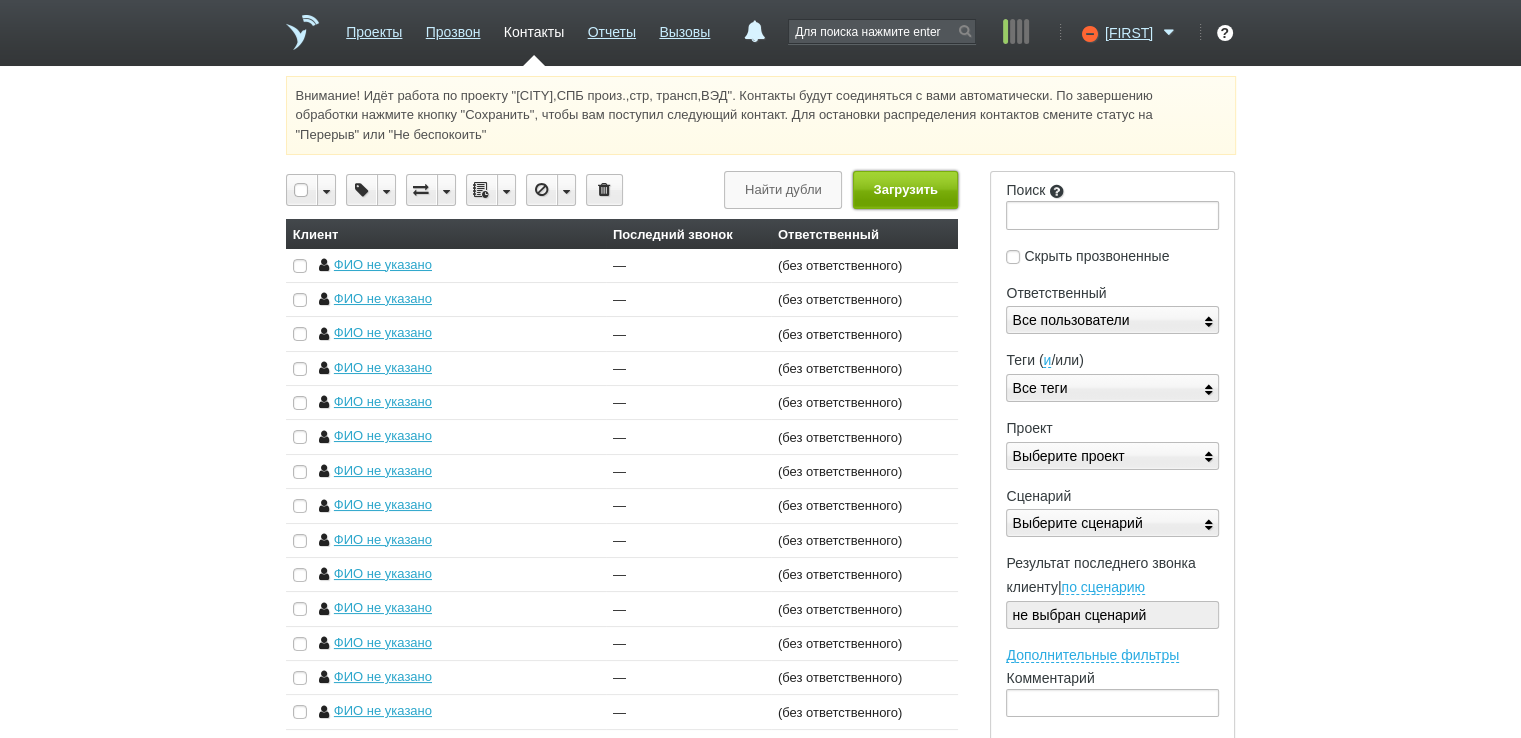 click on "Загрузить" at bounding box center (905, 189) 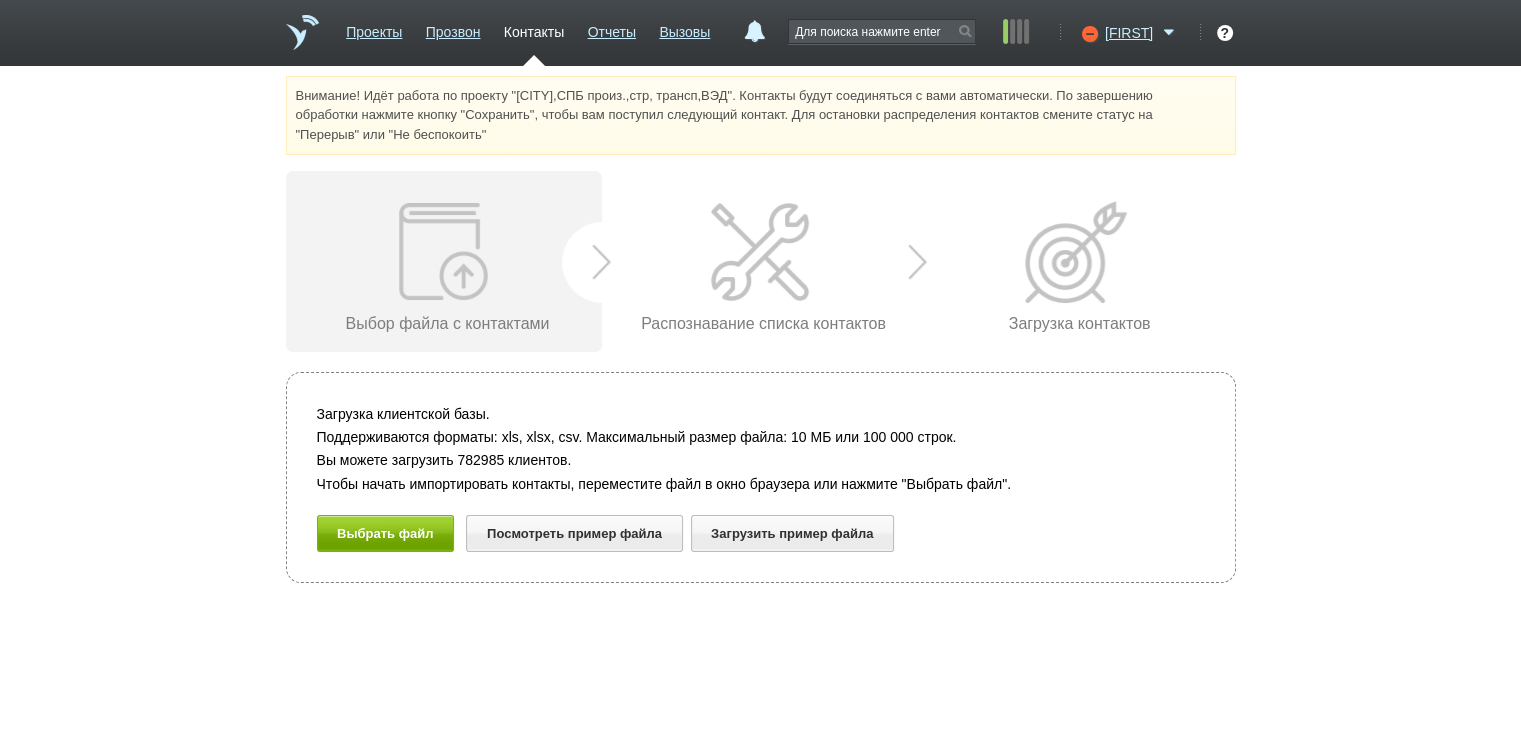 type 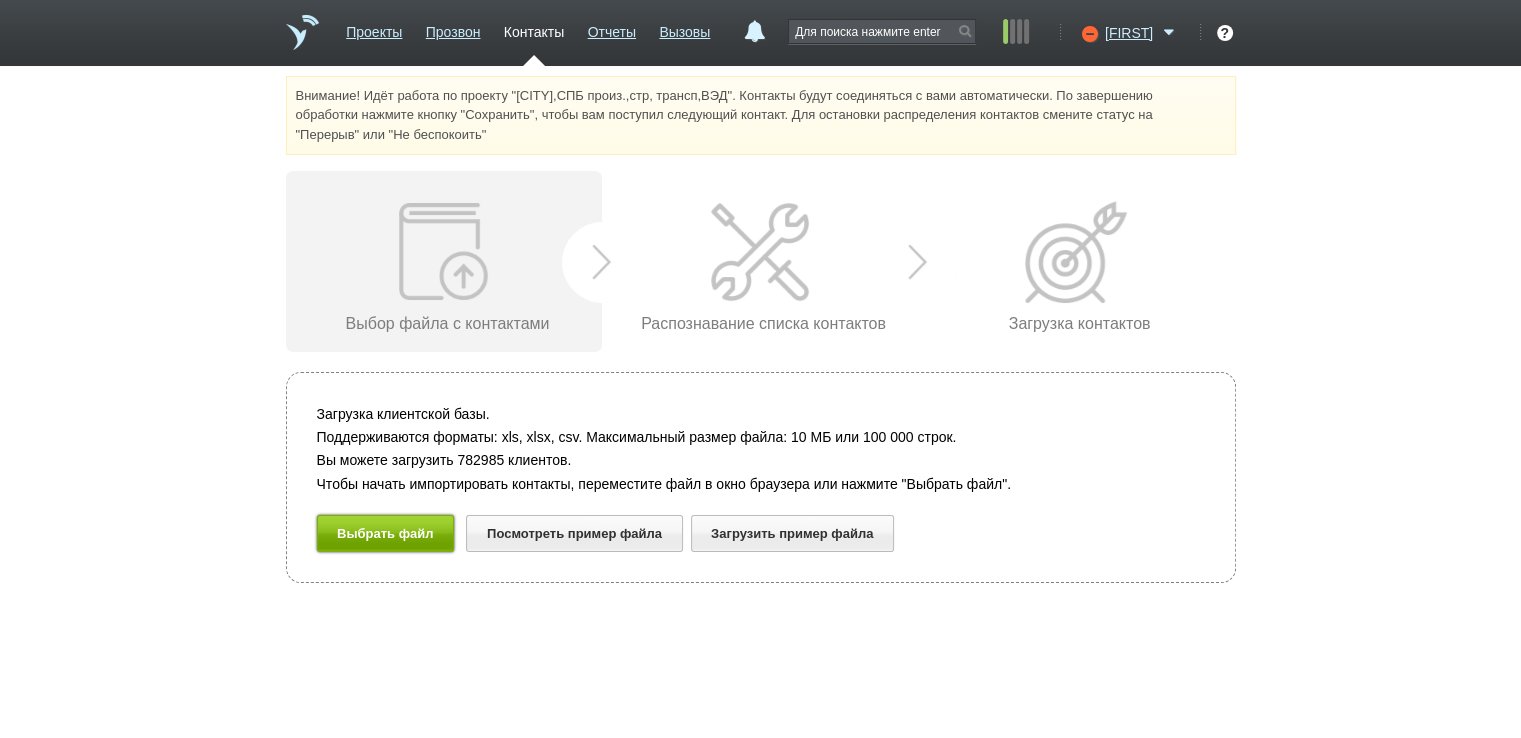 click on "Выбрать файл" at bounding box center [386, 533] 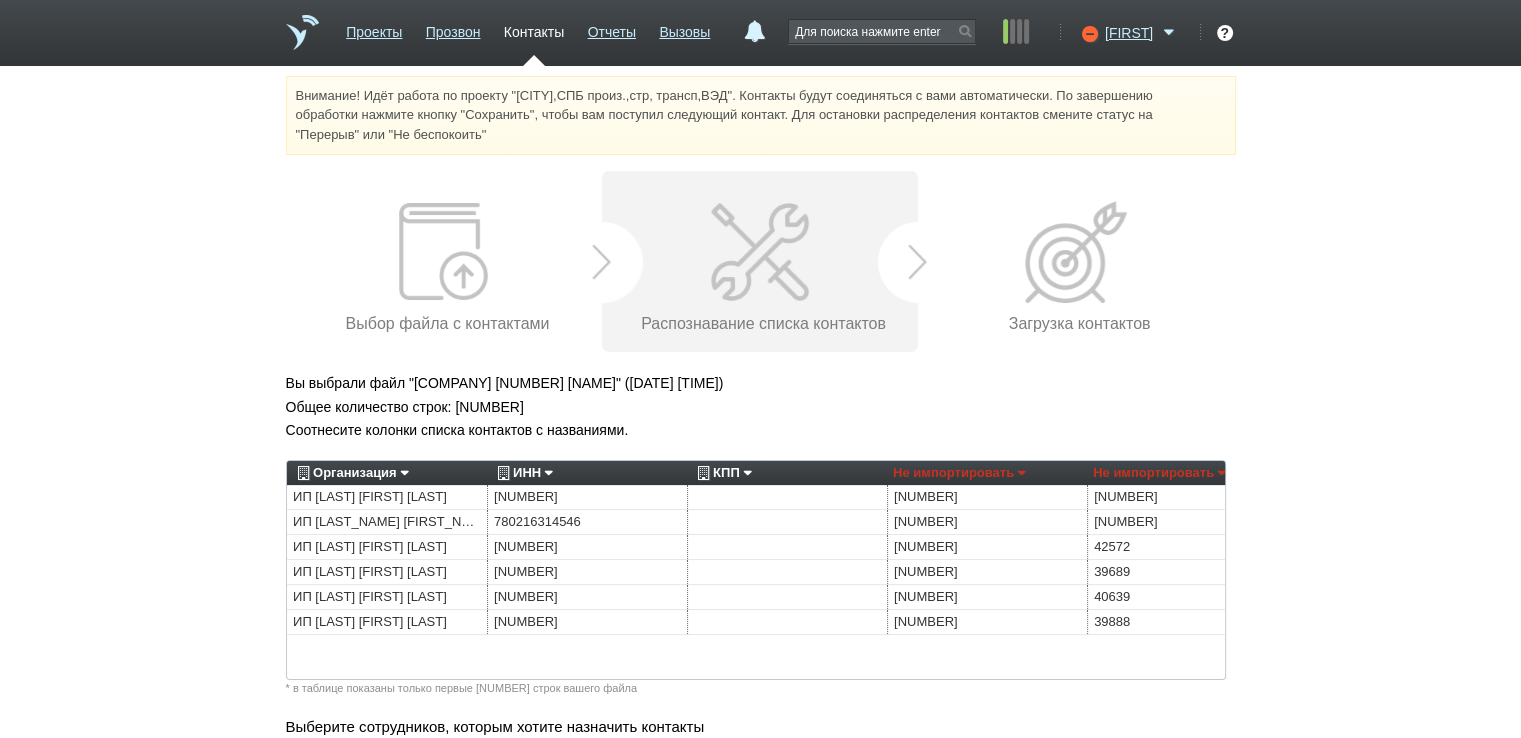 click on "Организация" at bounding box center (350, 473) 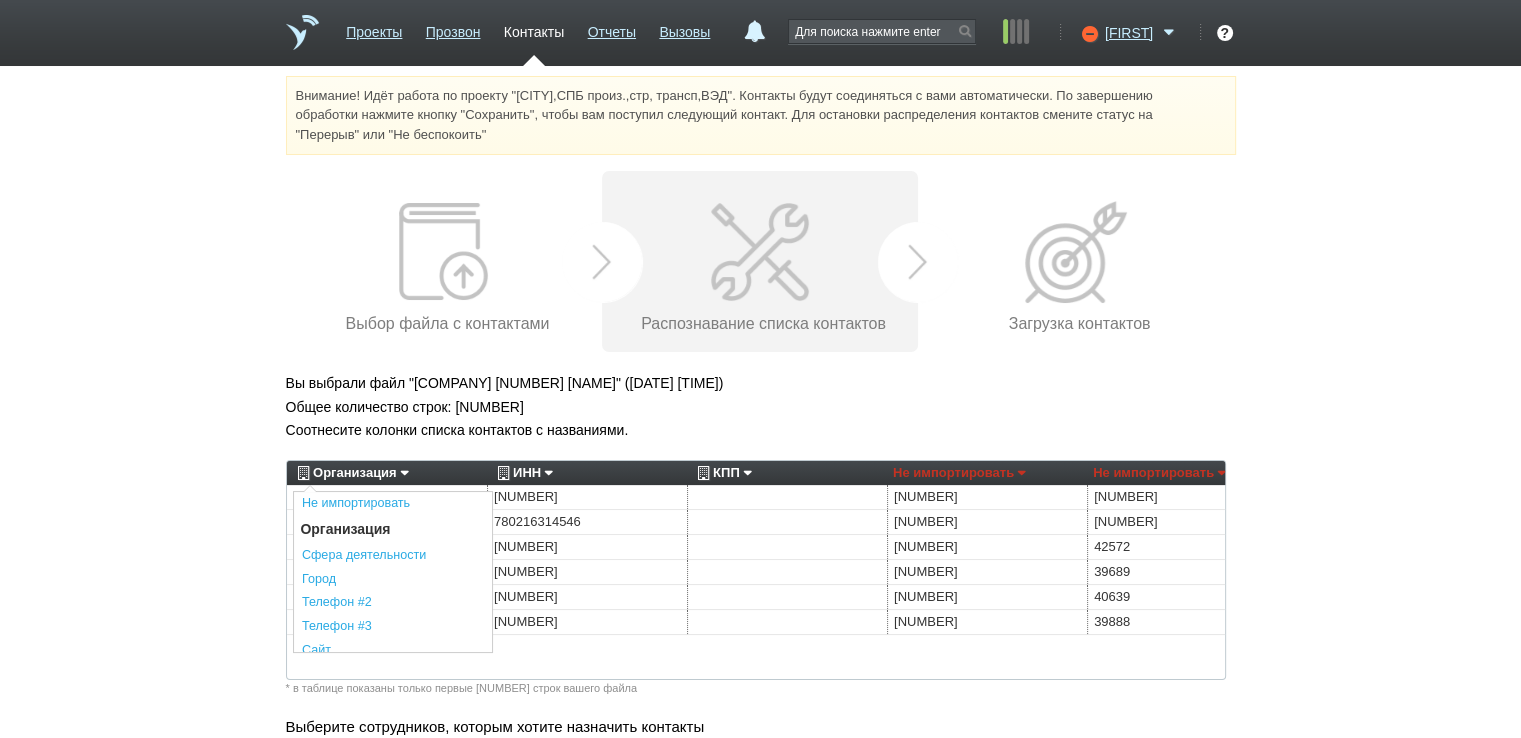 scroll, scrollTop: 400, scrollLeft: 0, axis: vertical 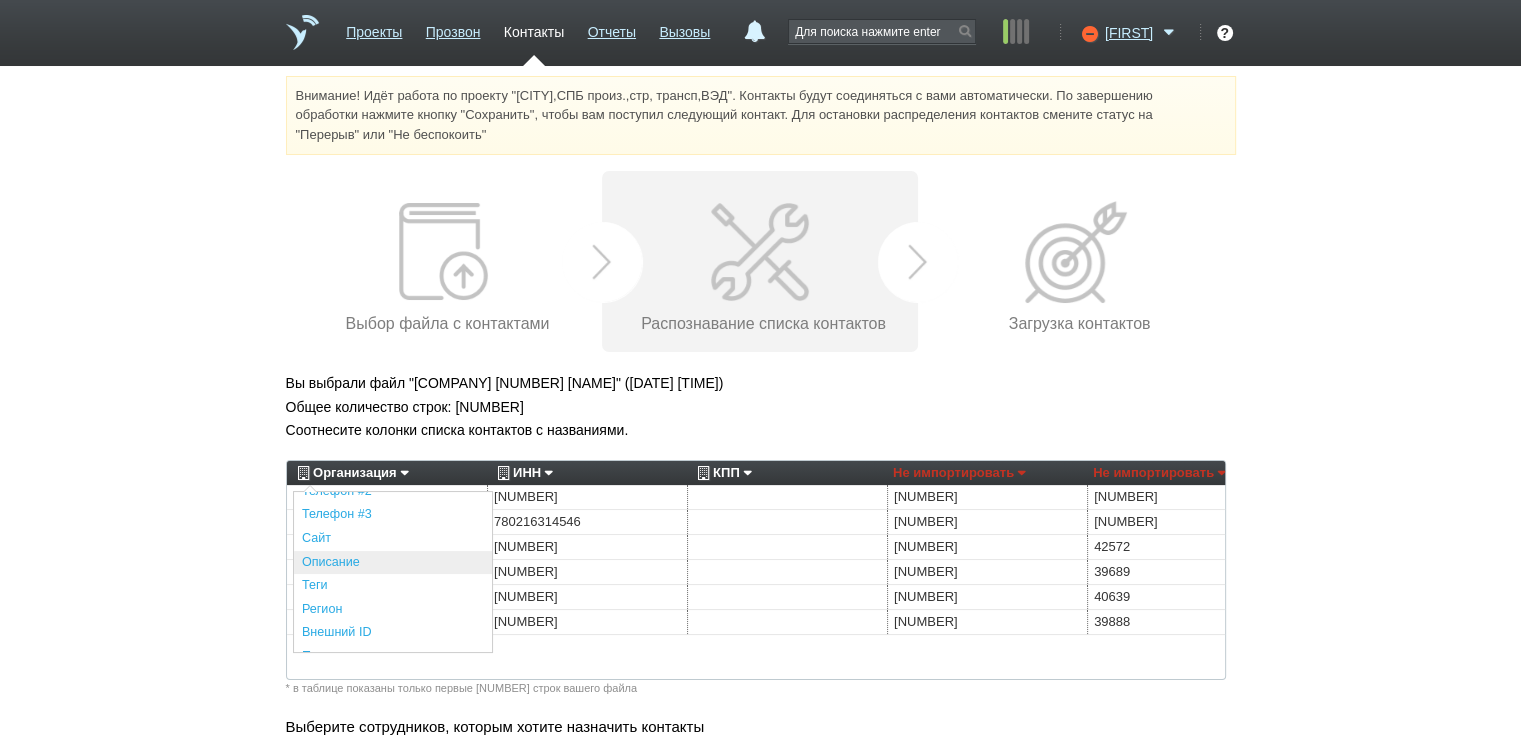 click on "Описание" at bounding box center (393, 563) 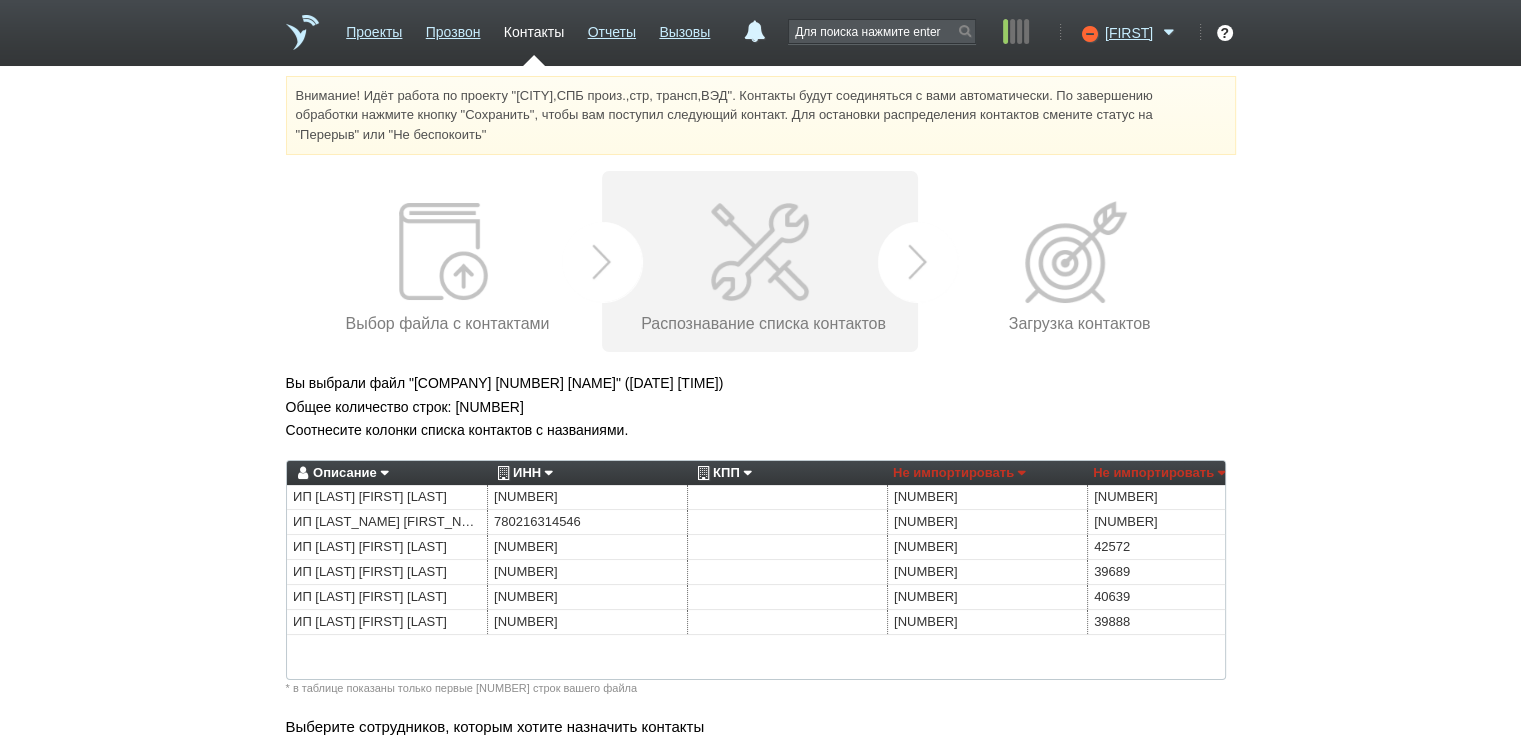 click on "ИНН" at bounding box center (522, 473) 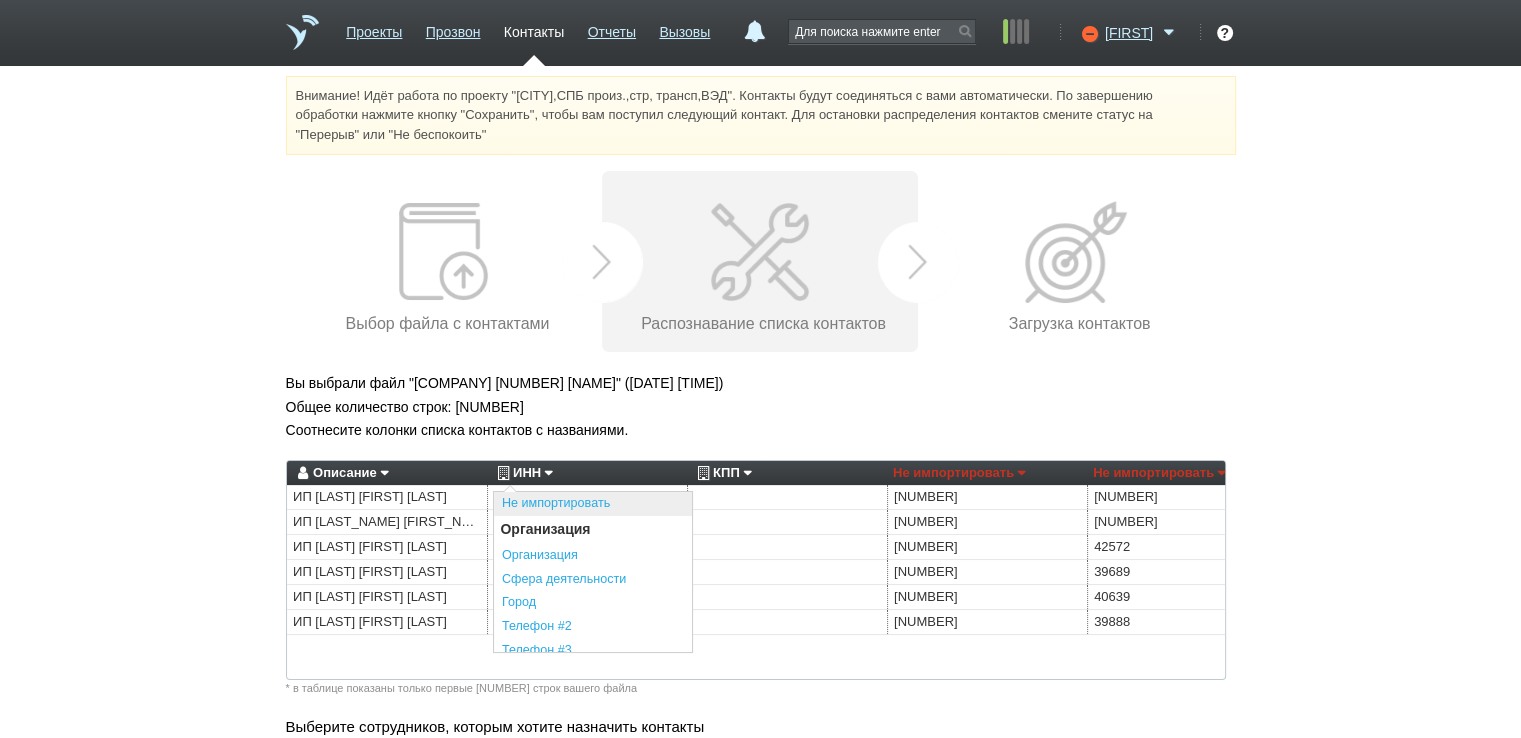 click on "Не импортировать" at bounding box center [593, 504] 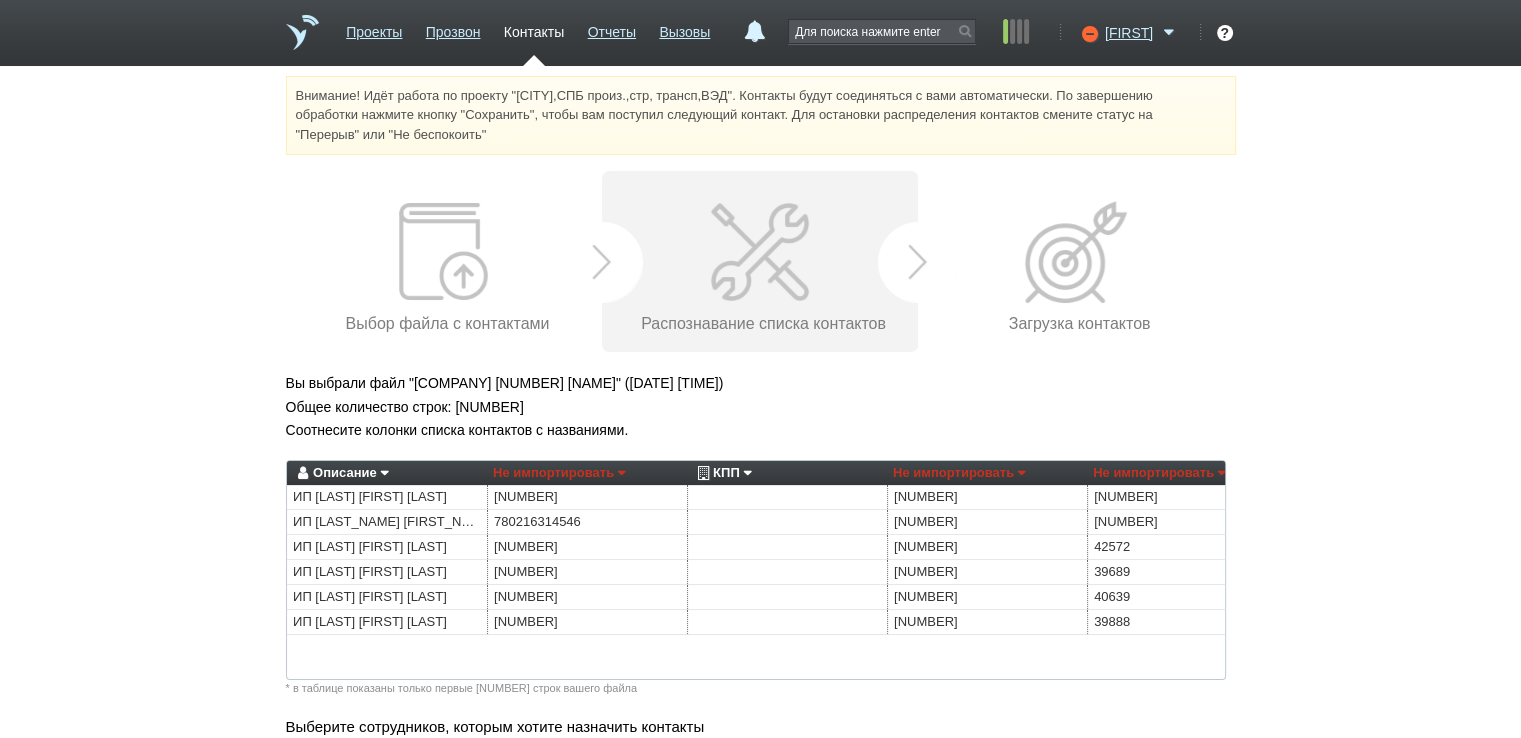 click on "КПП" at bounding box center (722, 473) 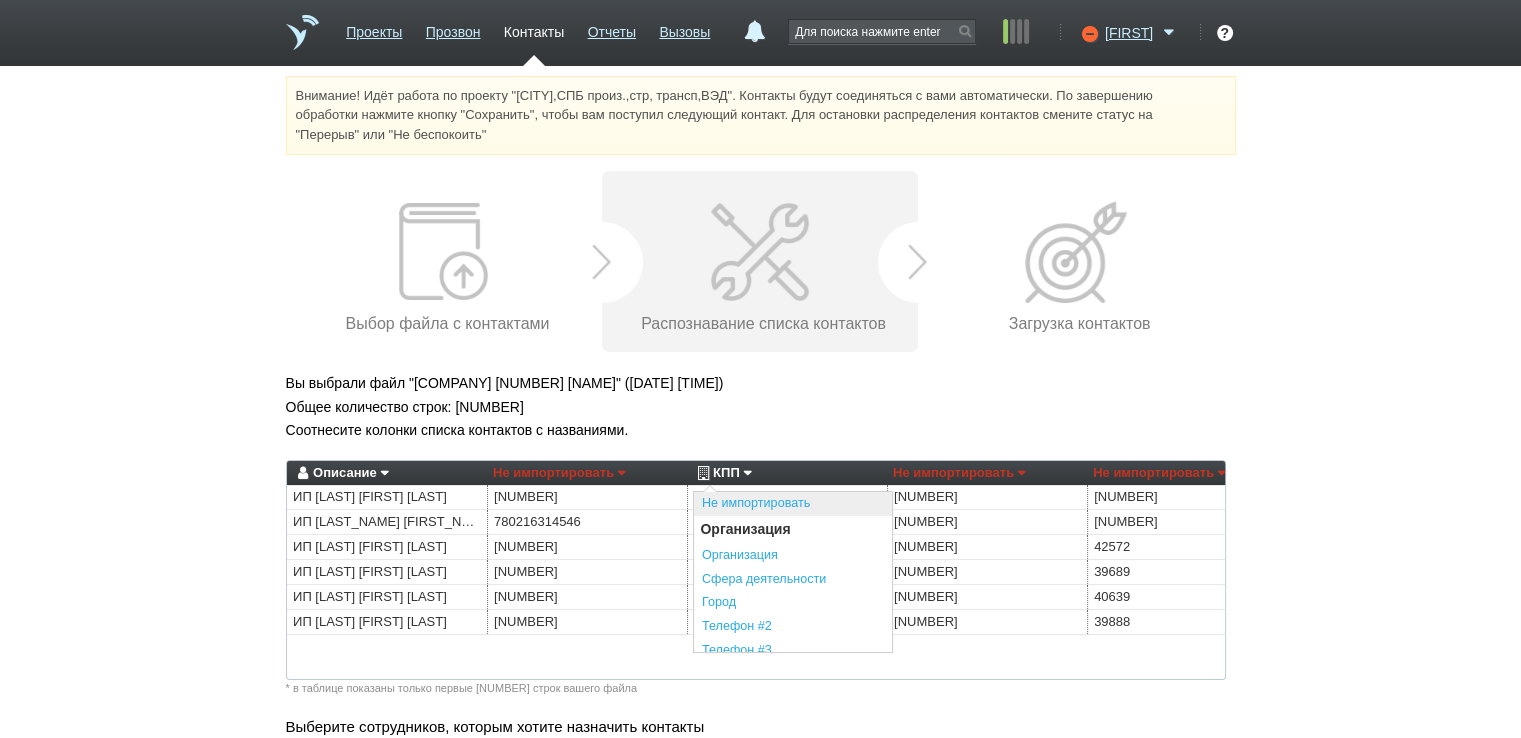 click on "Не импортировать" at bounding box center (793, 504) 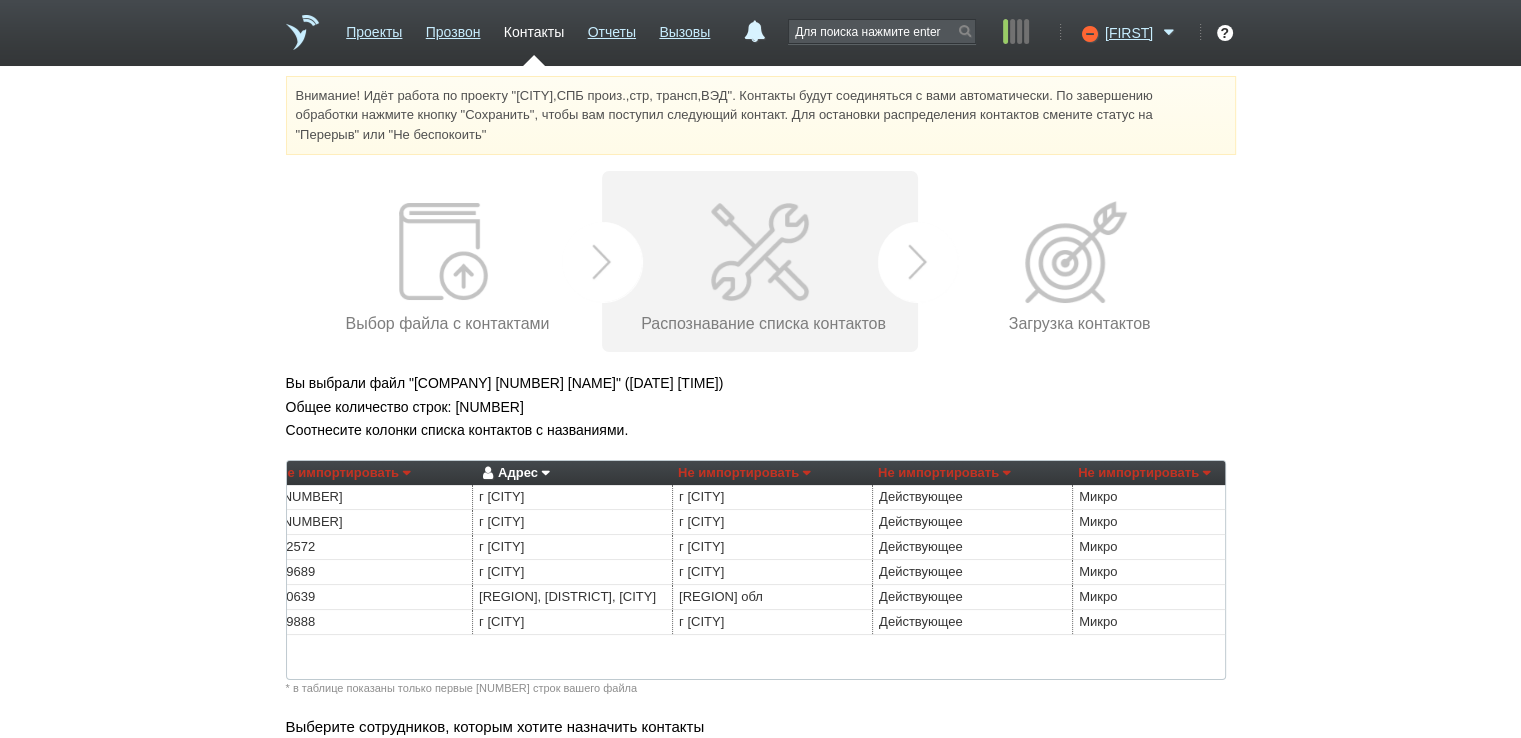 scroll, scrollTop: 0, scrollLeft: 824, axis: horizontal 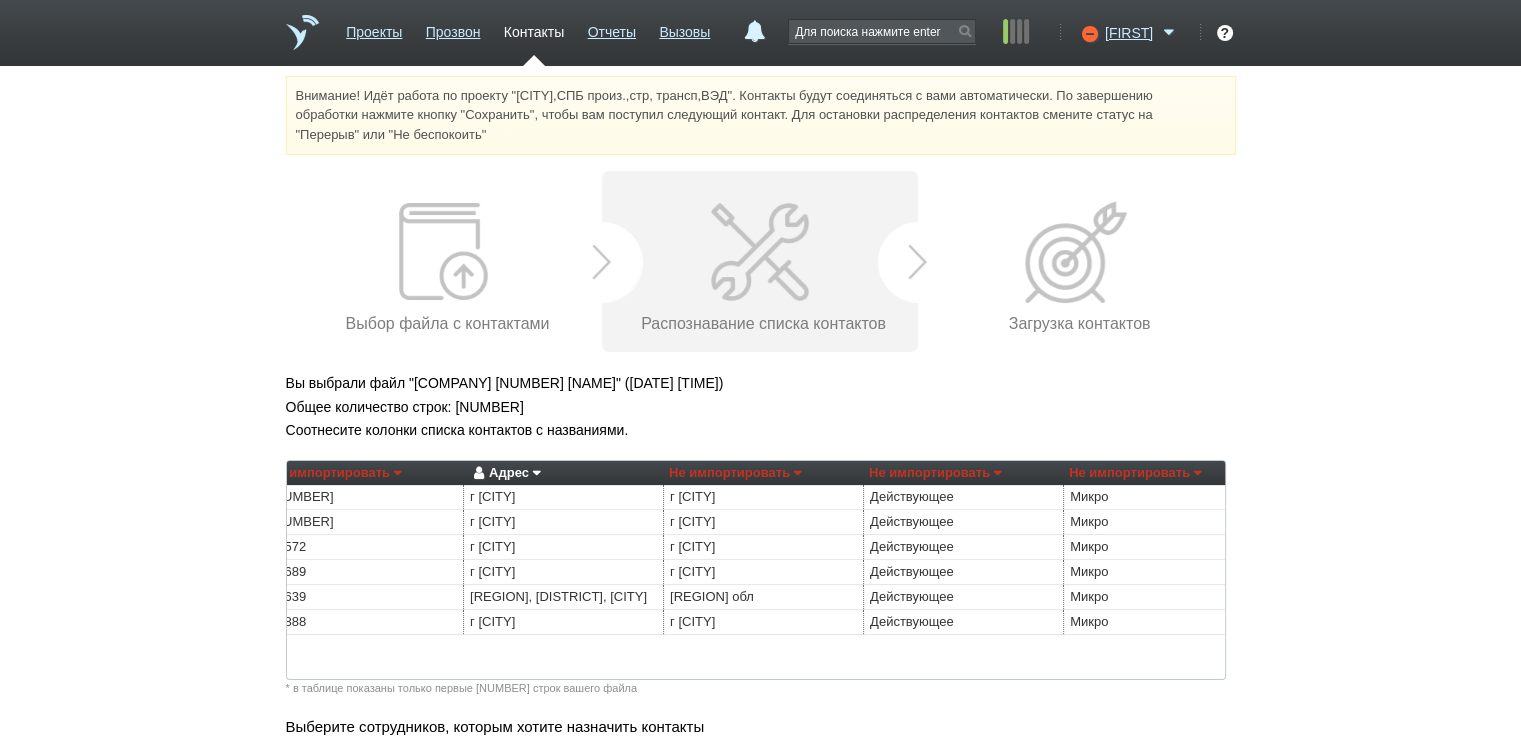 click on "Адрес" at bounding box center [504, 473] 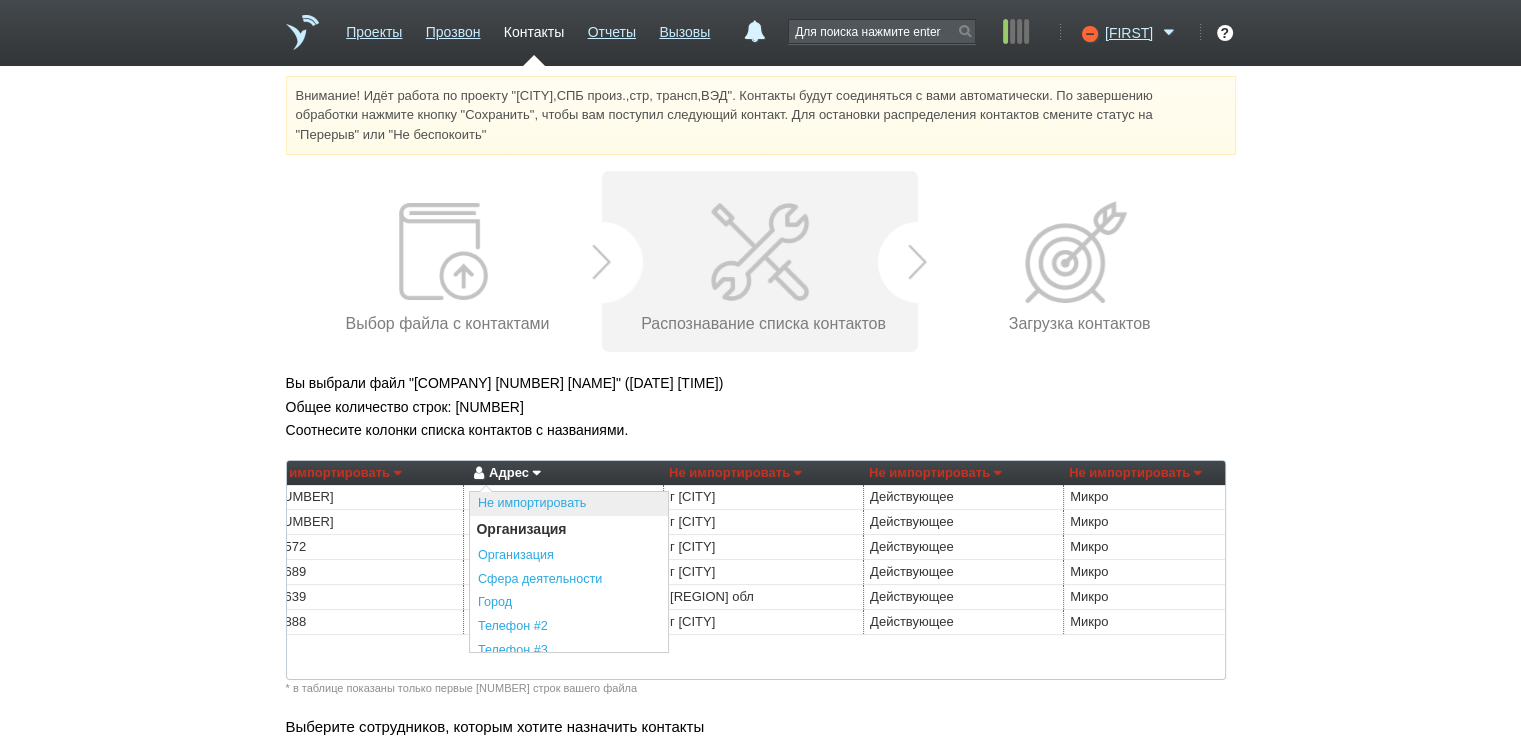 click on "Не импортировать" at bounding box center [569, 504] 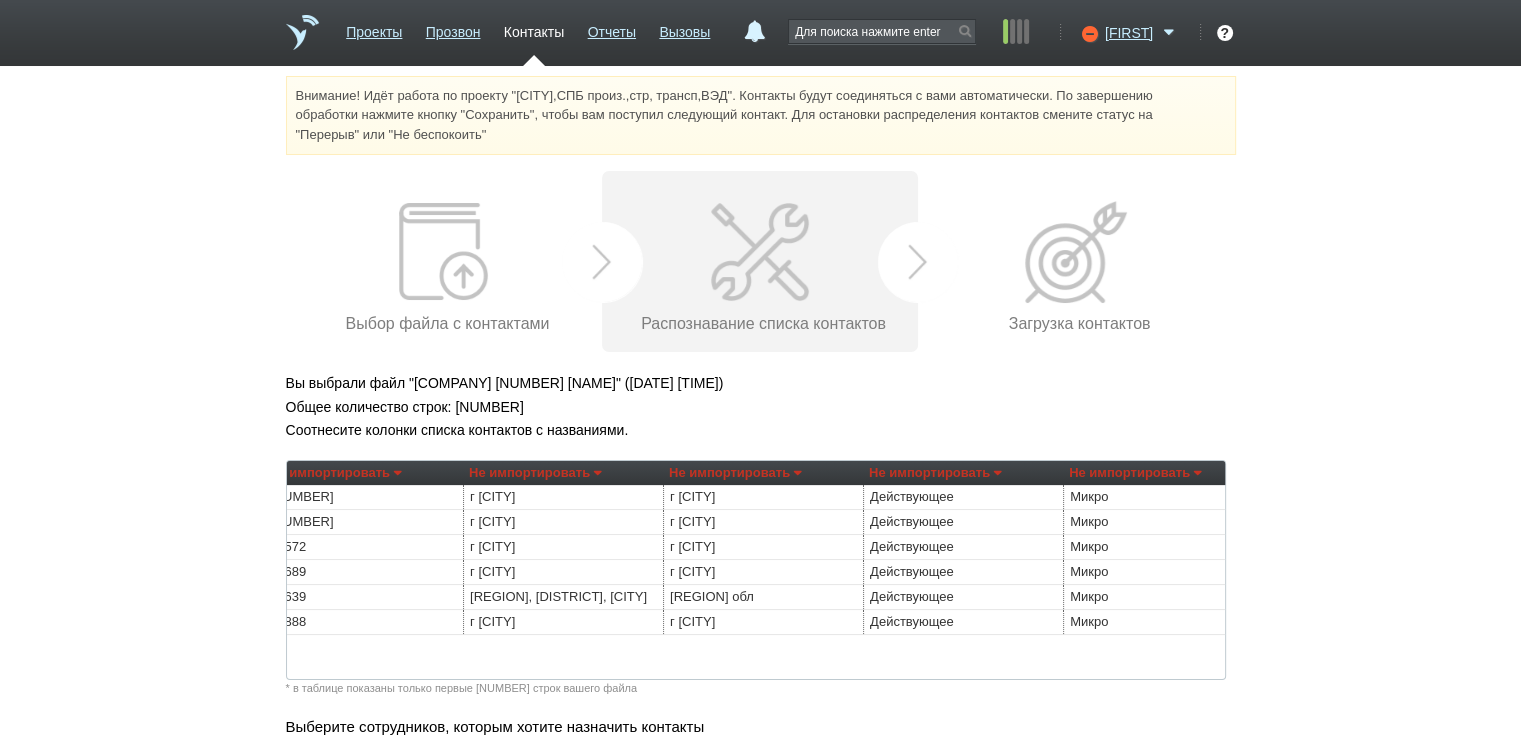 click on "Не импортировать" at bounding box center [735, 473] 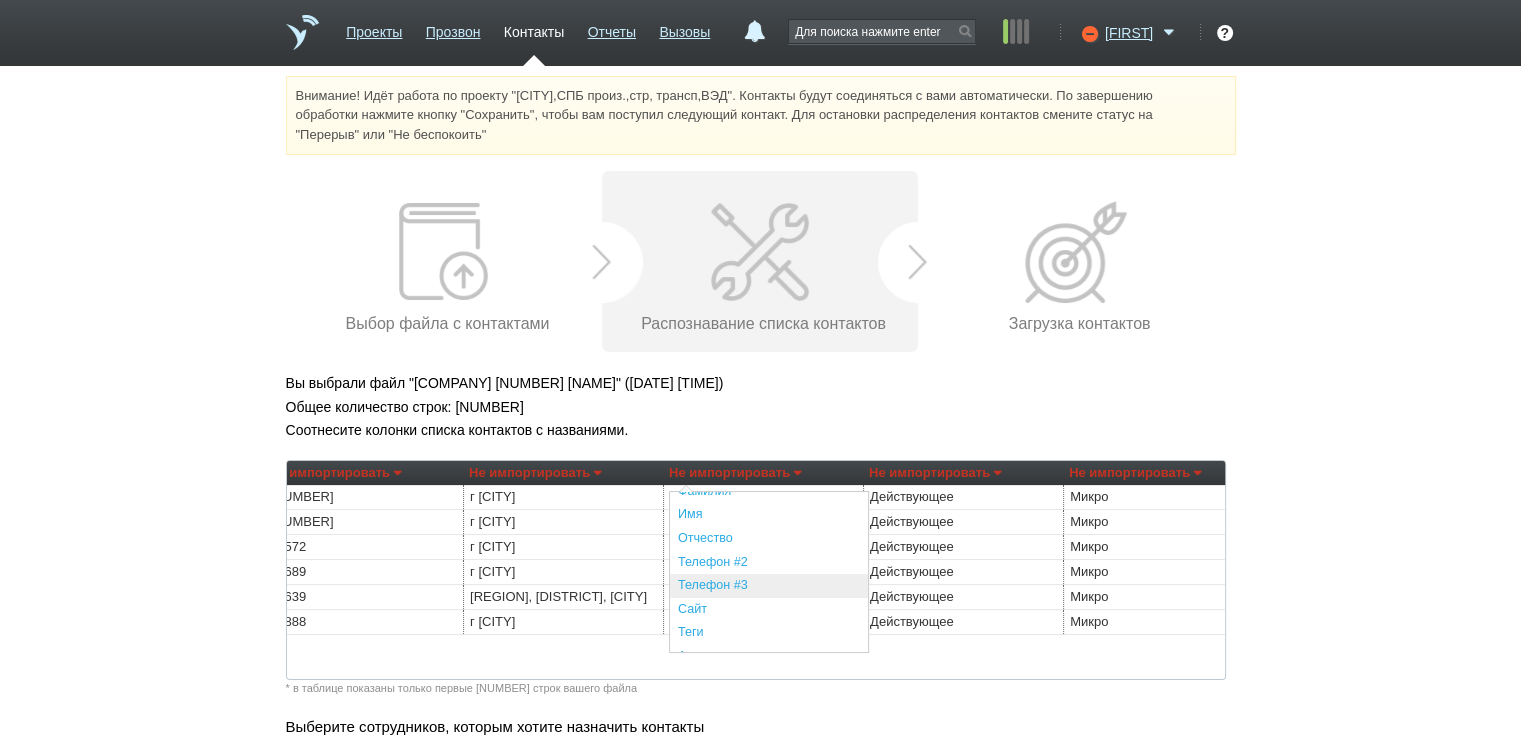 scroll, scrollTop: 511, scrollLeft: 0, axis: vertical 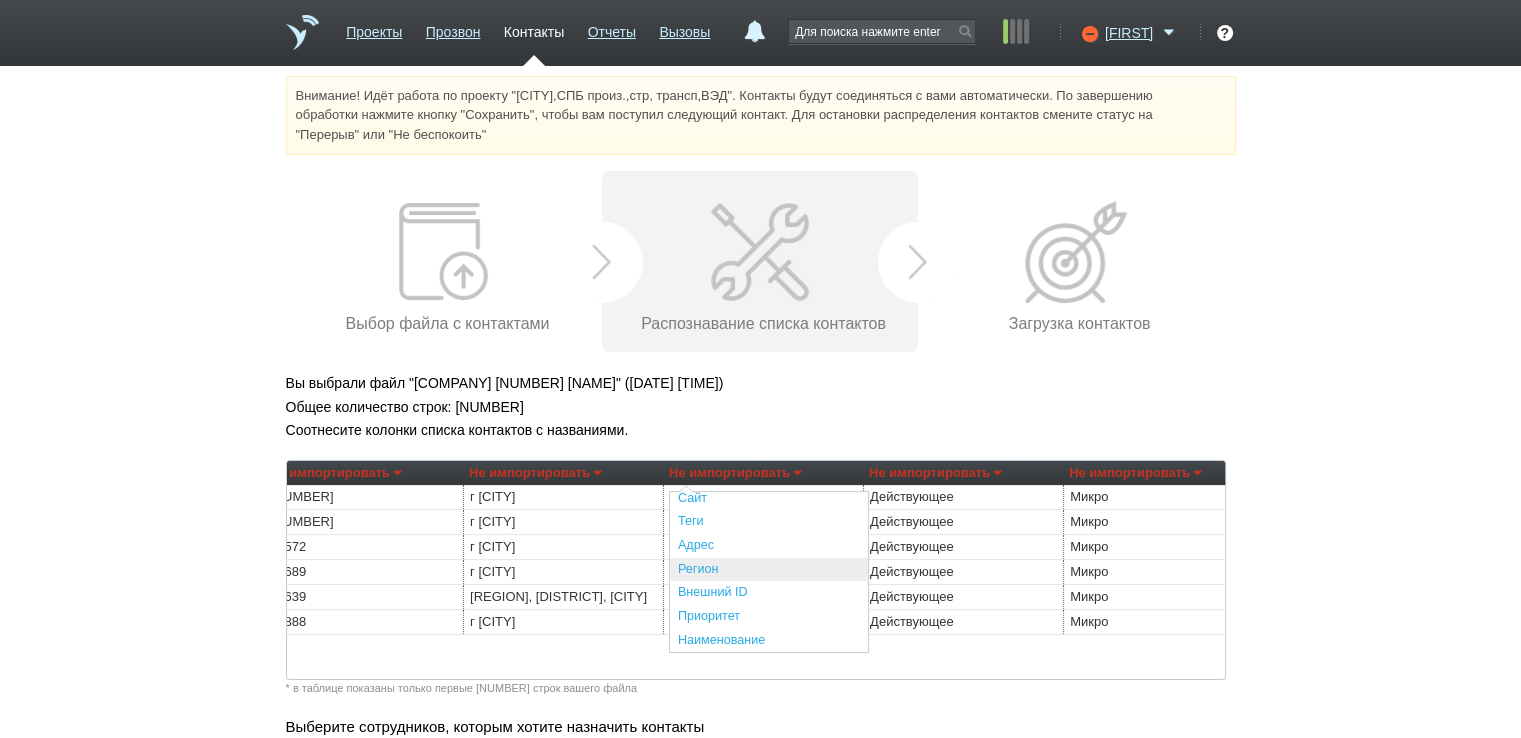 click on "Регион" at bounding box center [769, 570] 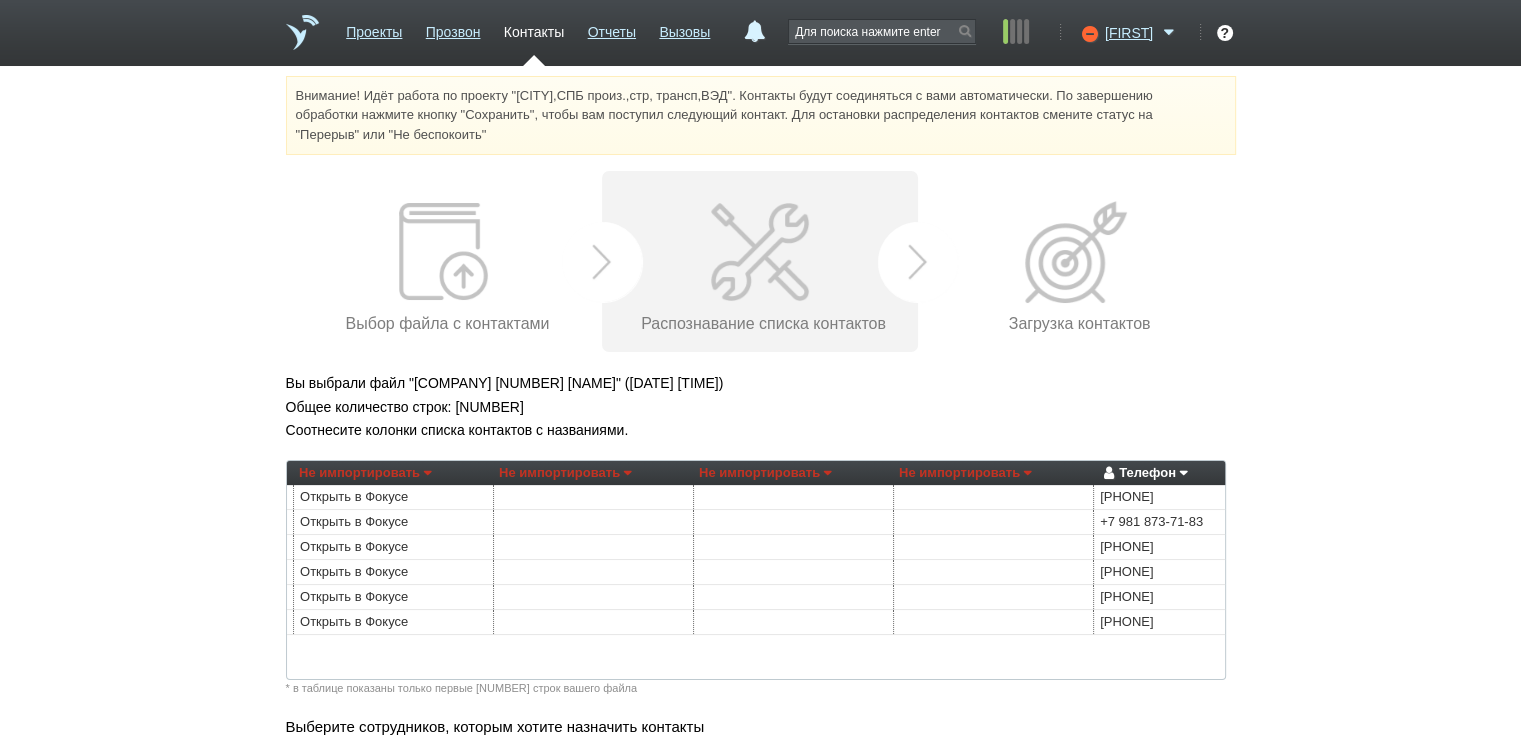 scroll, scrollTop: 0, scrollLeft: 1824, axis: horizontal 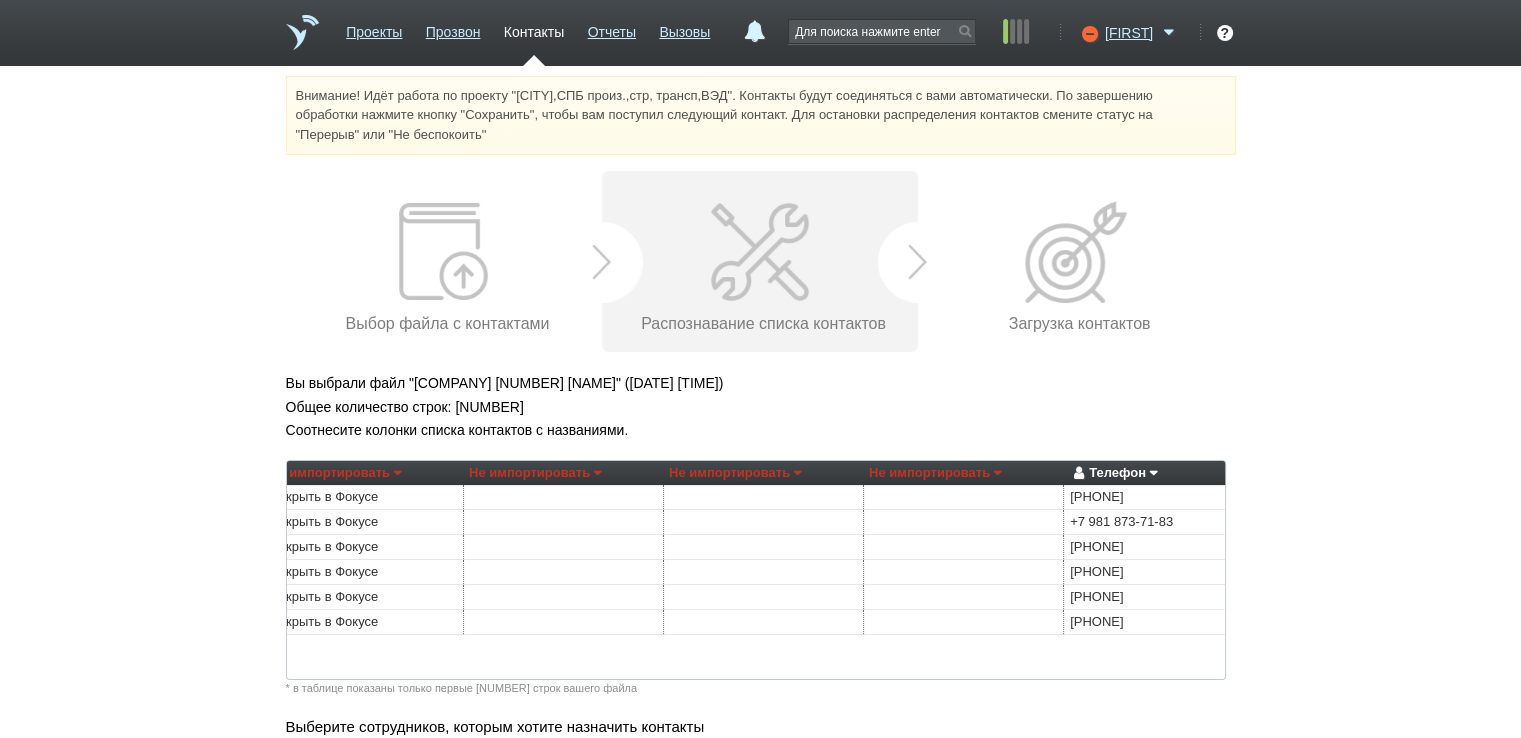 click on "Не импортировать Не импортировать Преобразовать хеш номер Организация Организация Сфера деятельности [CITY] E-mail Телефон Телефон #2 Телефон #3 Сайт Описание ИНН КПП Адрес Регион Приоритет Контакт [CITY] Должность Фамилия Имя Отчество E-mail Телефон Телефон #2 Телефон #3 Сайт Описание Теги Адрес Регион Внешний ID Приоритет Наименование Не импортировать Преобразовать хеш номер Организация Организация Сфера деятельности [CITY] E-mail Телефон Телефон #2 Телефон #3 Сайт Описание ИНН КПП Адрес Регион Приоритет Контакт [CITY] Должность Фамилия Имя Отчество E-mail Телефон" at bounding box center (563, 473) 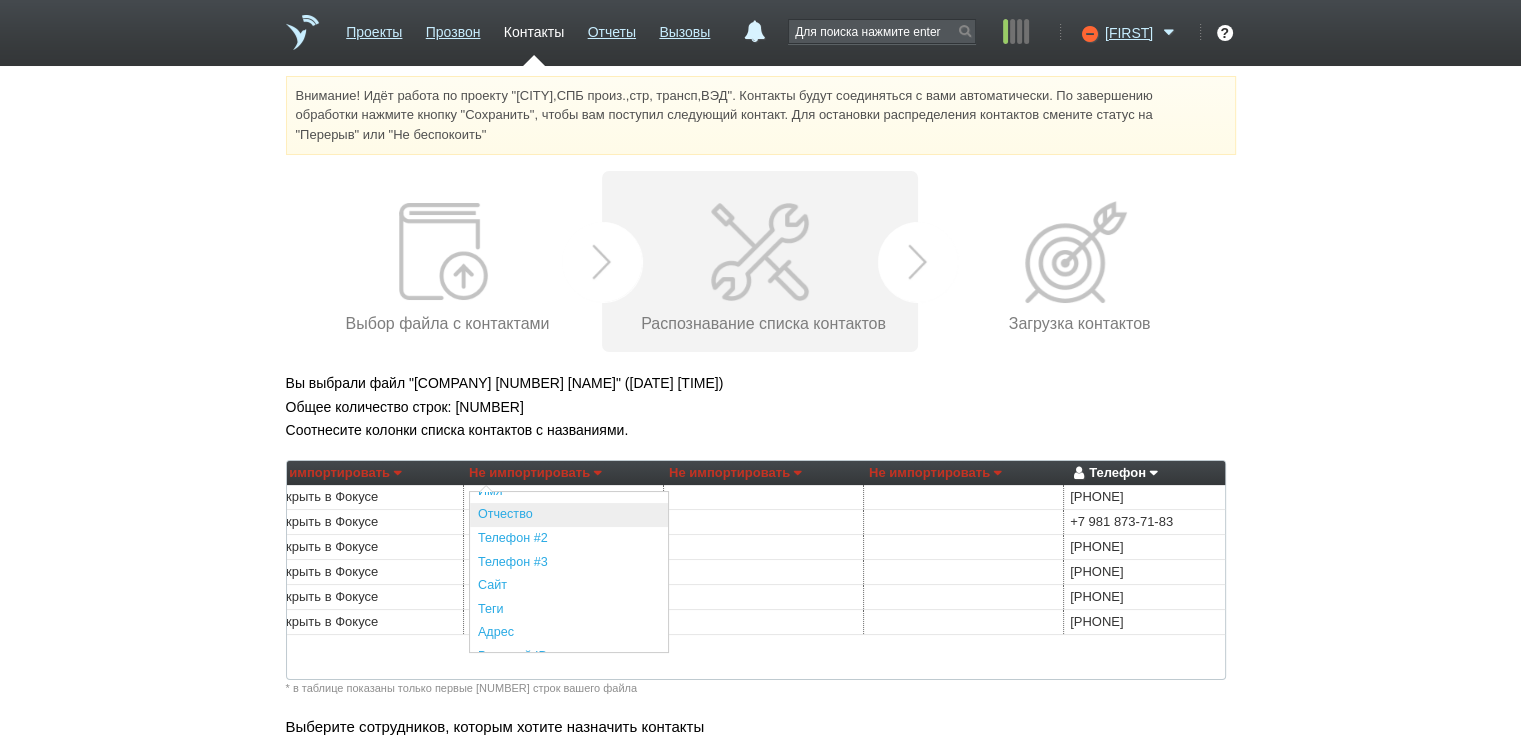 scroll, scrollTop: 300, scrollLeft: 0, axis: vertical 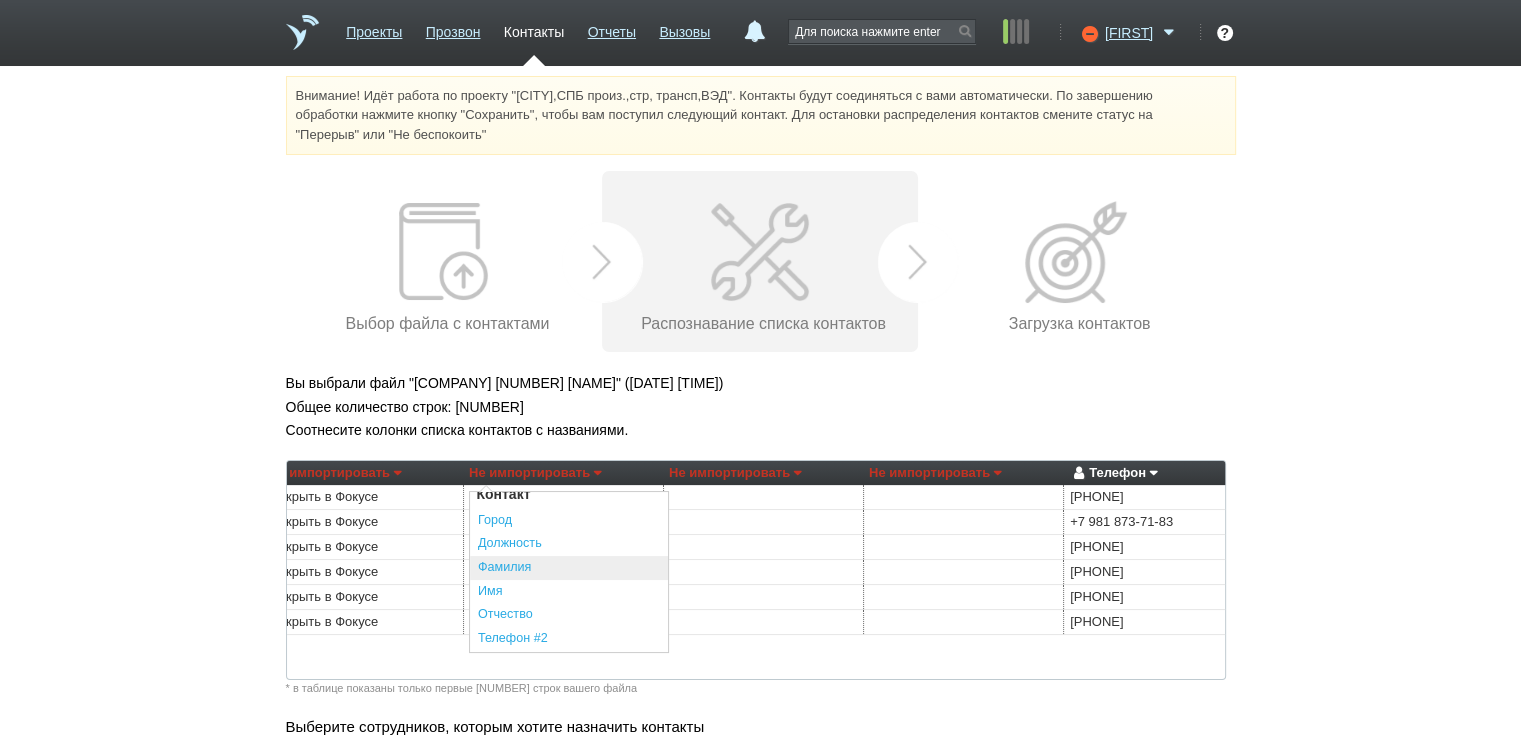 click on "Фамилия" at bounding box center [569, 568] 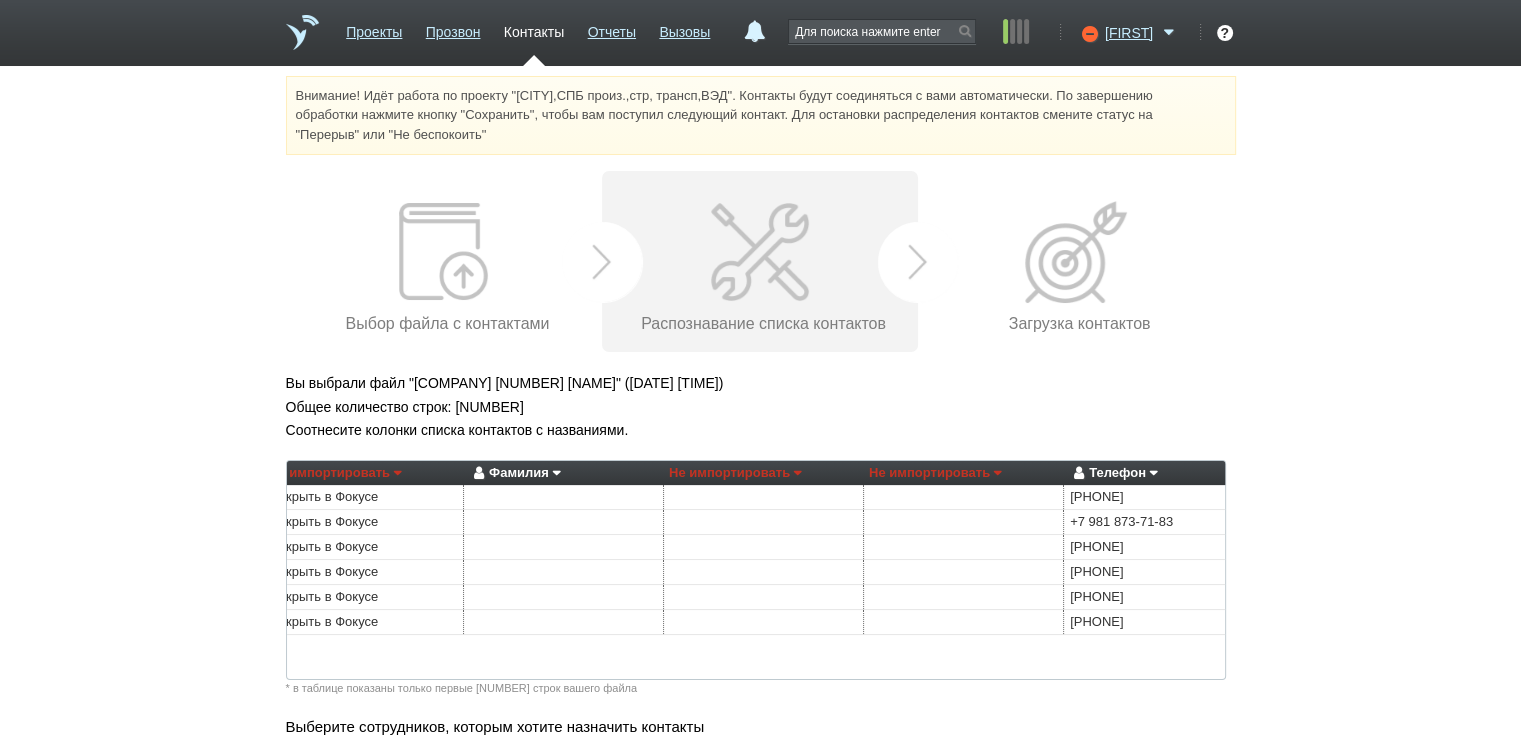 click on "Не импортировать" at bounding box center (935, 473) 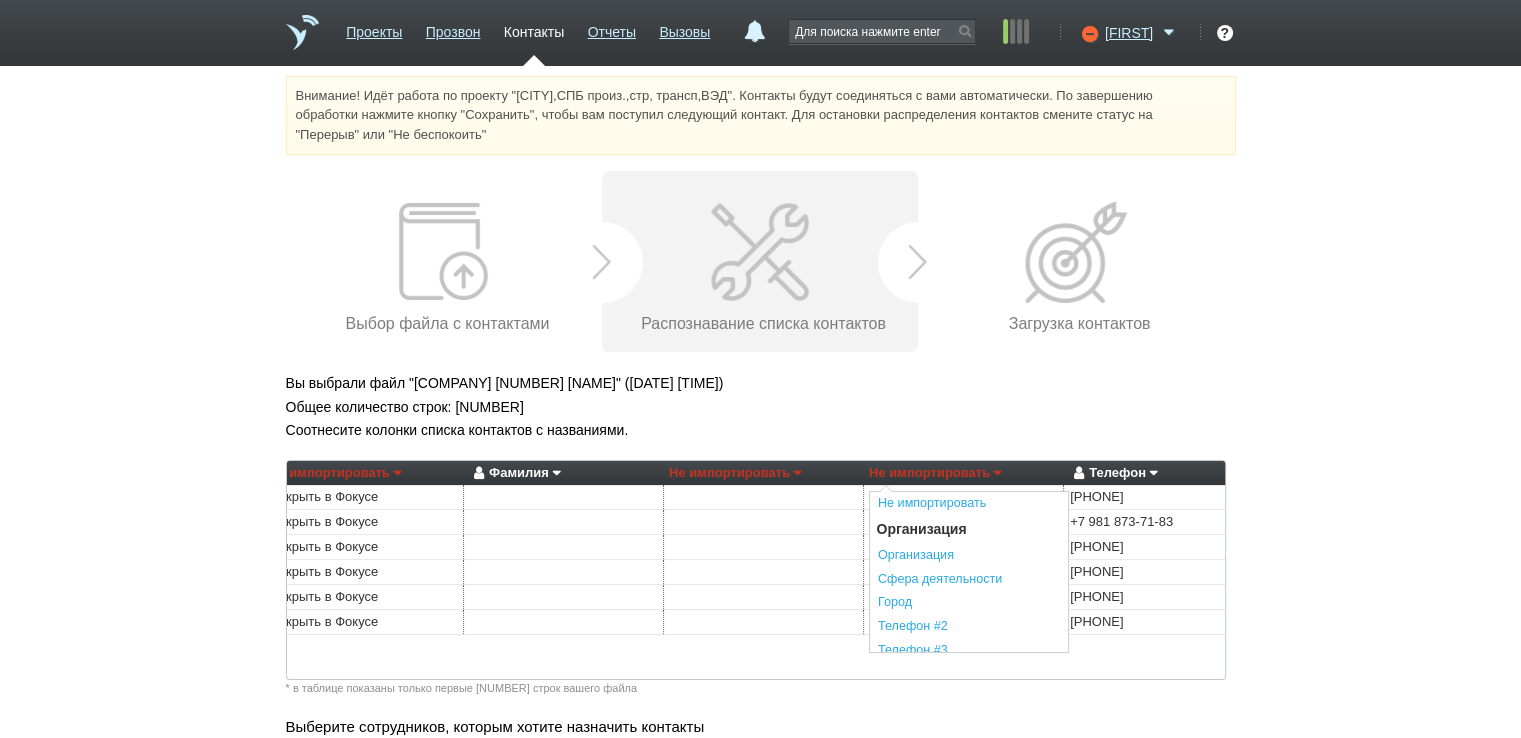 scroll, scrollTop: 200, scrollLeft: 0, axis: vertical 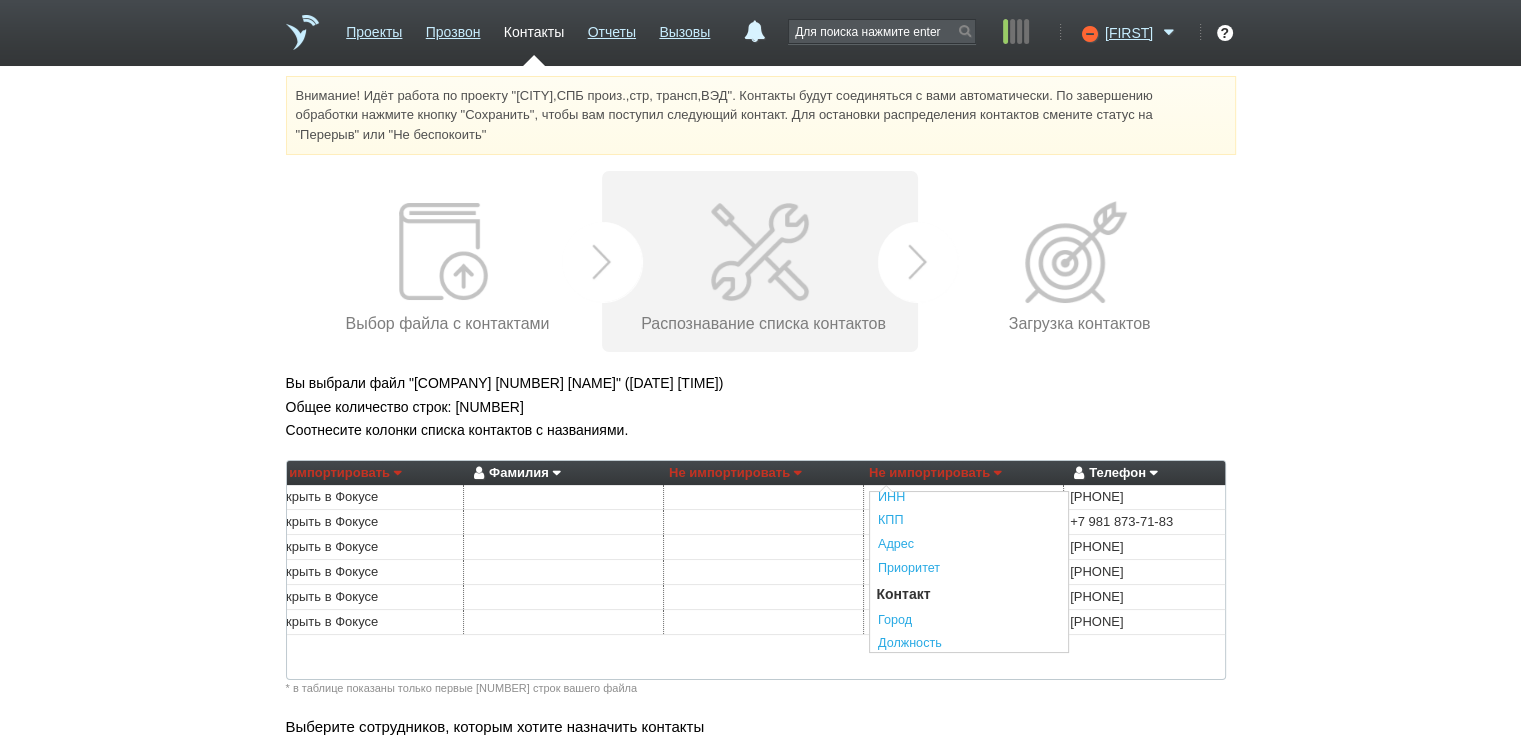 drag, startPoint x: 876, startPoint y: 645, endPoint x: 845, endPoint y: 646, distance: 31.016125 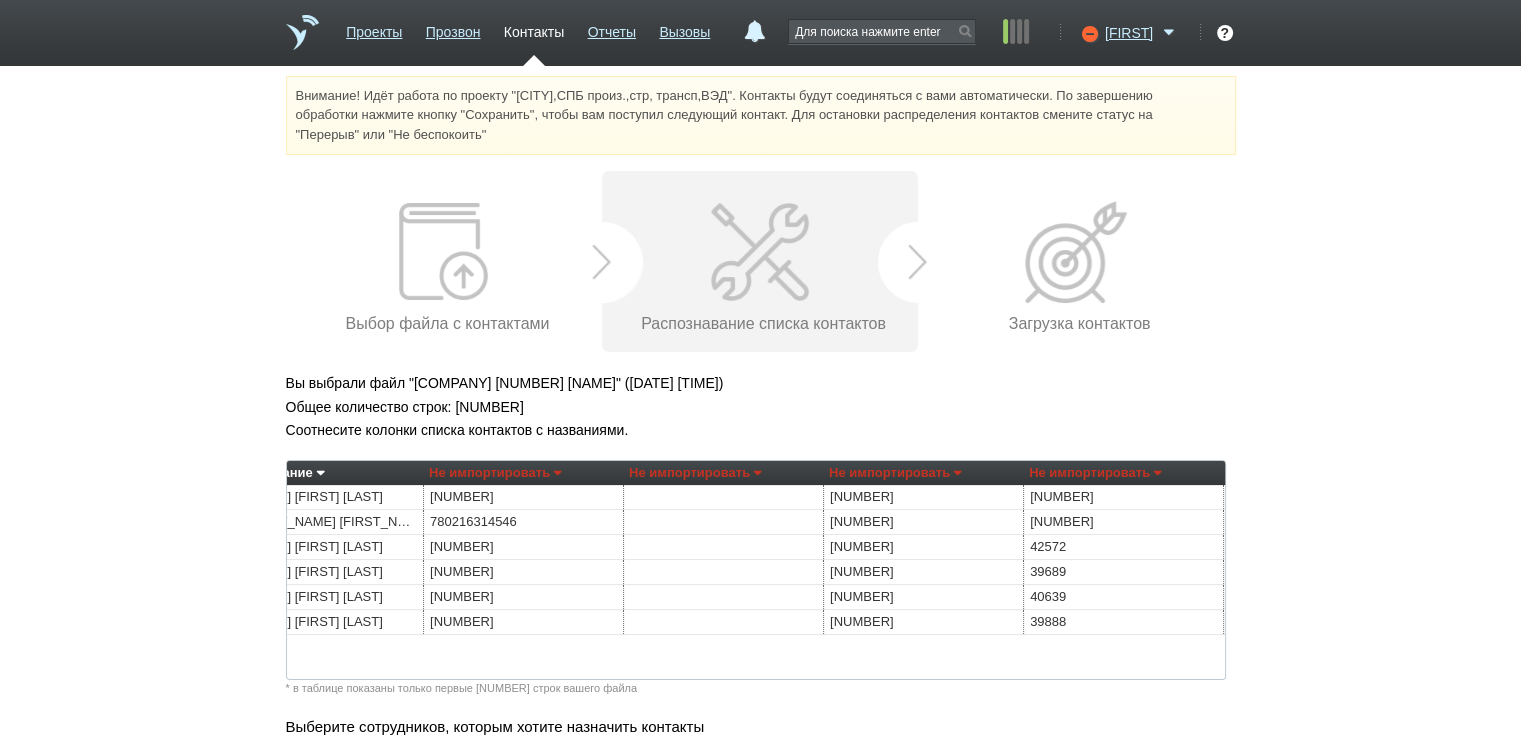 scroll, scrollTop: 0, scrollLeft: 0, axis: both 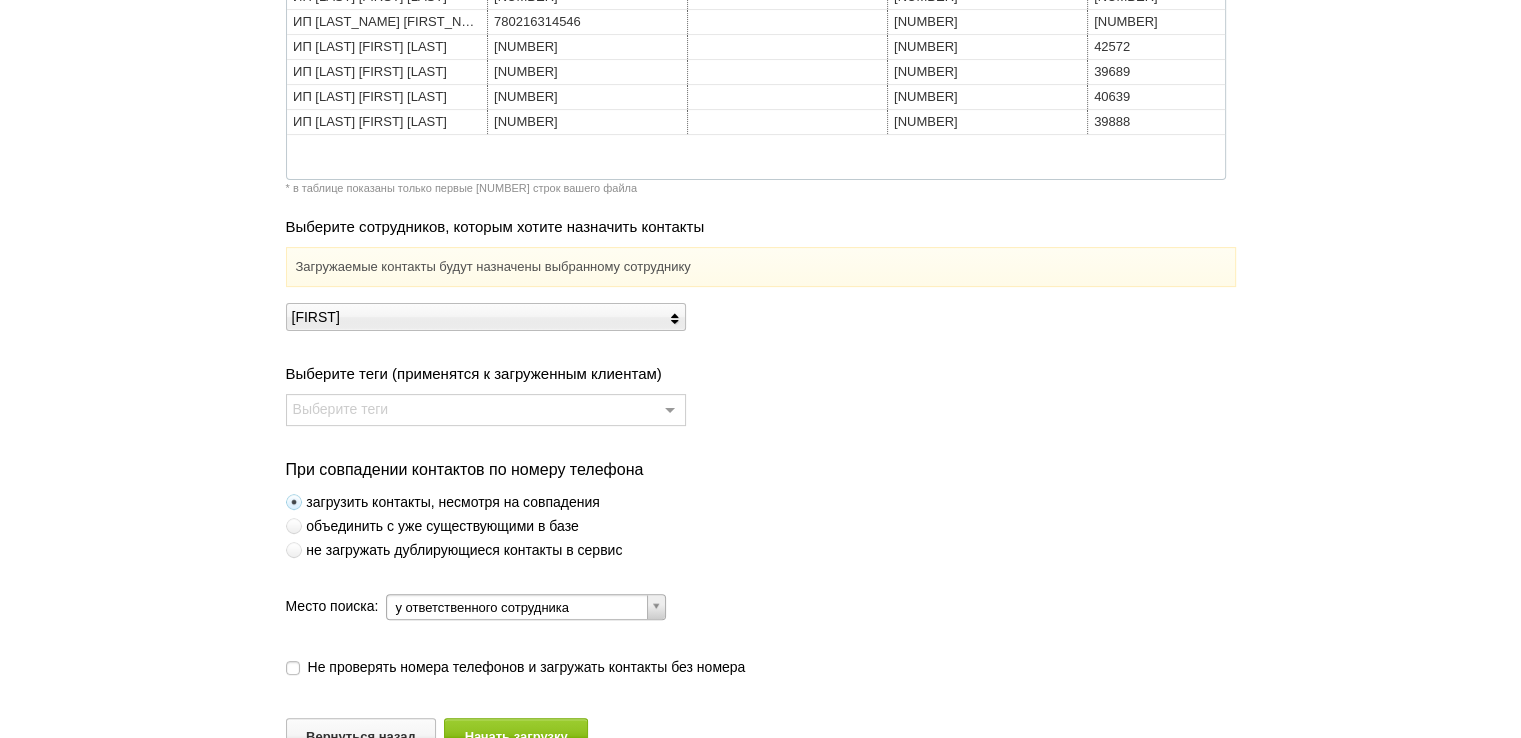 click at bounding box center (294, 550) 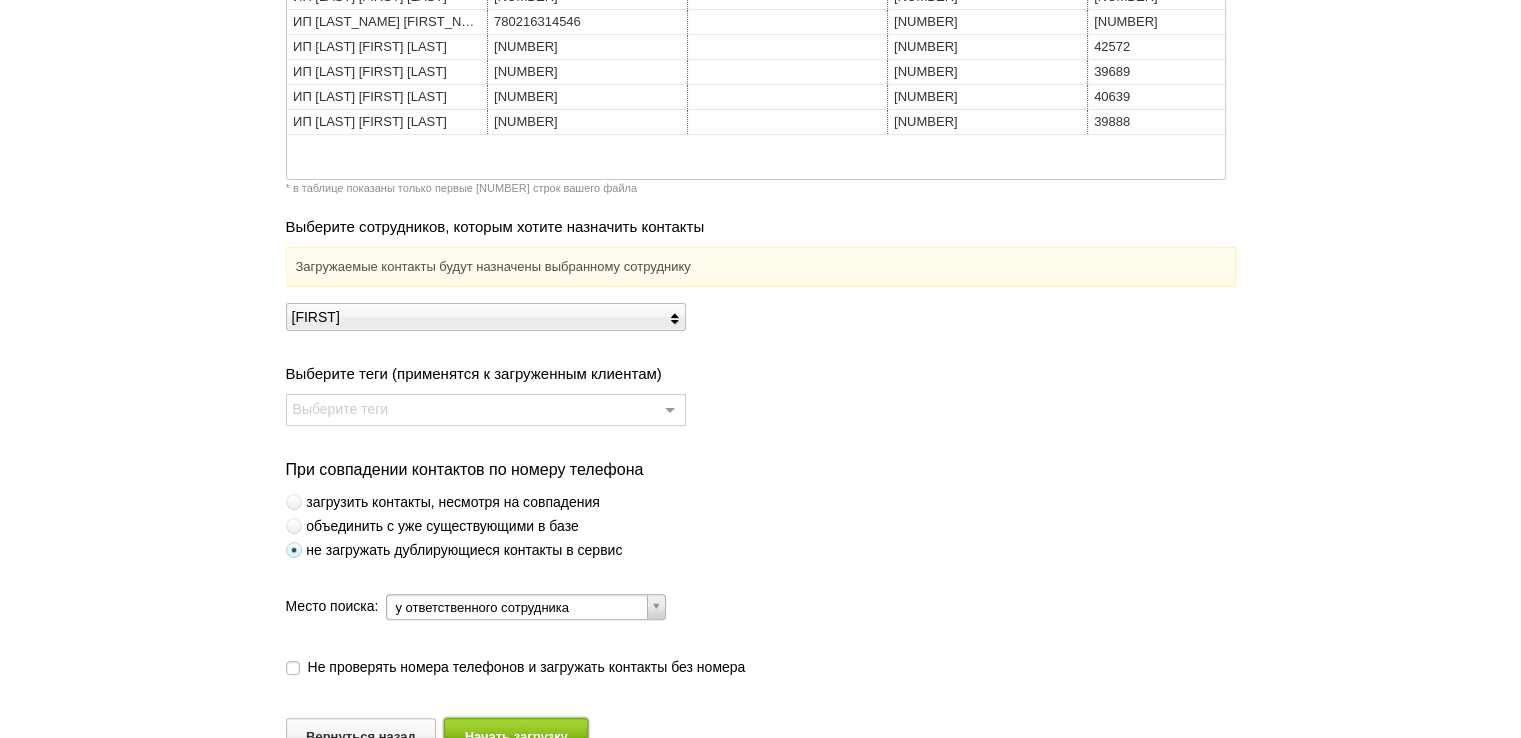 click on "Начать загрузку" at bounding box center [516, 736] 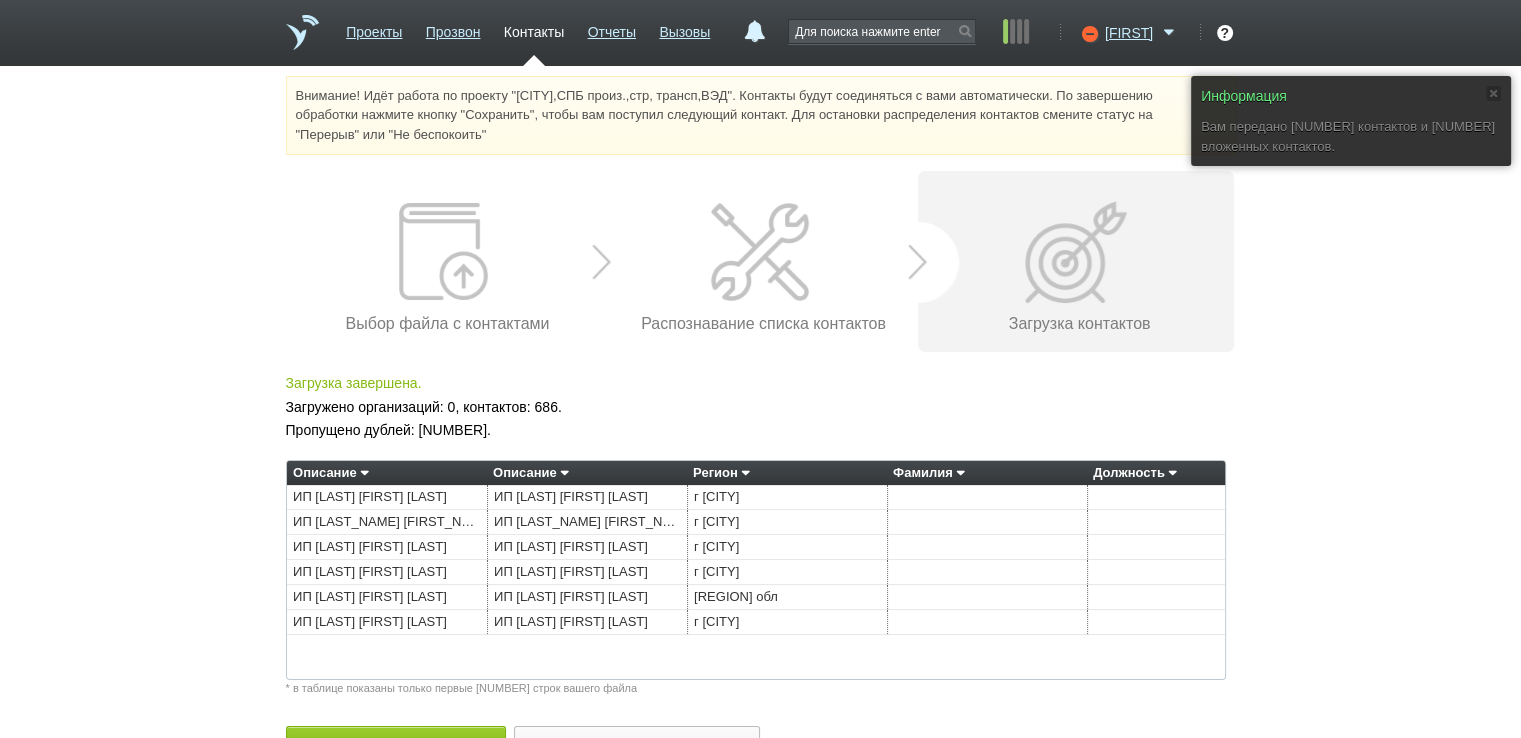 scroll, scrollTop: 55, scrollLeft: 0, axis: vertical 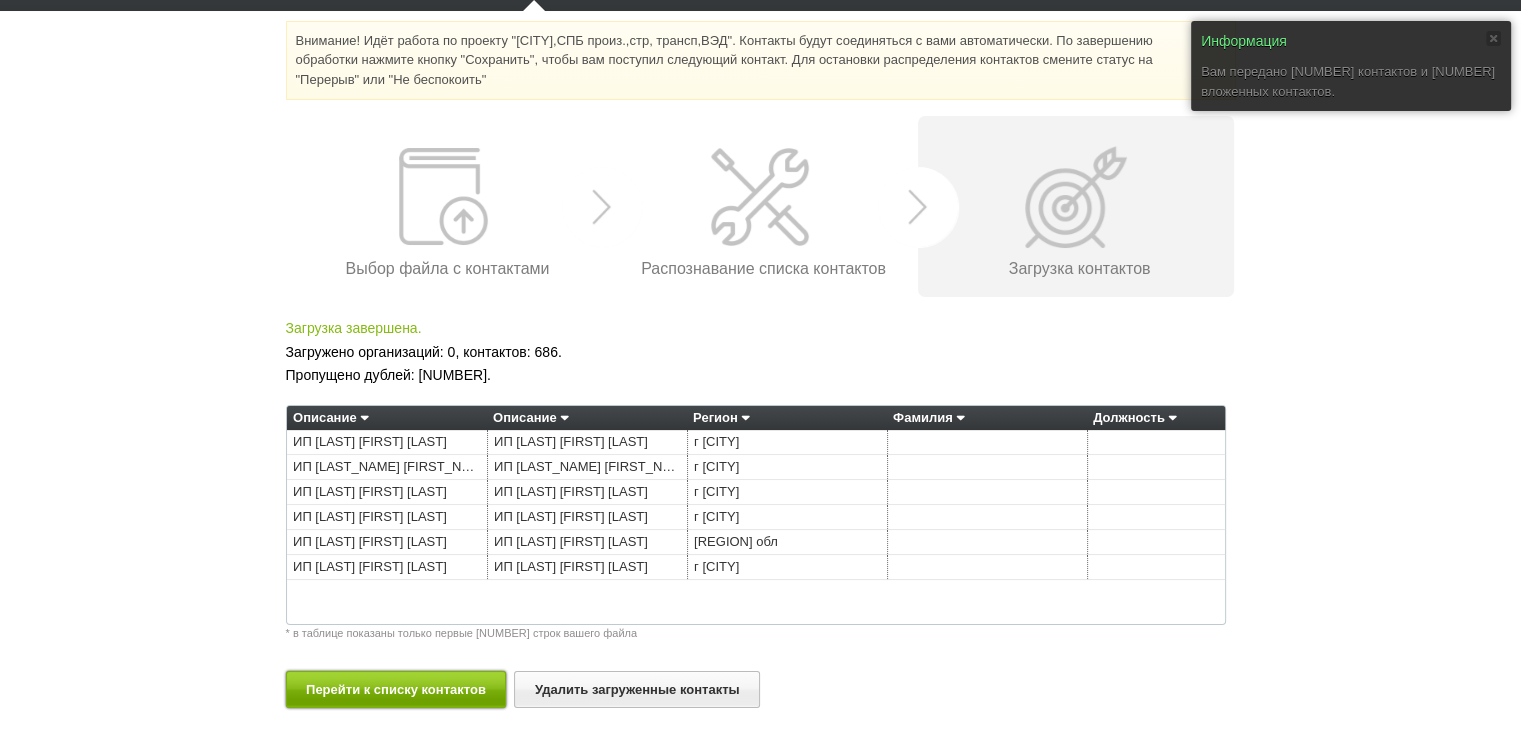 click on "Перейти к списку контактов" at bounding box center (396, 689) 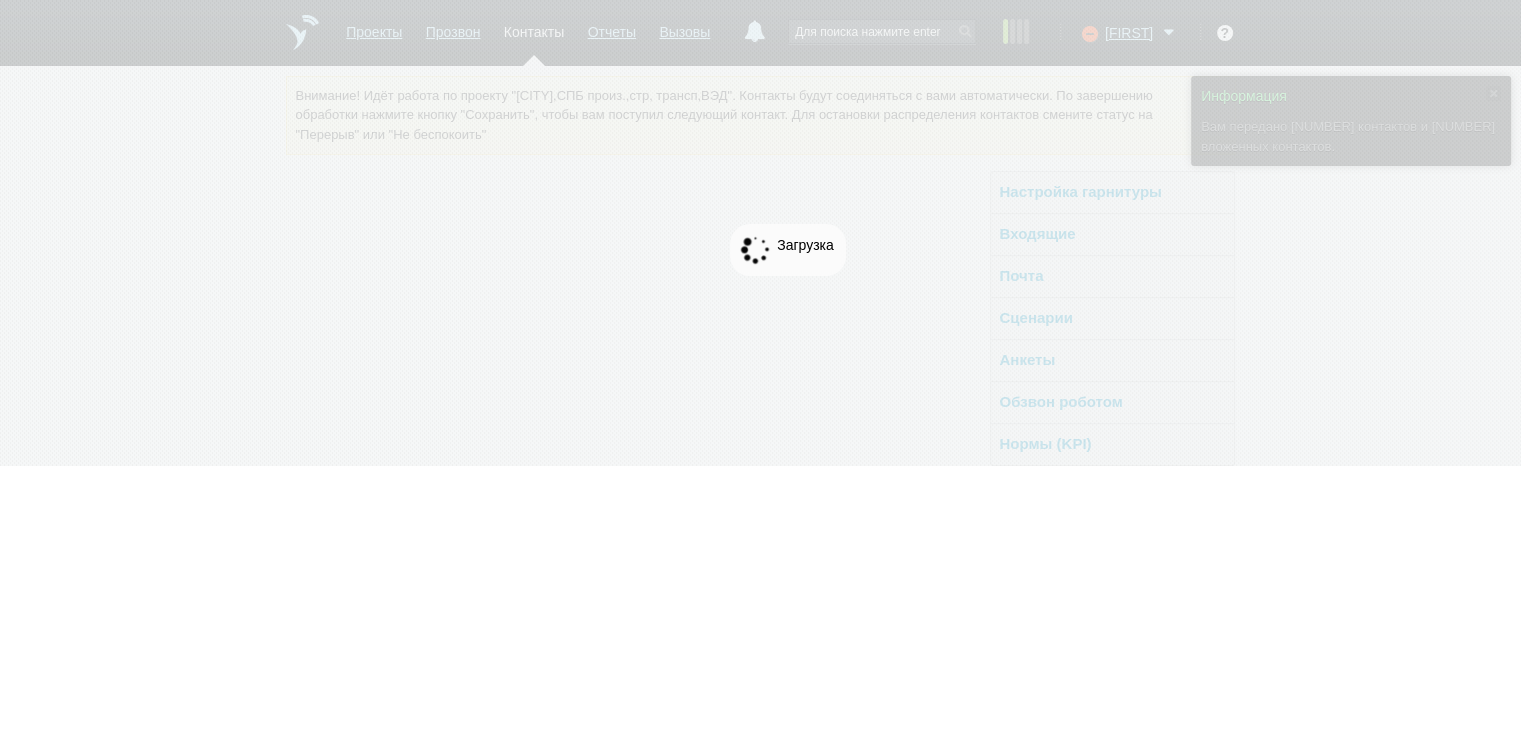scroll, scrollTop: 0, scrollLeft: 0, axis: both 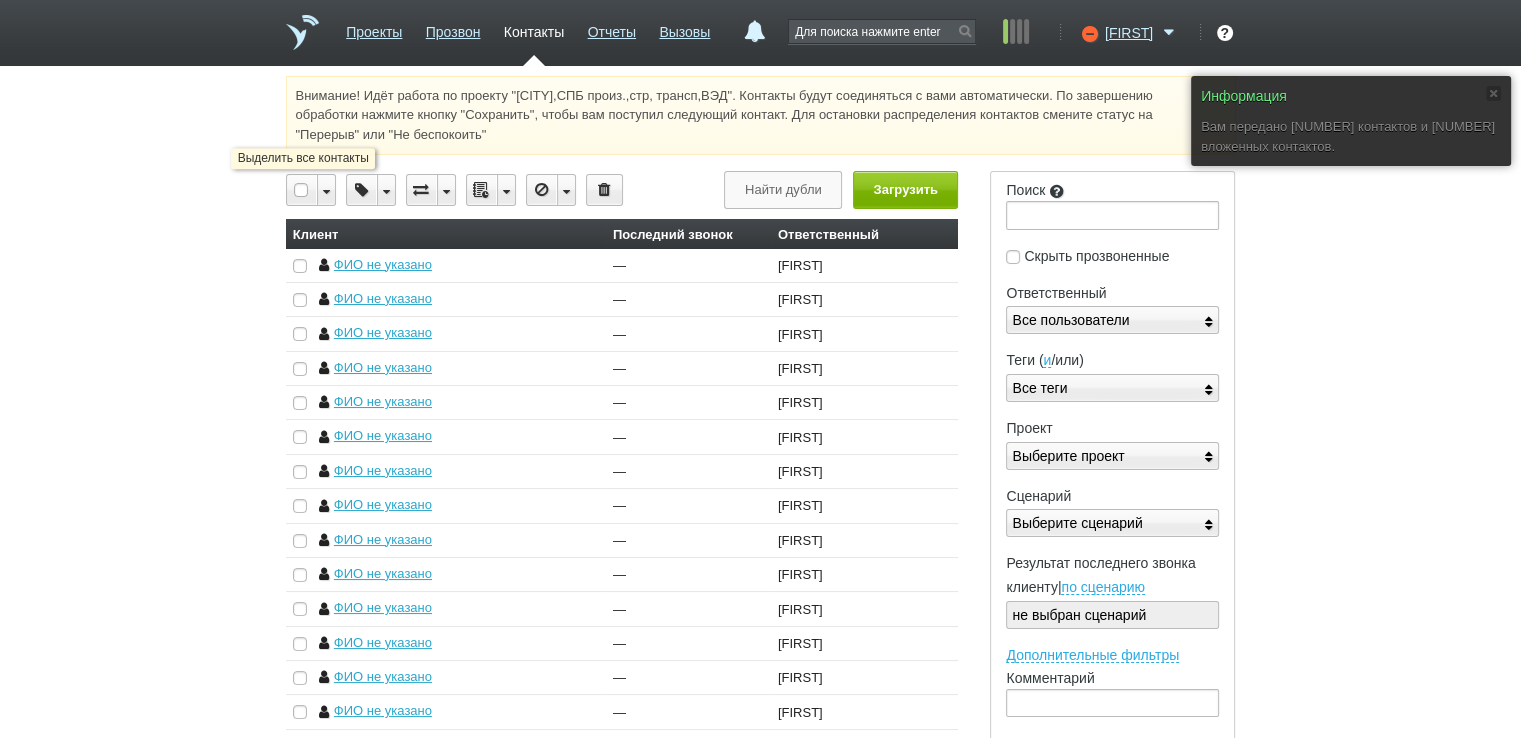 click at bounding box center (302, 190) 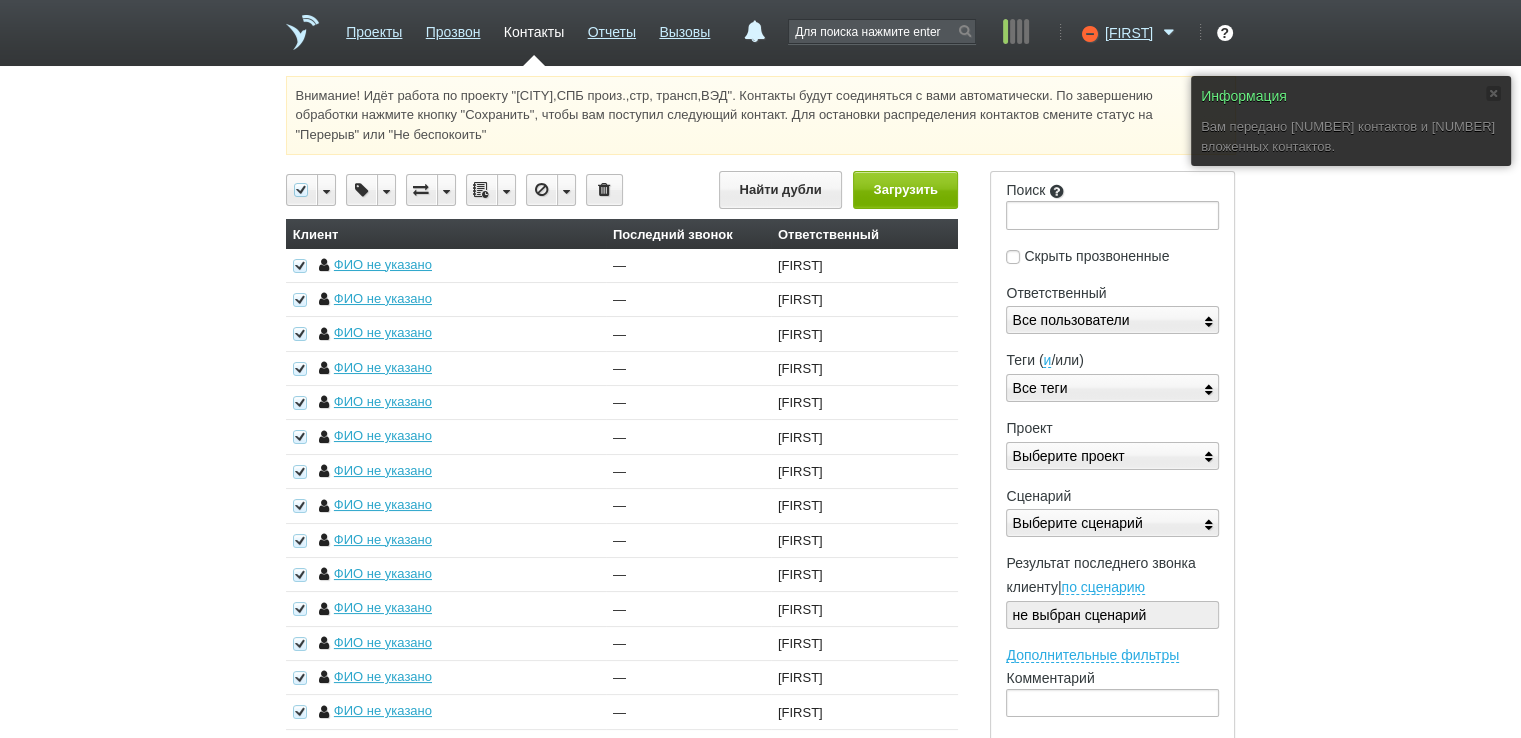 click at bounding box center (506, 190) 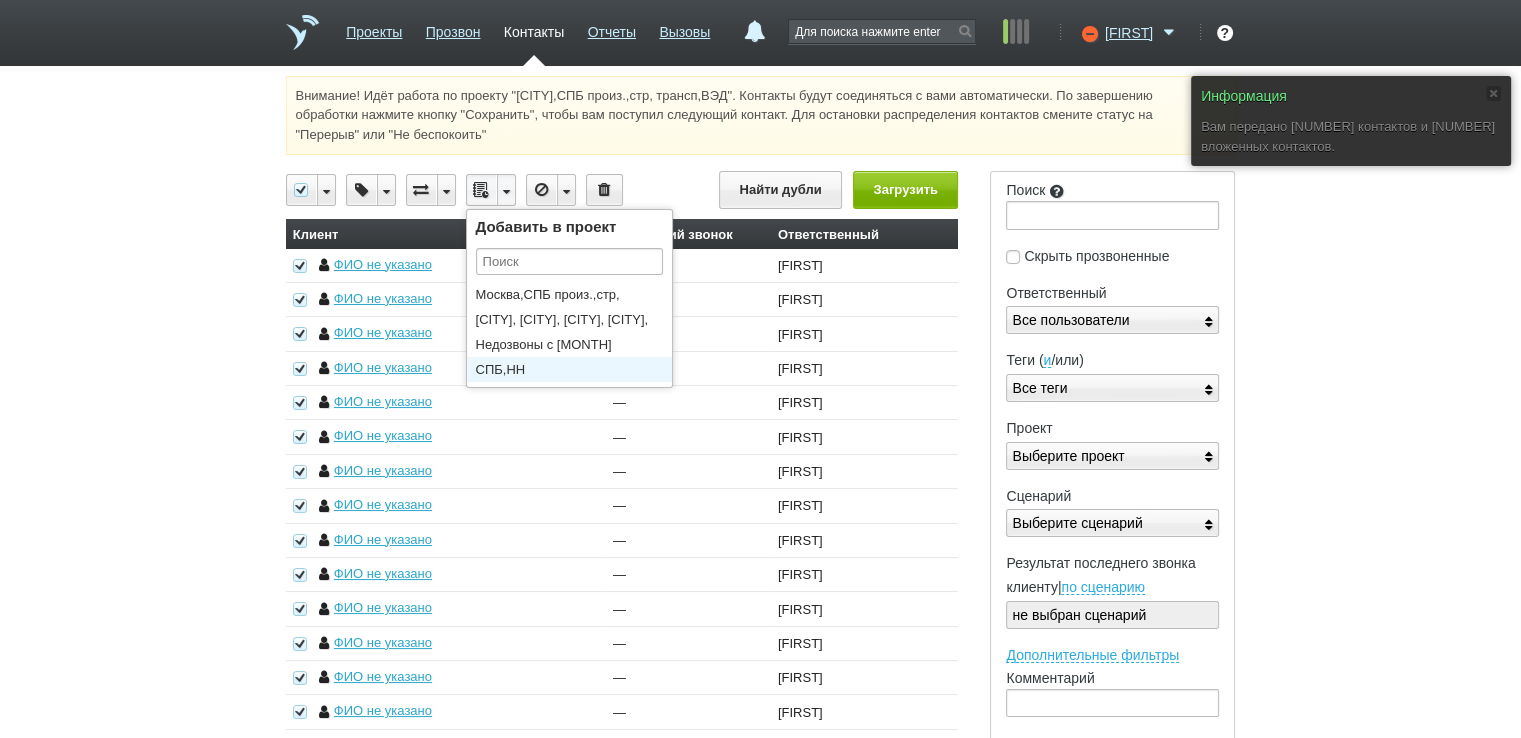 click on "СПБ,НН" at bounding box center [574, 369] 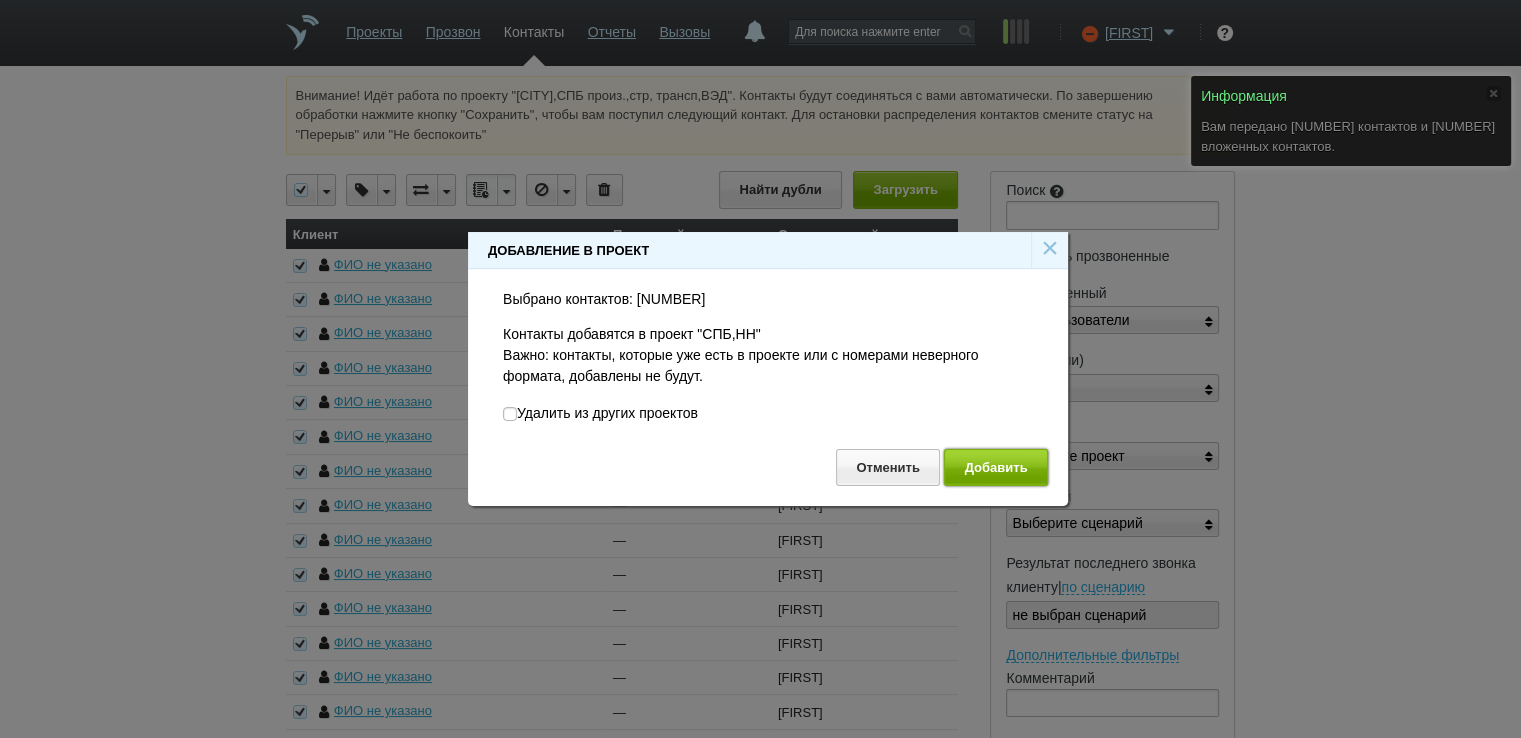 click on "Добавить" at bounding box center [996, 467] 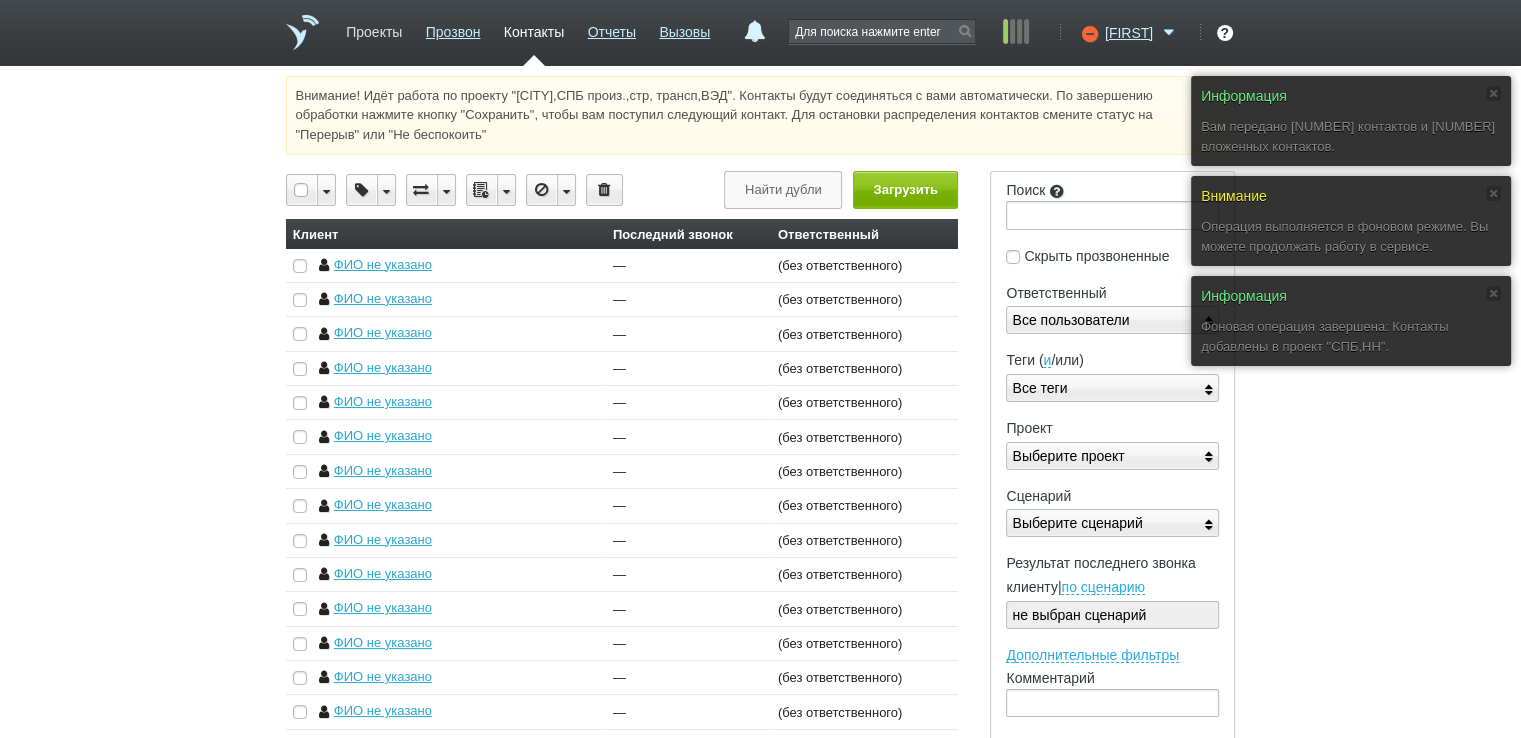 click on "Проекты" at bounding box center [374, 28] 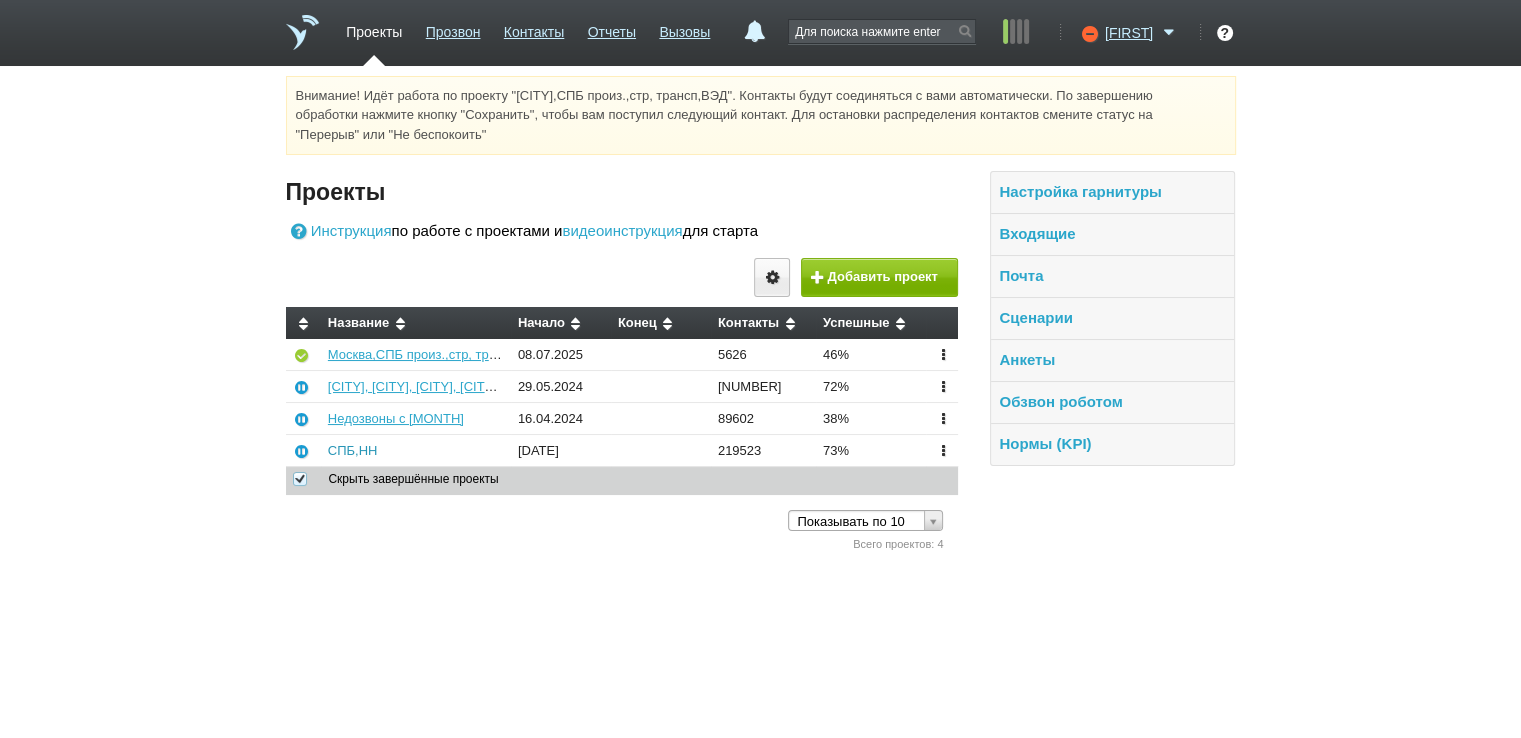 click on "СПБ,НН" at bounding box center [416, 450] 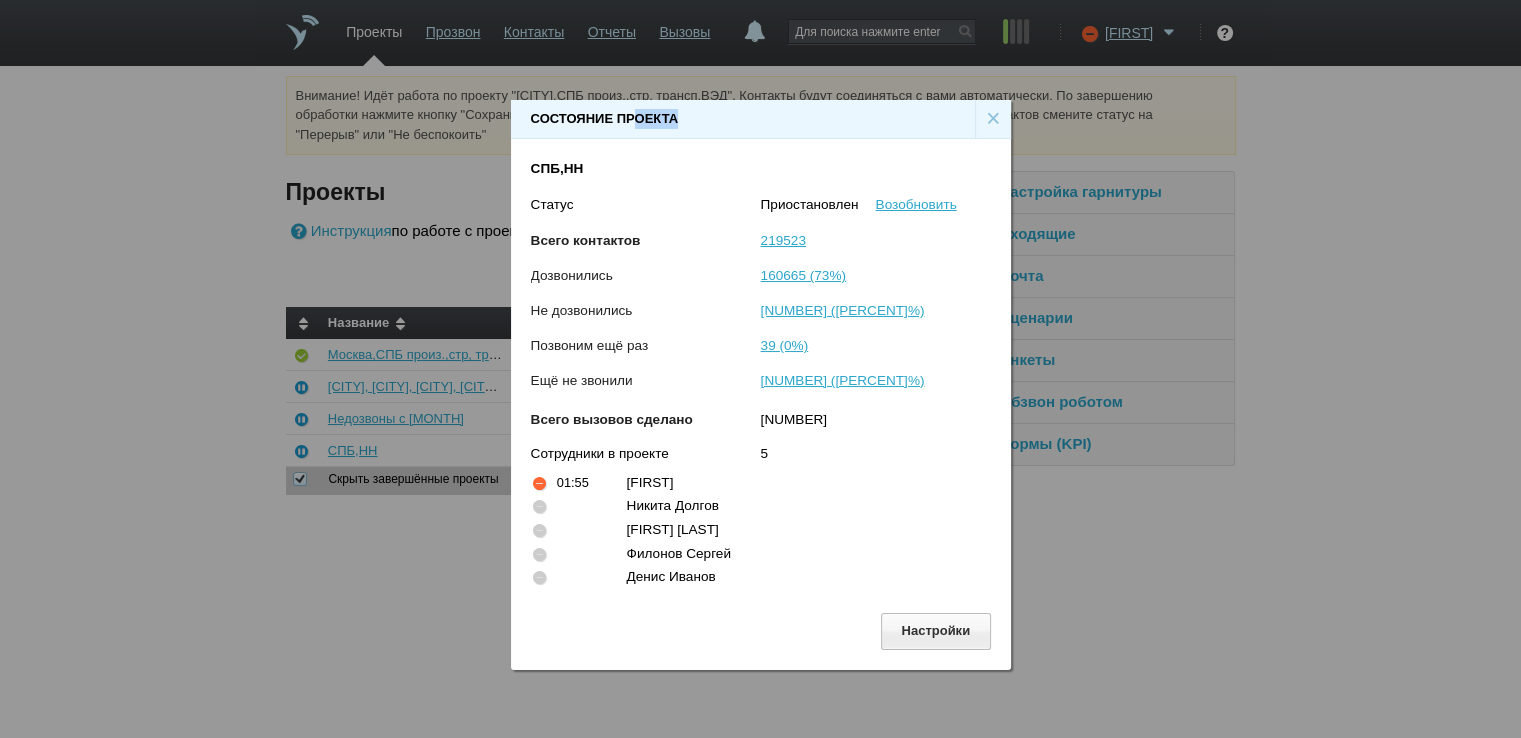 drag, startPoint x: 720, startPoint y: 113, endPoint x: 630, endPoint y: 110, distance: 90.04999 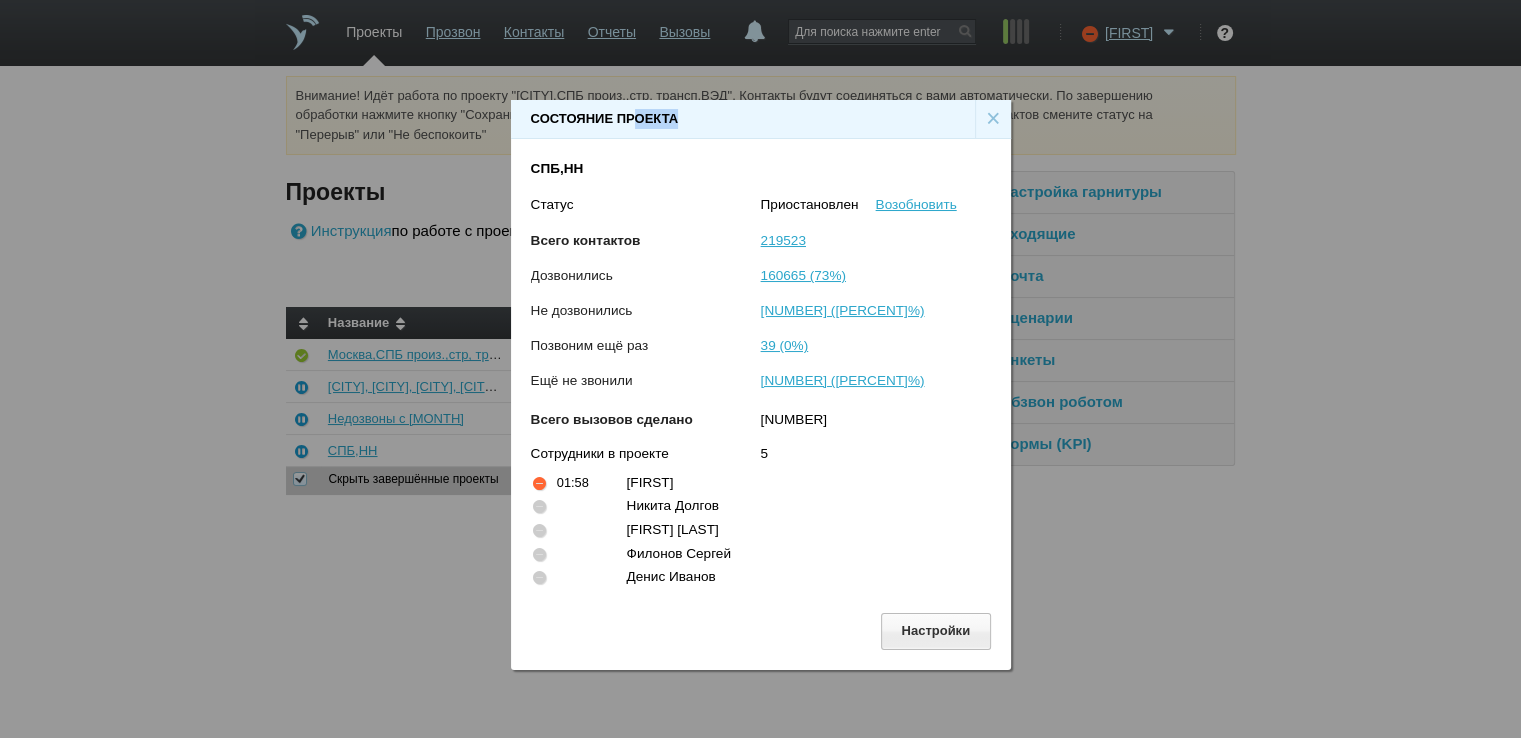 click on "×" at bounding box center (993, 119) 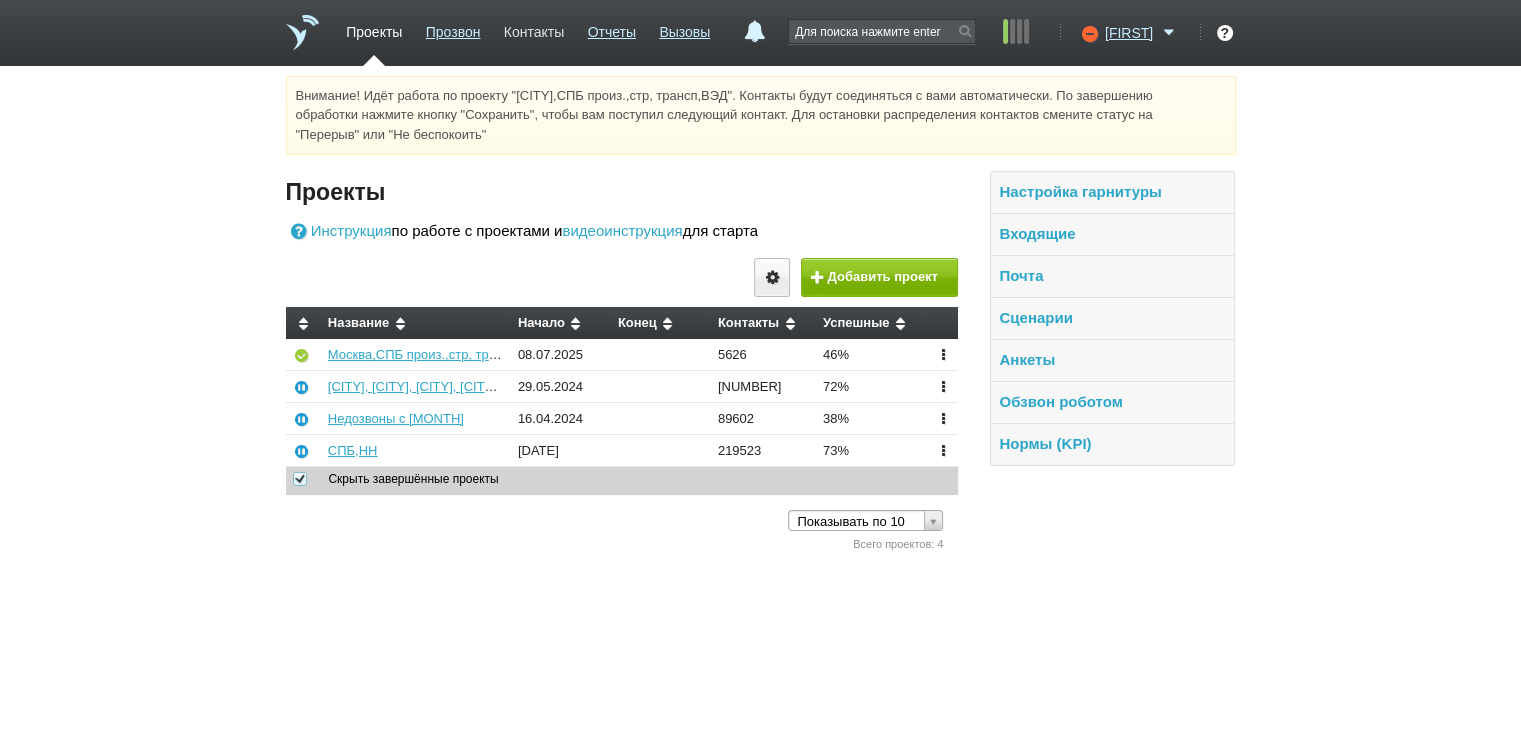 click on "Контакты" at bounding box center (534, 28) 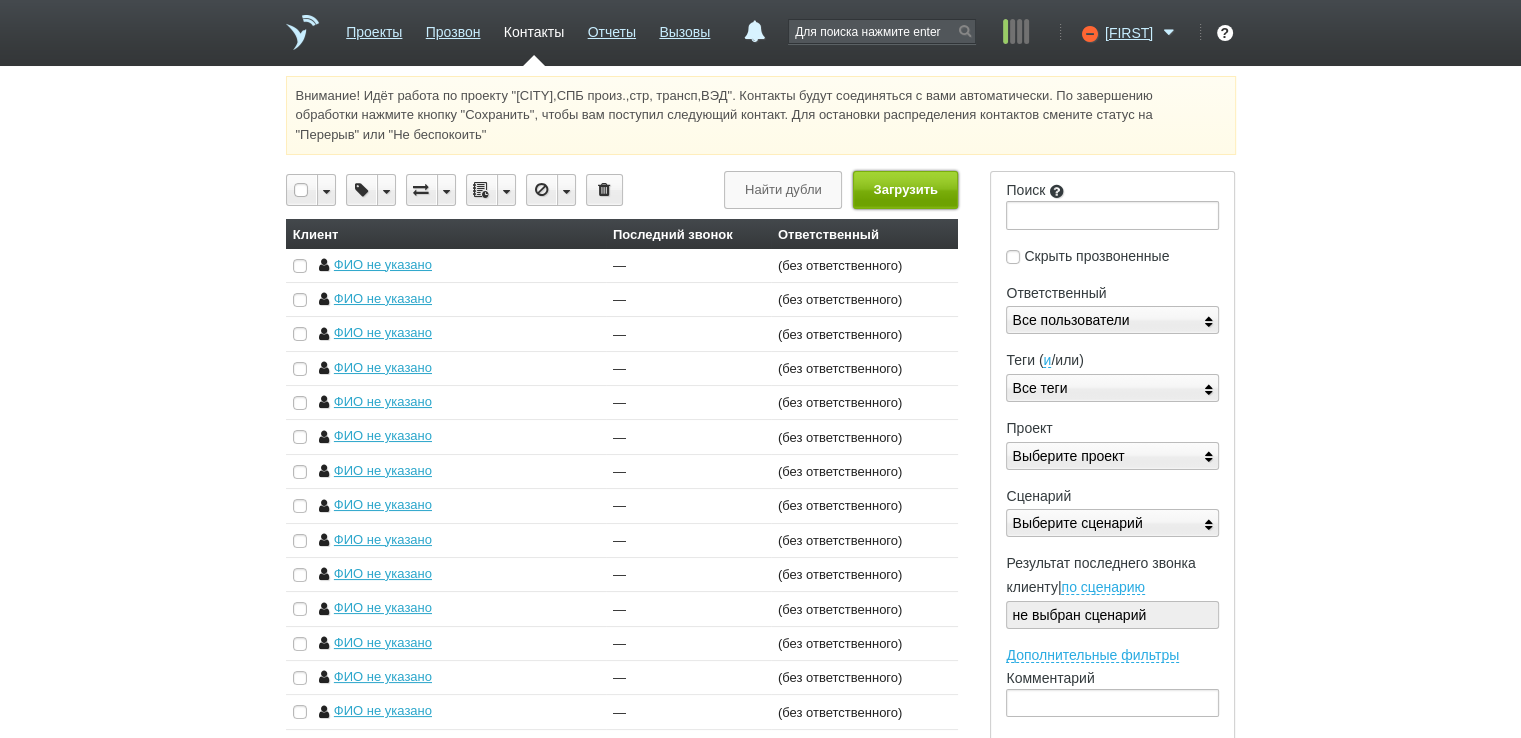 click on "Загрузить" at bounding box center [905, 189] 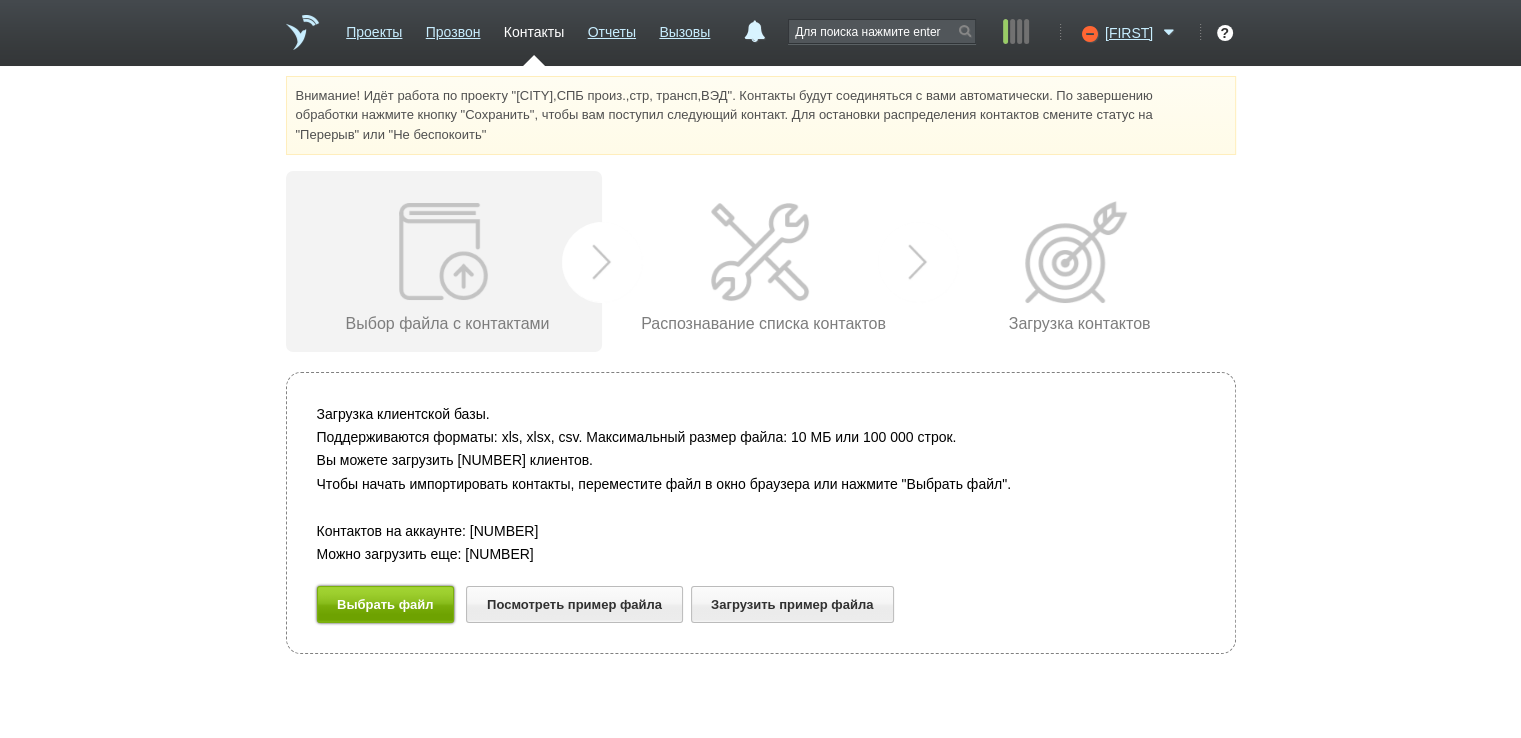 click on "Выбрать файл" at bounding box center (386, 604) 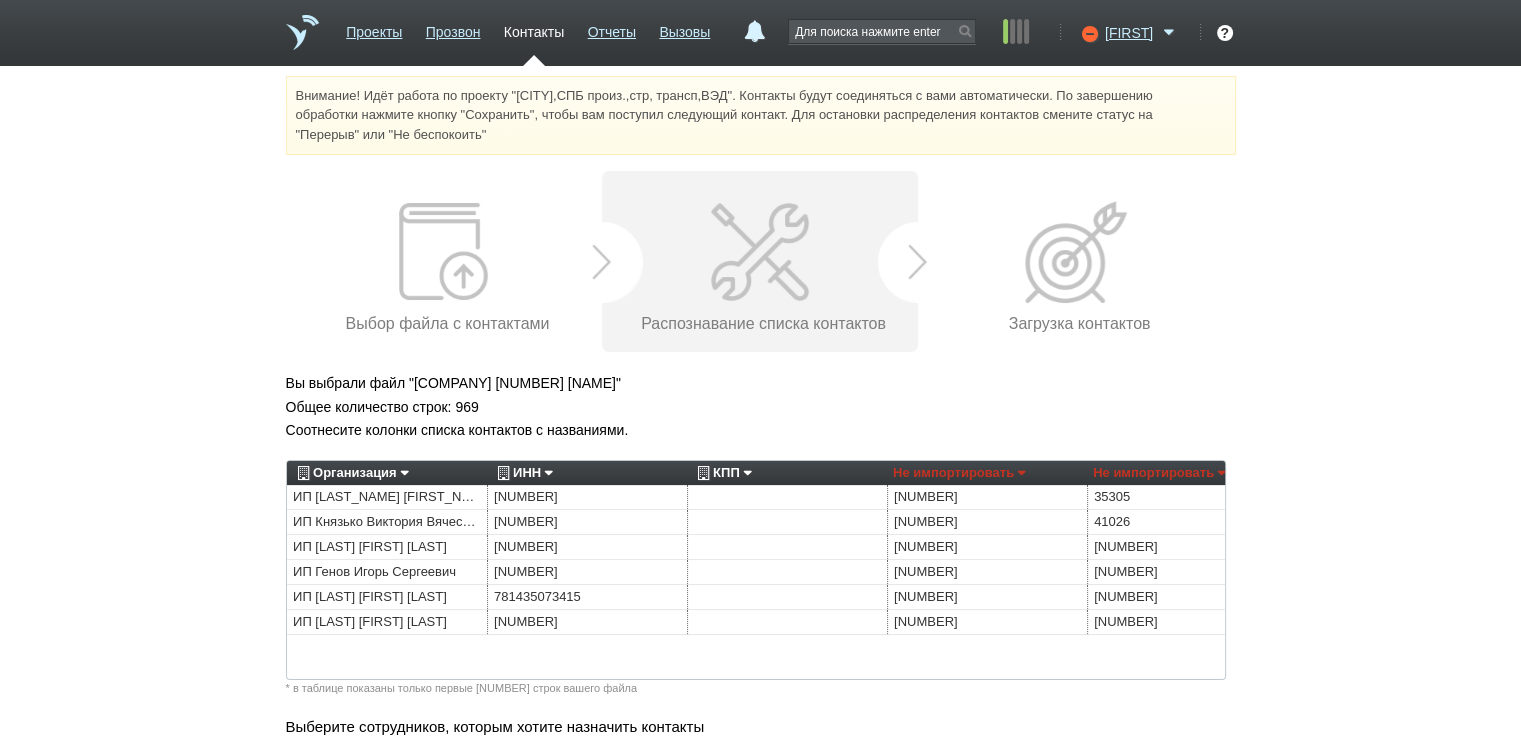 scroll, scrollTop: 200, scrollLeft: 0, axis: vertical 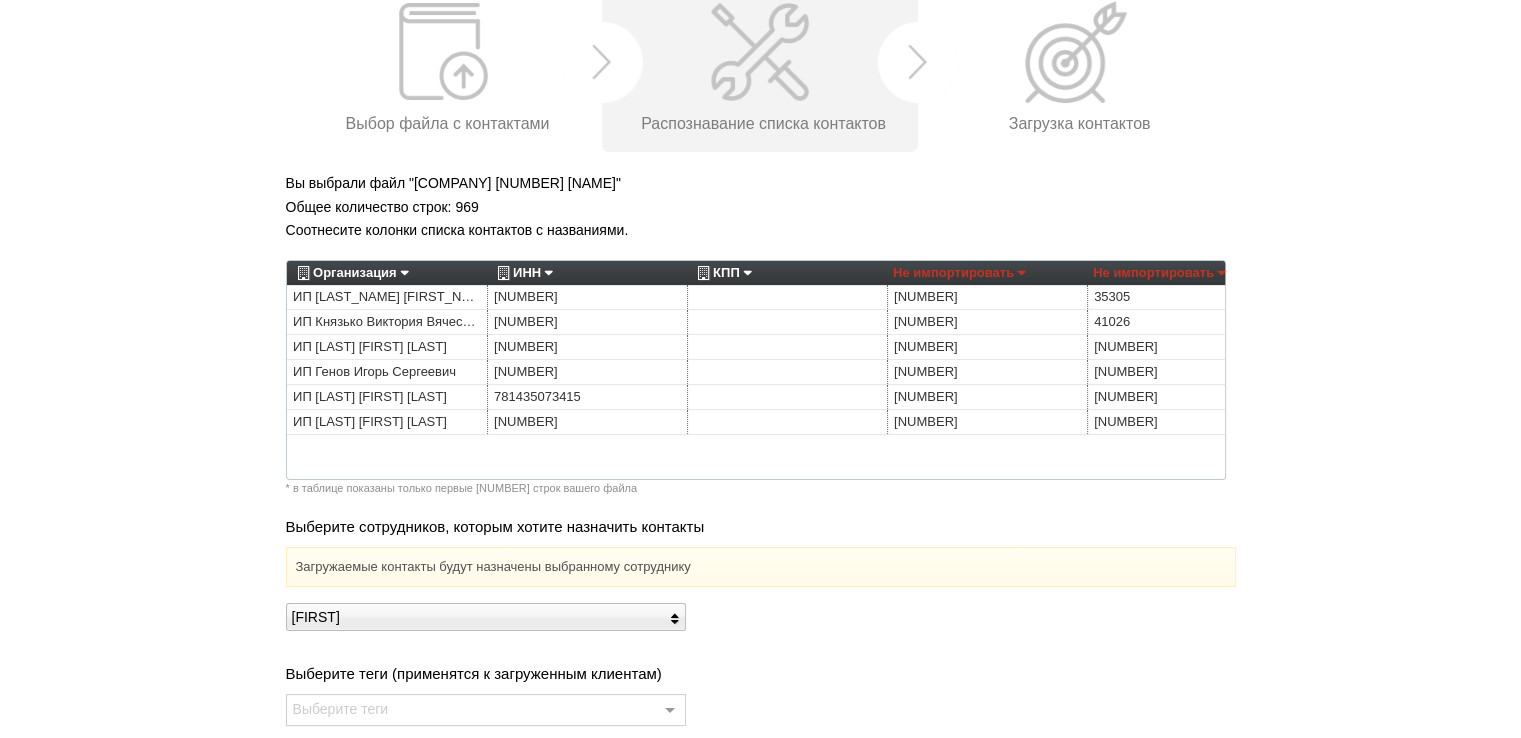 click on "Организация" at bounding box center [350, 273] 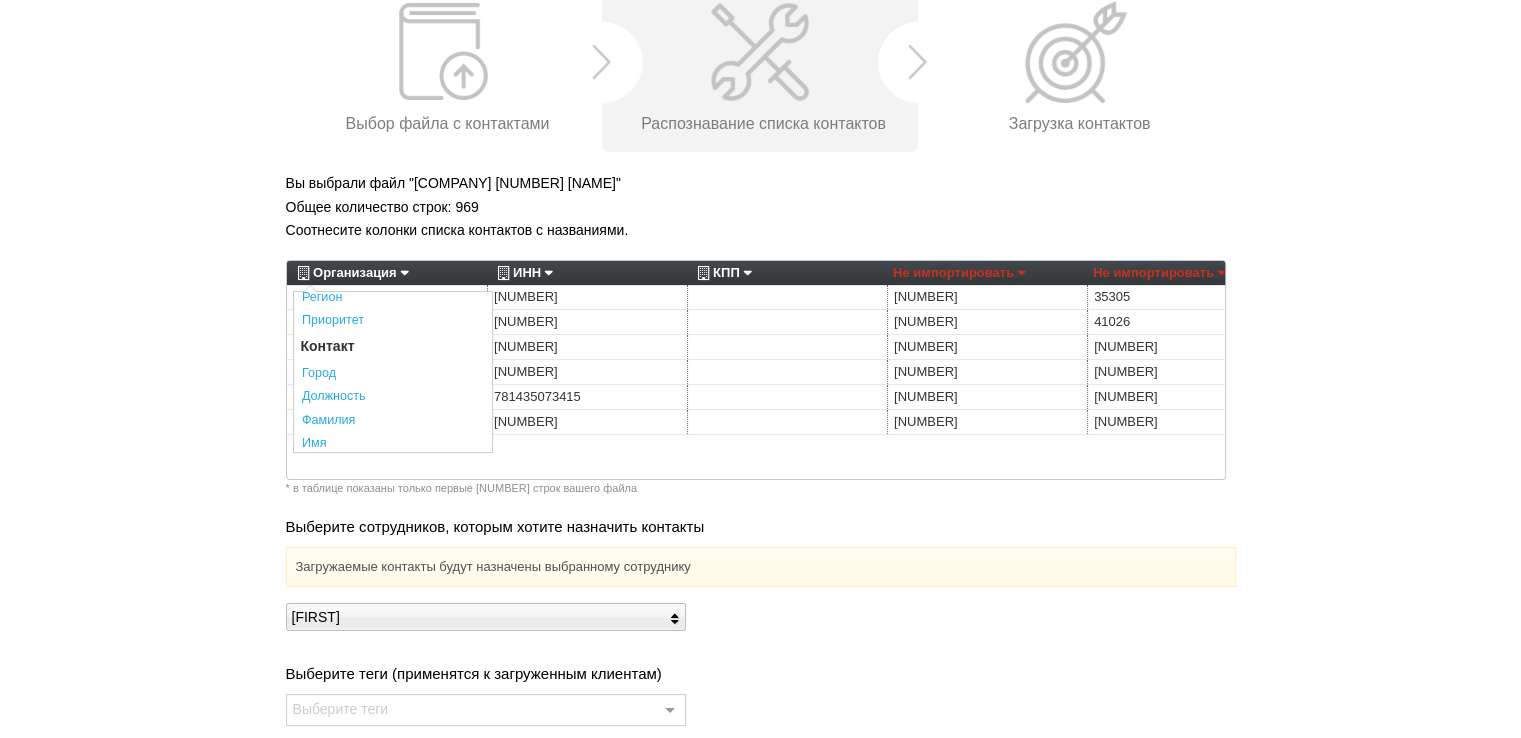 scroll, scrollTop: 400, scrollLeft: 0, axis: vertical 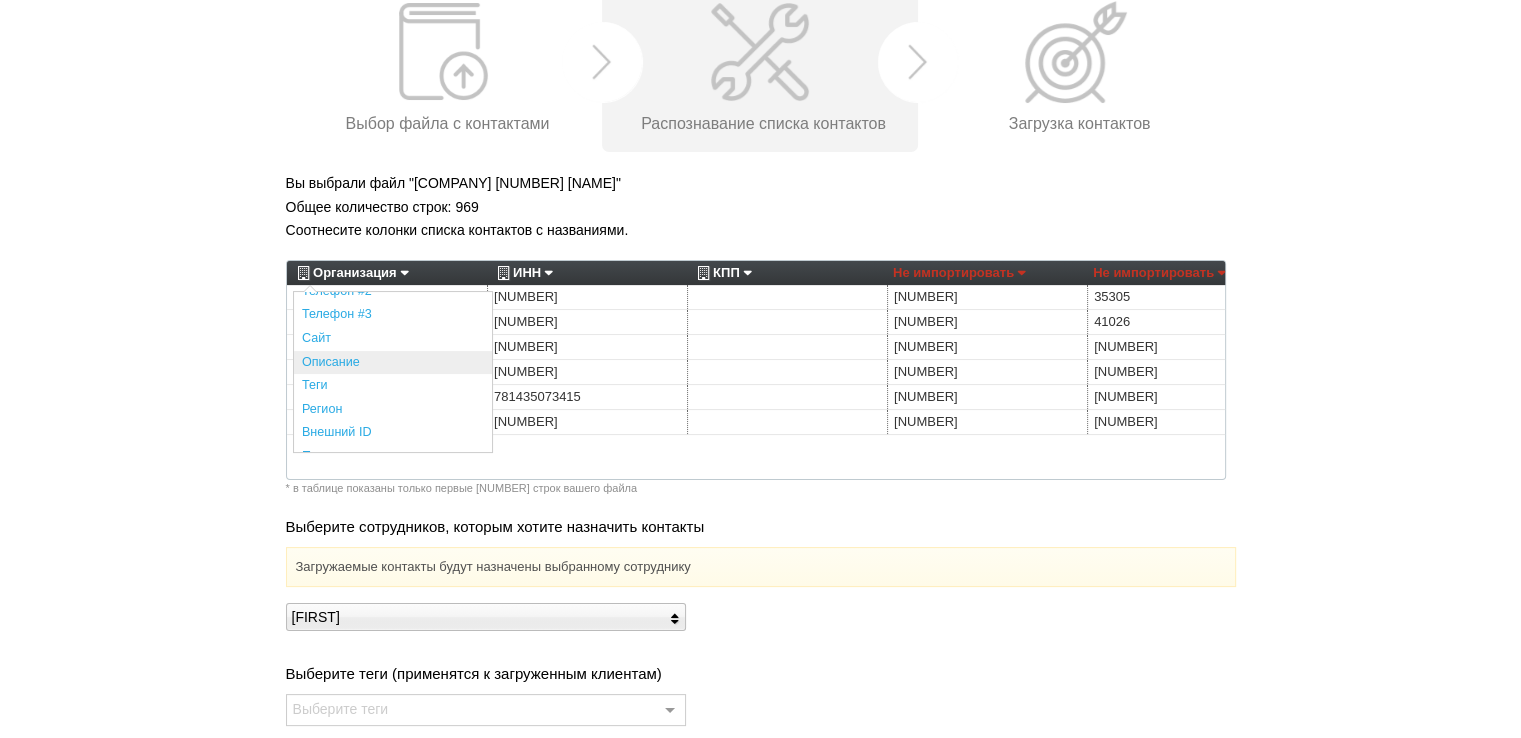 click on "Описание" at bounding box center (393, 363) 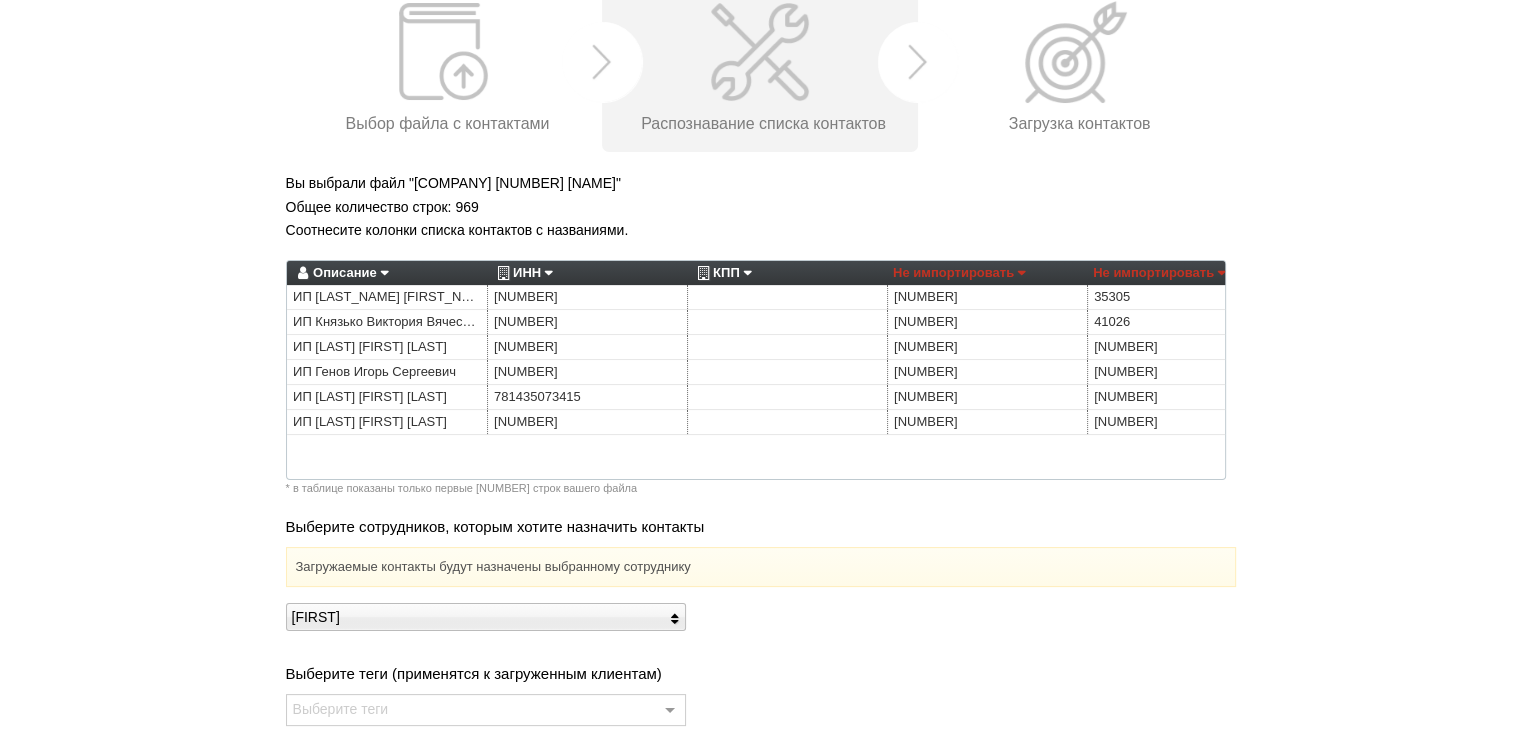 click on "ИНН" at bounding box center [522, 273] 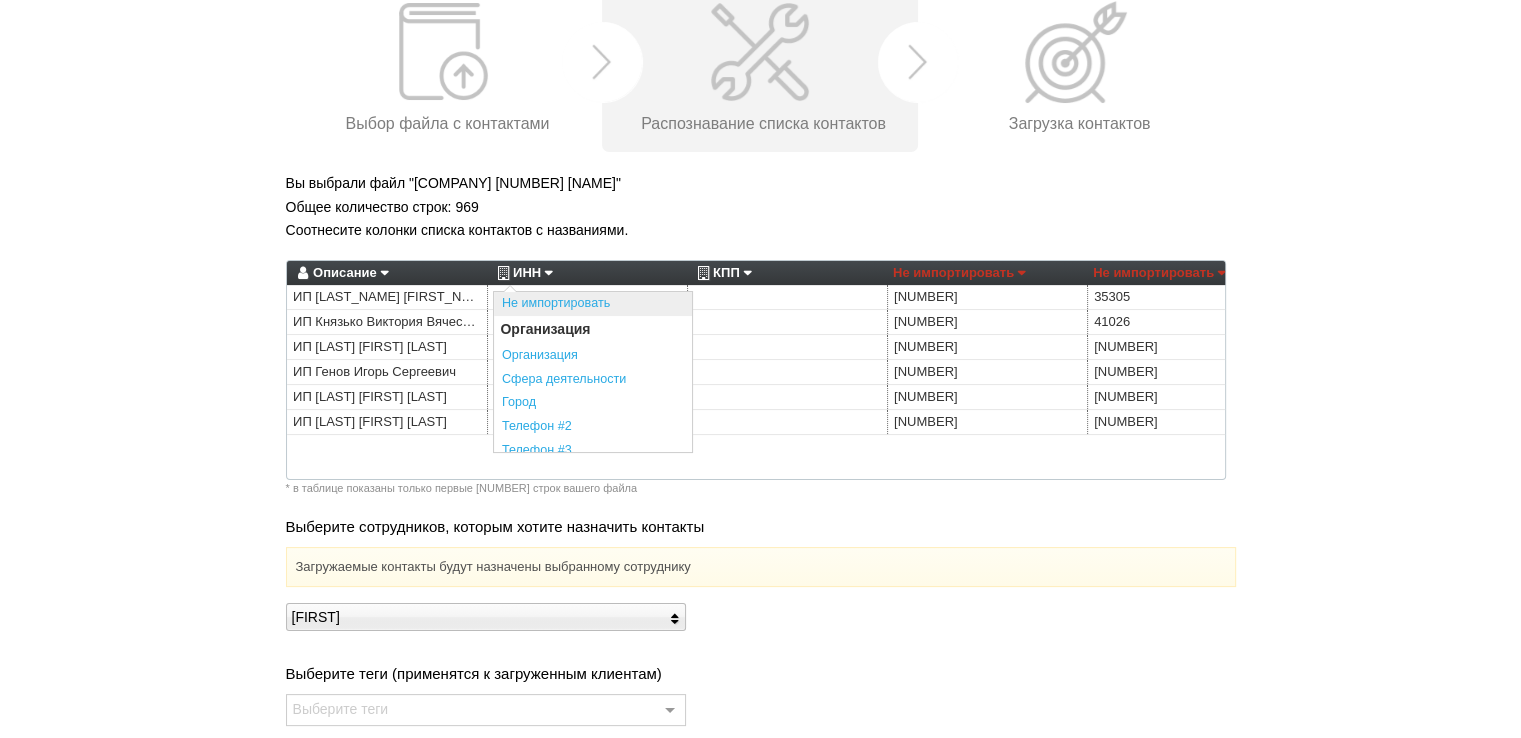 click on "Не импортировать" at bounding box center (593, 304) 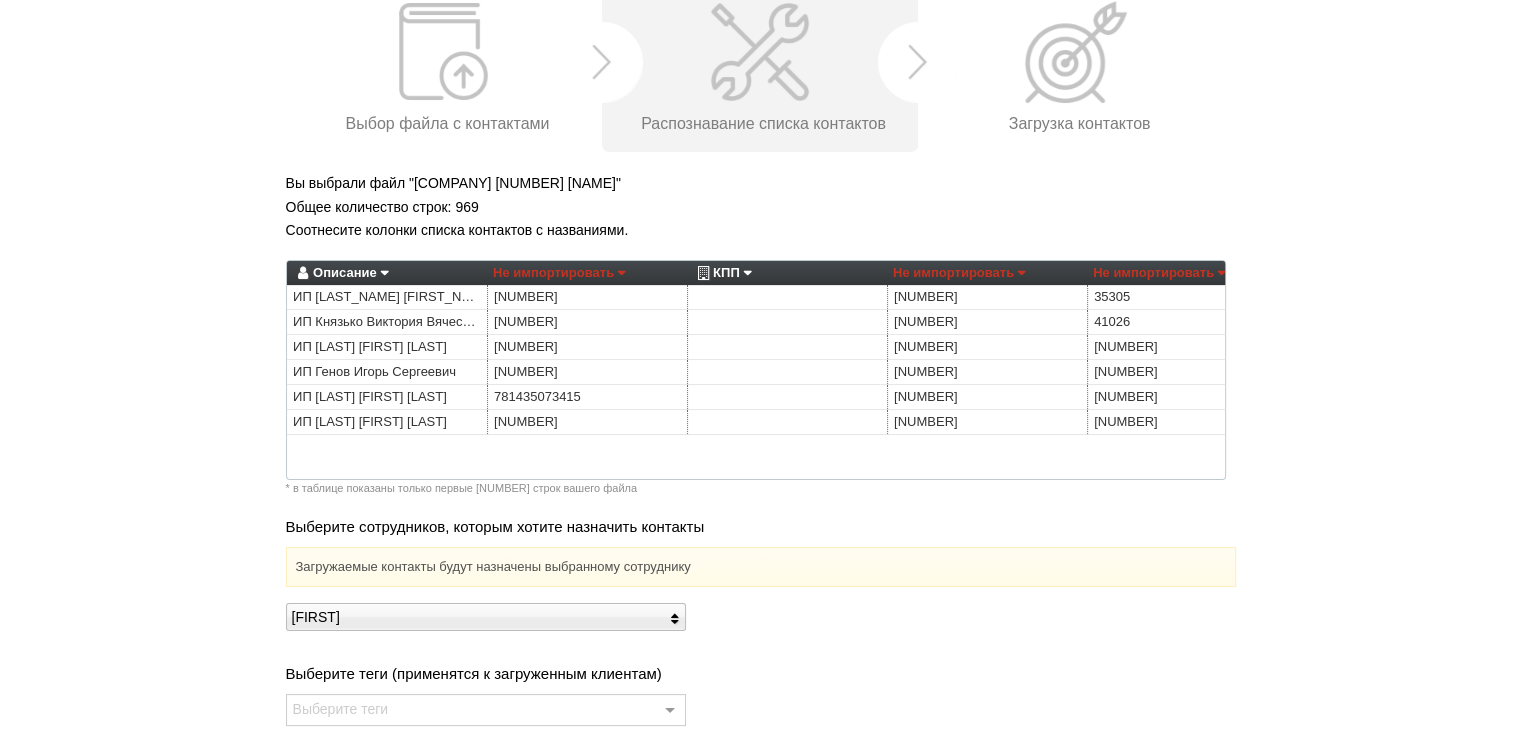 click on "КПП" at bounding box center [722, 273] 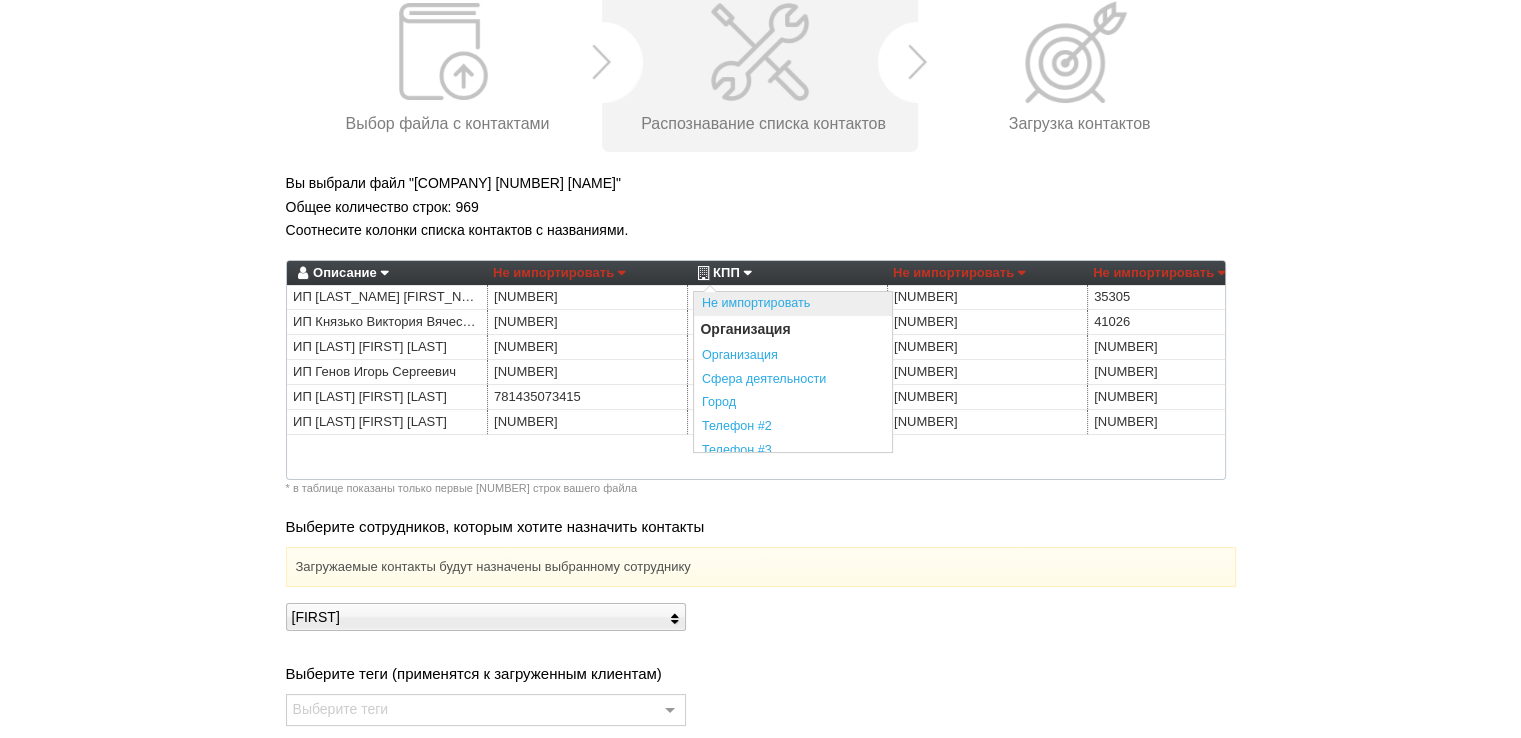 click on "Не импортировать" at bounding box center [793, 304] 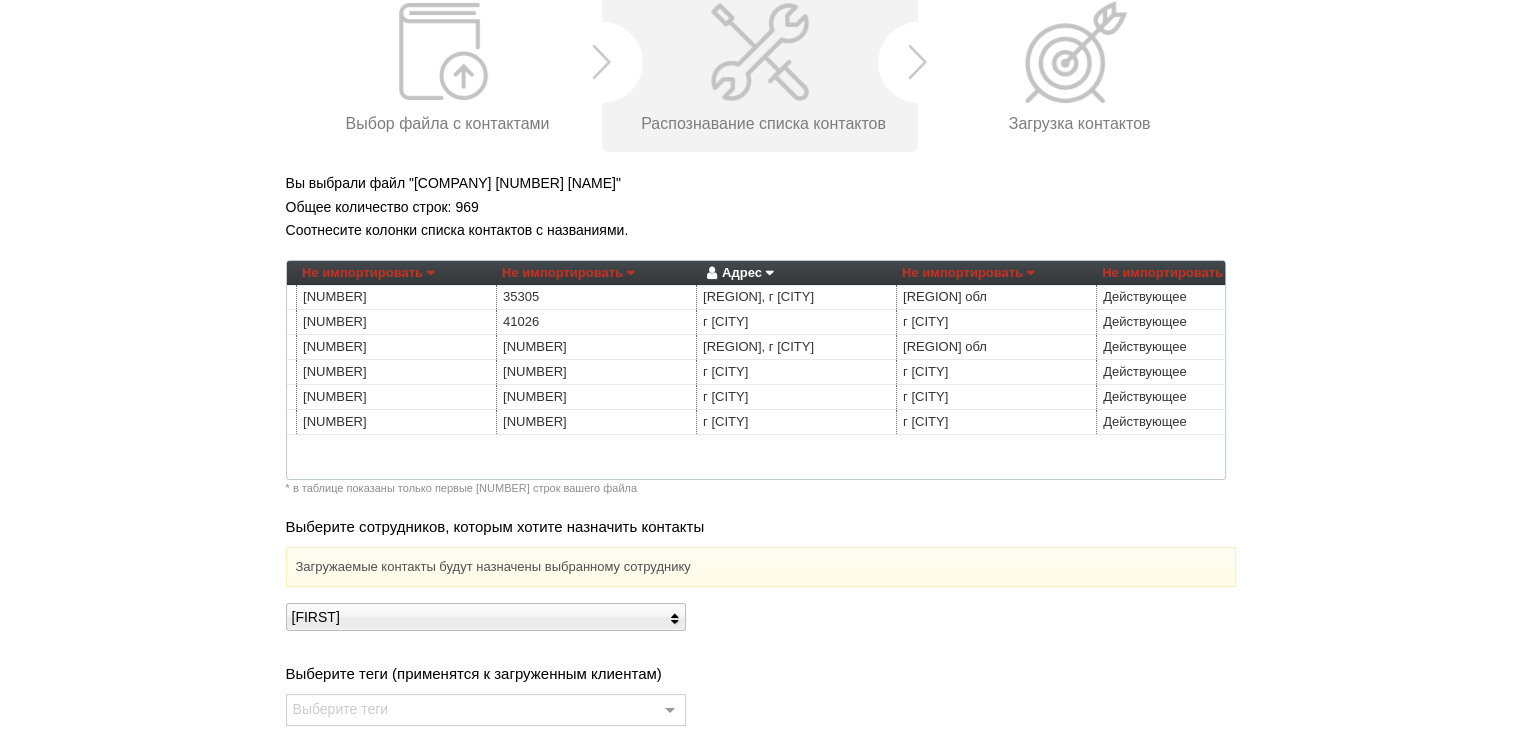 scroll, scrollTop: 0, scrollLeft: 685, axis: horizontal 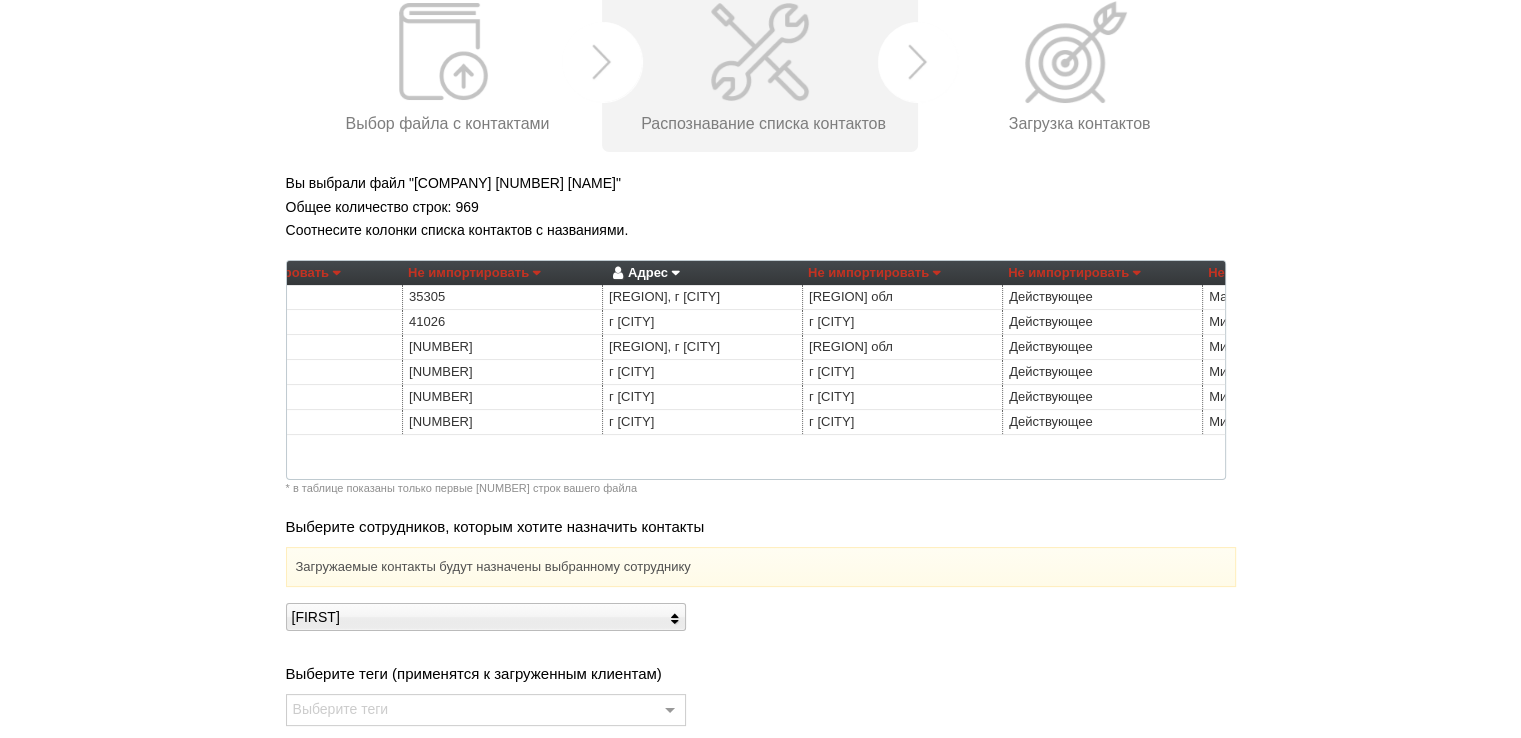 click on "Адрес" at bounding box center (643, 273) 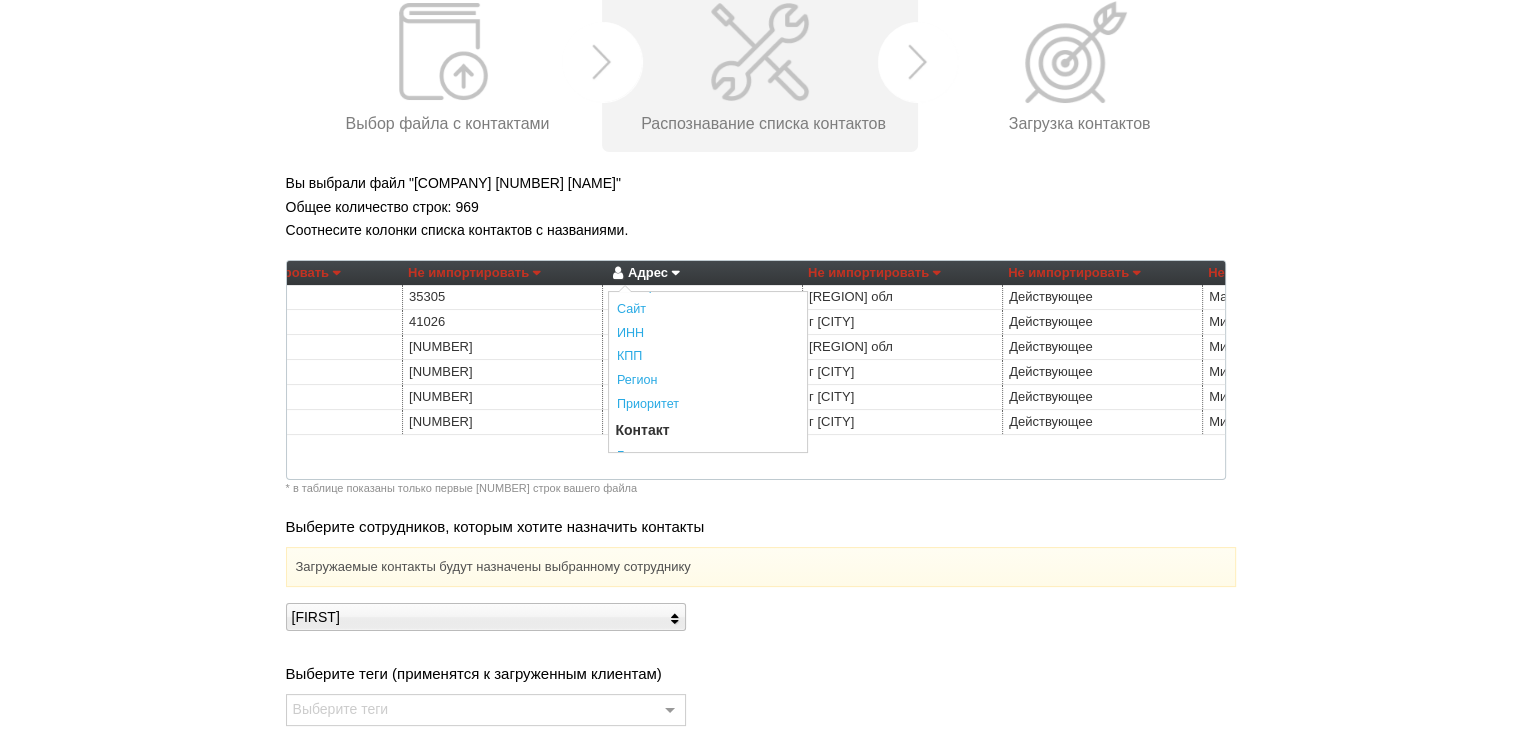 scroll, scrollTop: 64, scrollLeft: 0, axis: vertical 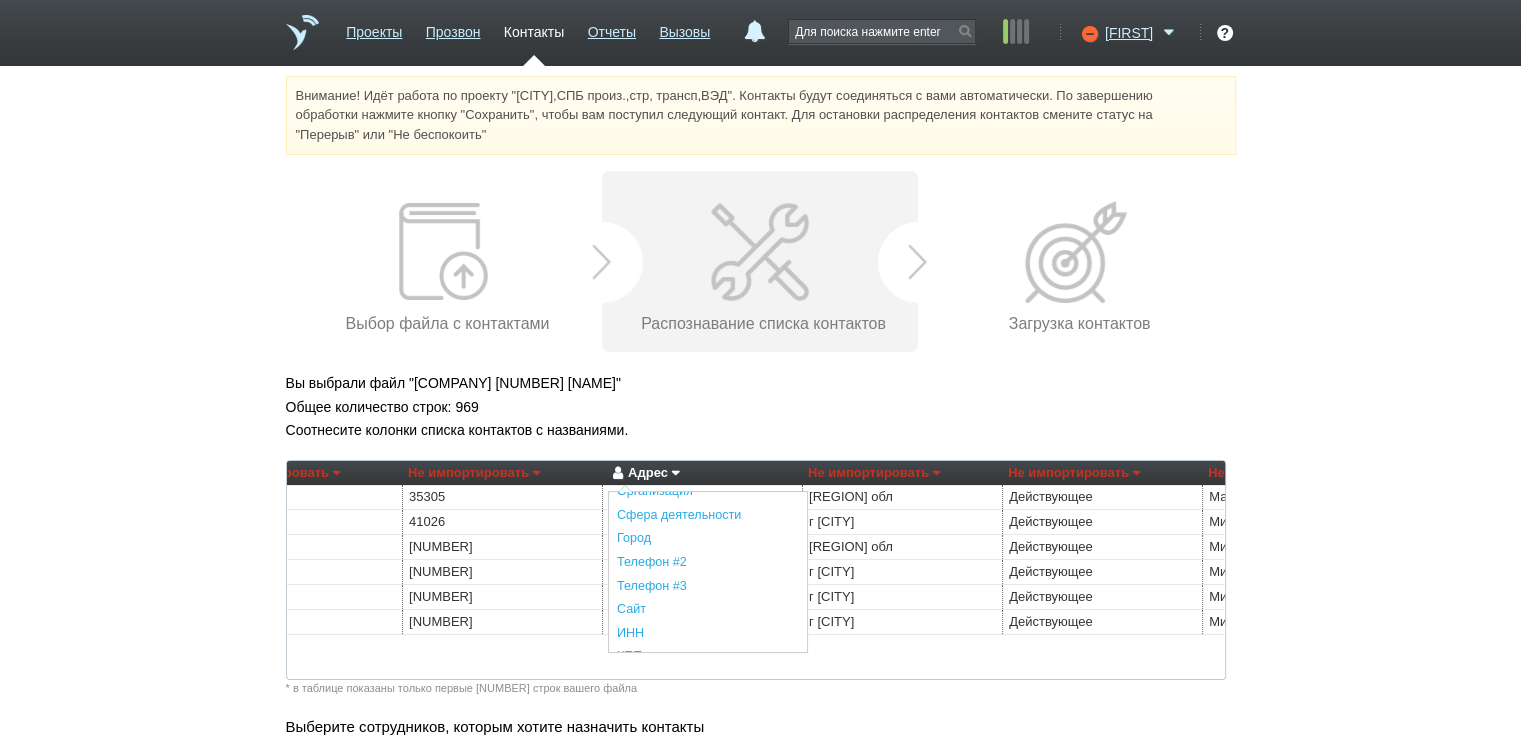 click on "Не импортировать" at bounding box center (874, 473) 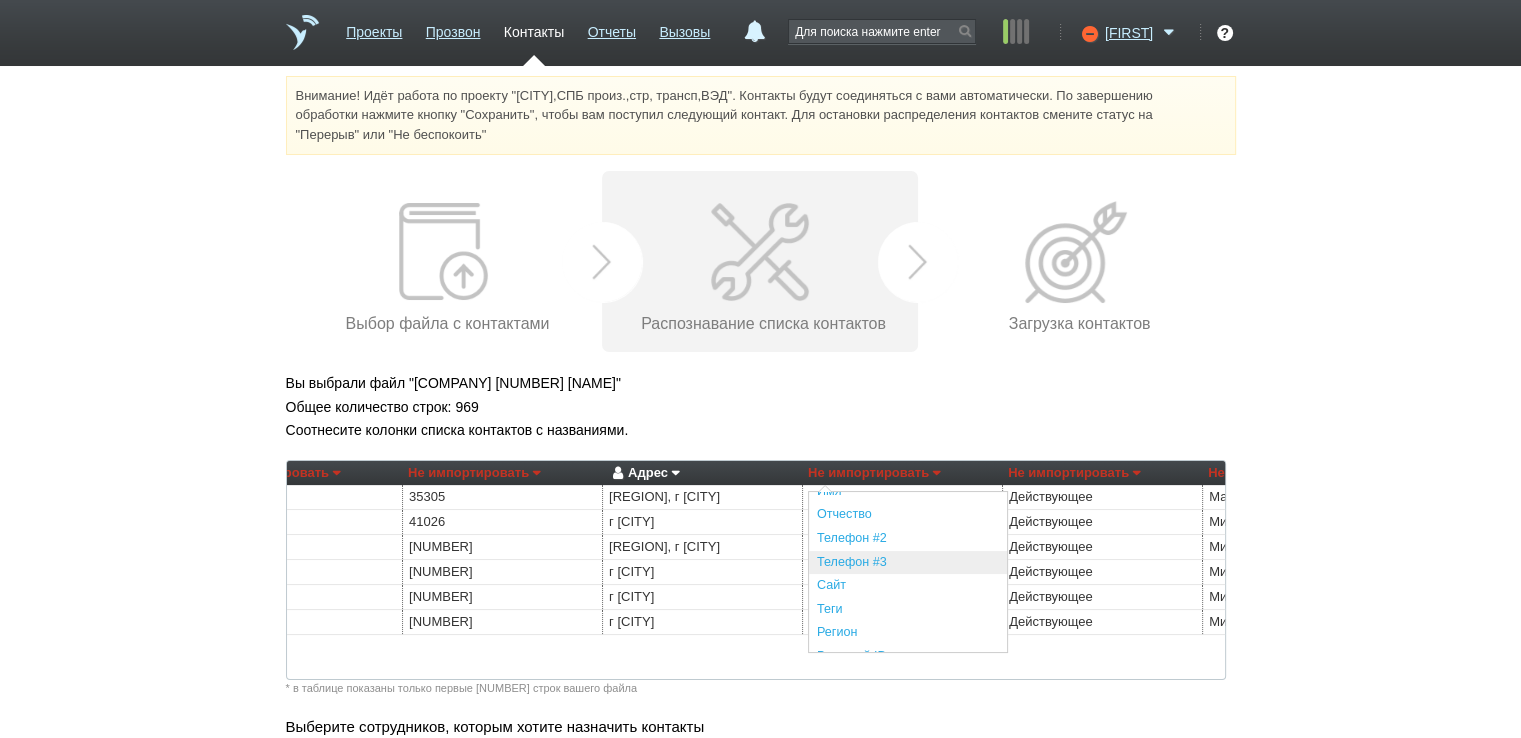 scroll, scrollTop: 464, scrollLeft: 0, axis: vertical 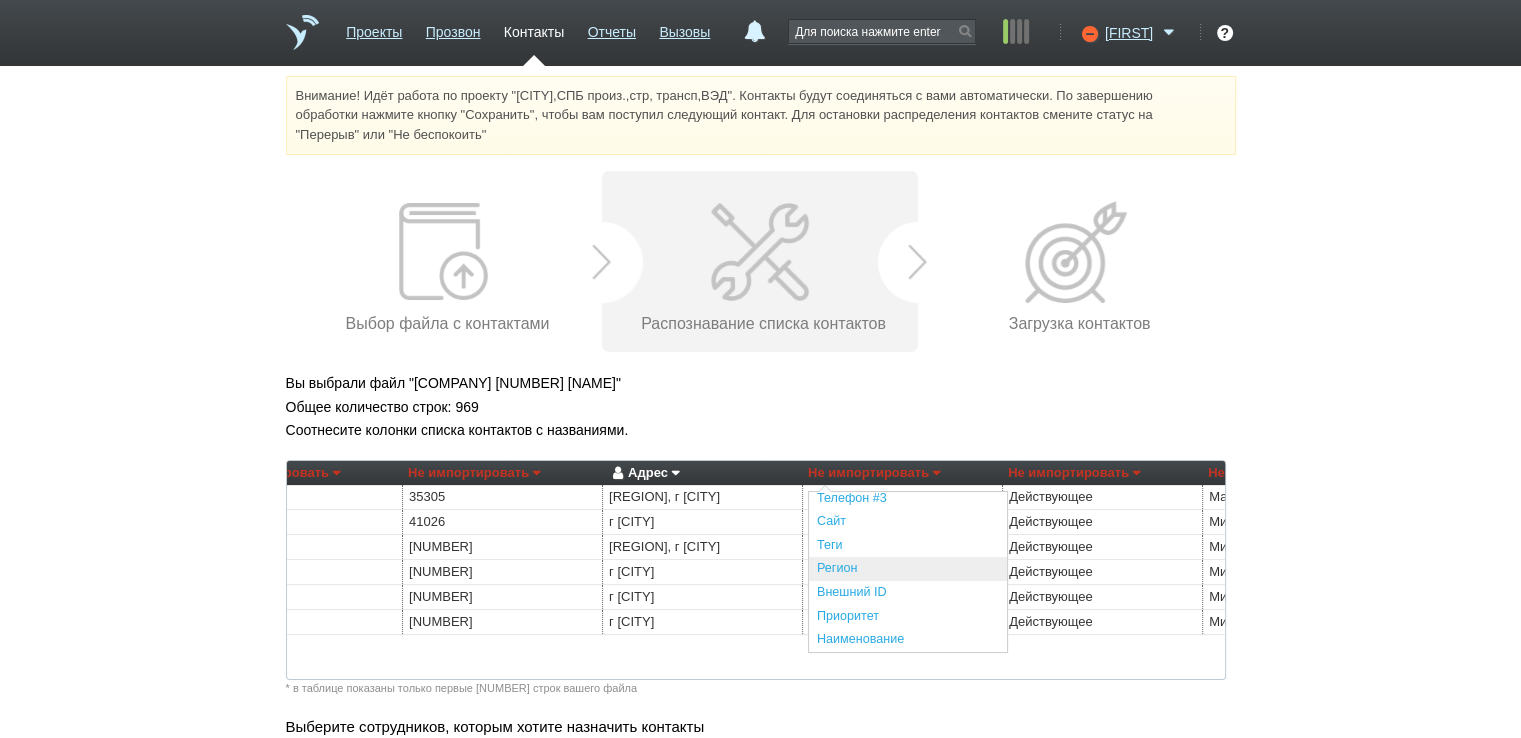 click on "Регион" at bounding box center [908, 569] 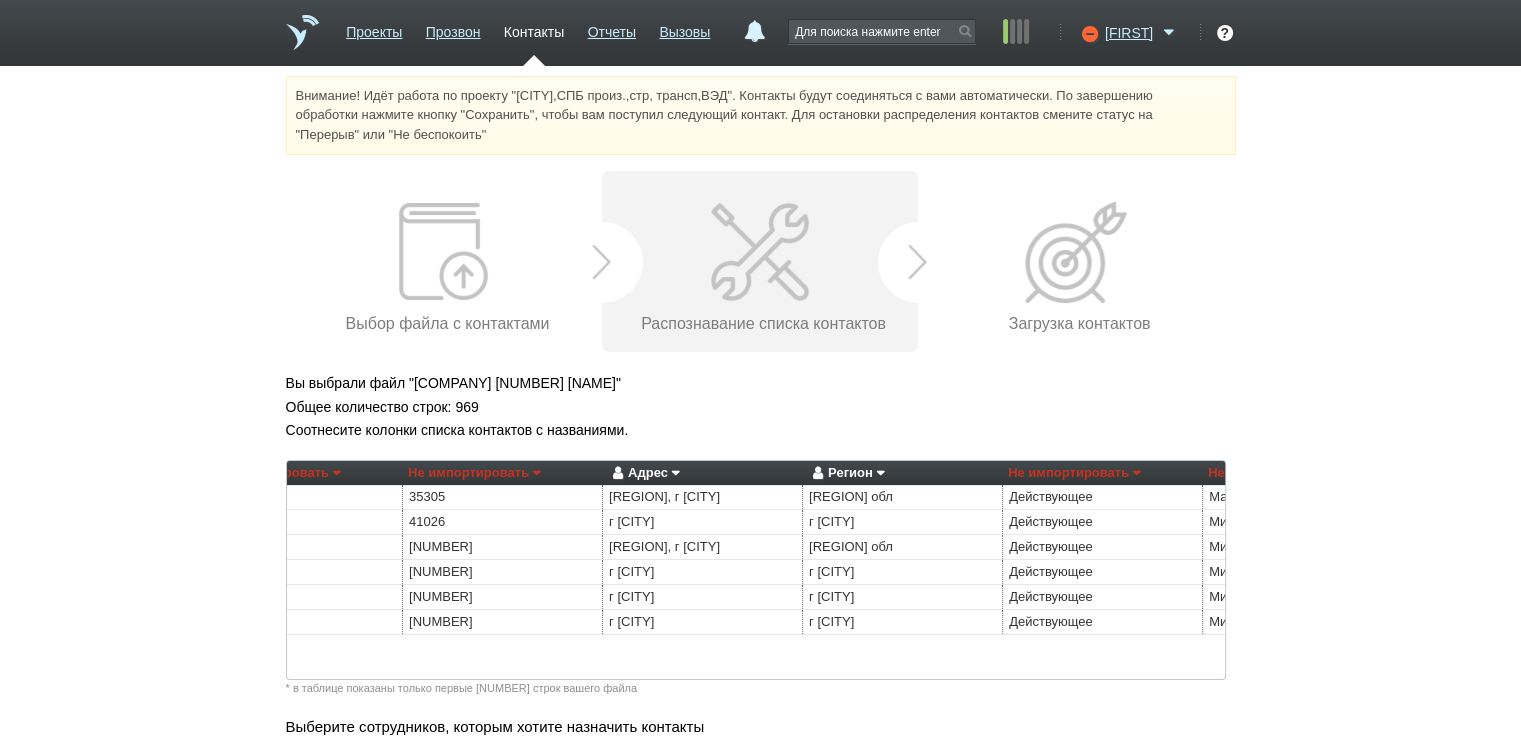 click on "Адрес" at bounding box center [643, 473] 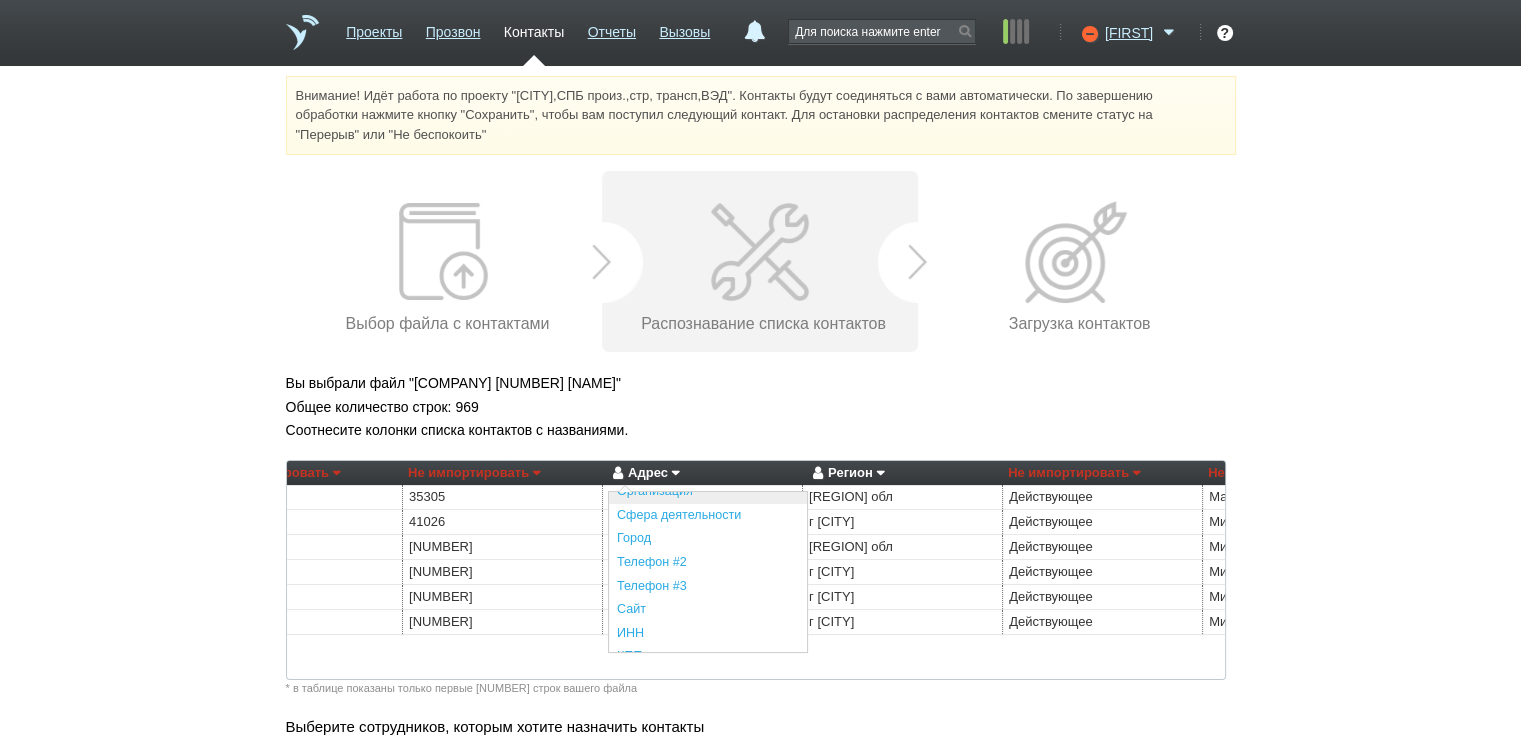 scroll, scrollTop: 0, scrollLeft: 0, axis: both 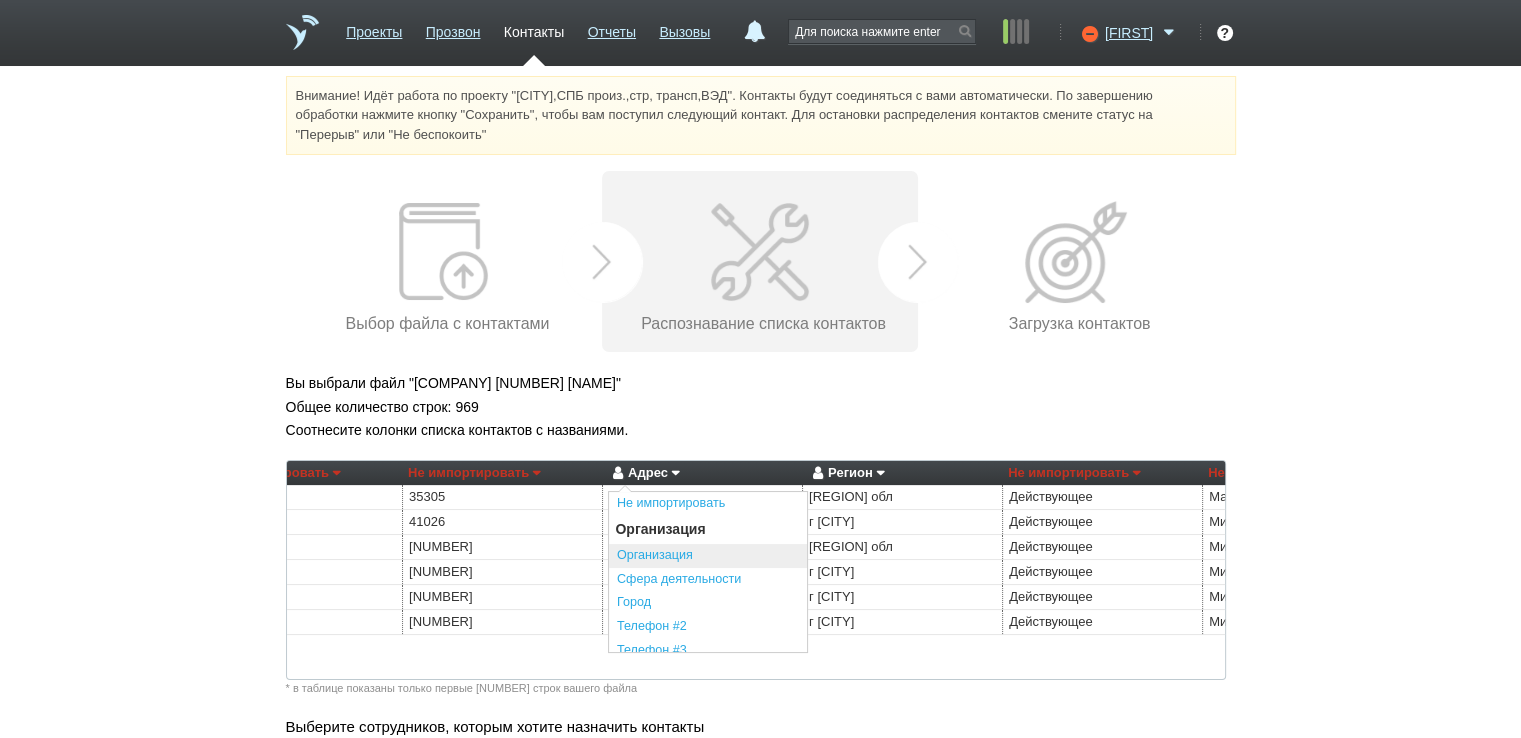 click on "Не импортировать" at bounding box center (708, 504) 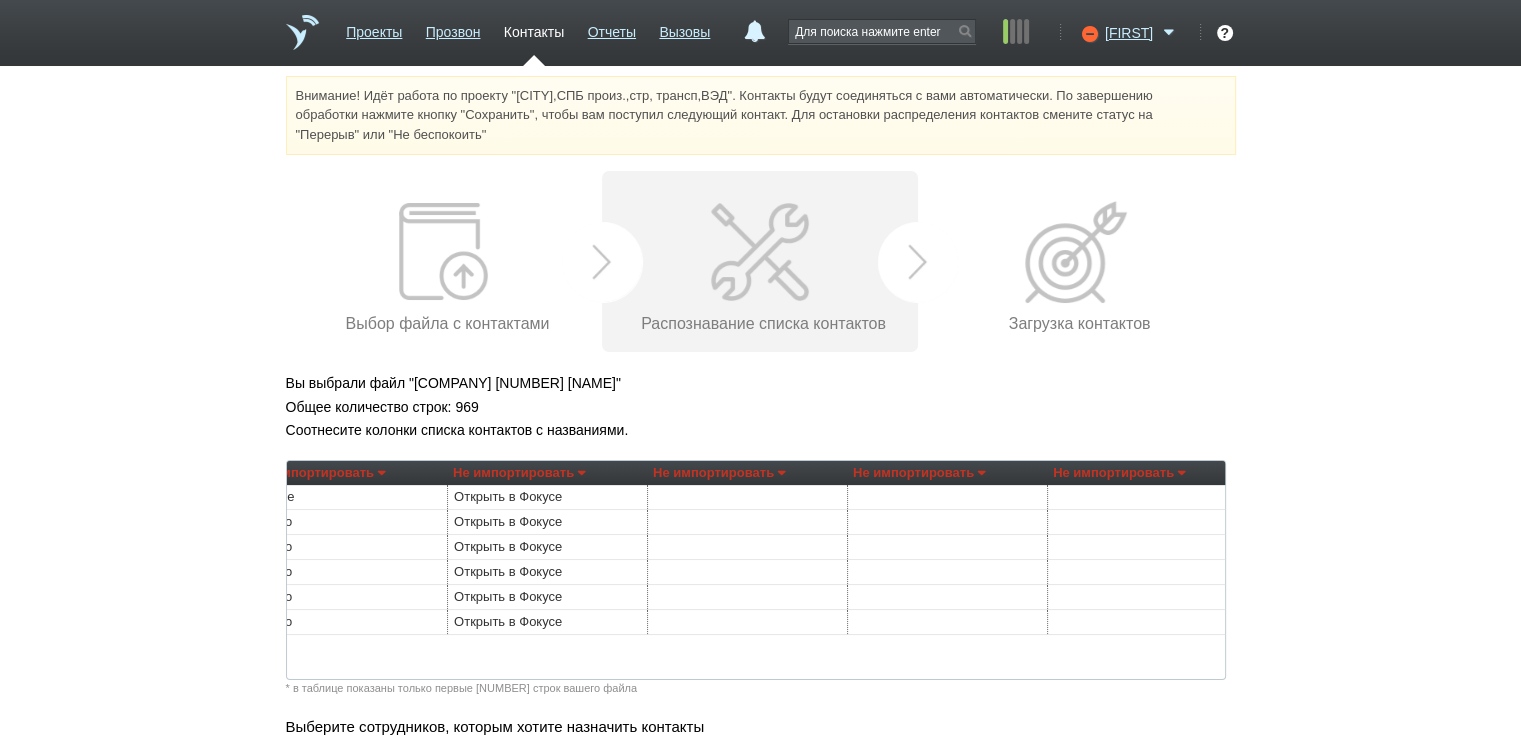 scroll, scrollTop: 0, scrollLeft: 1630, axis: horizontal 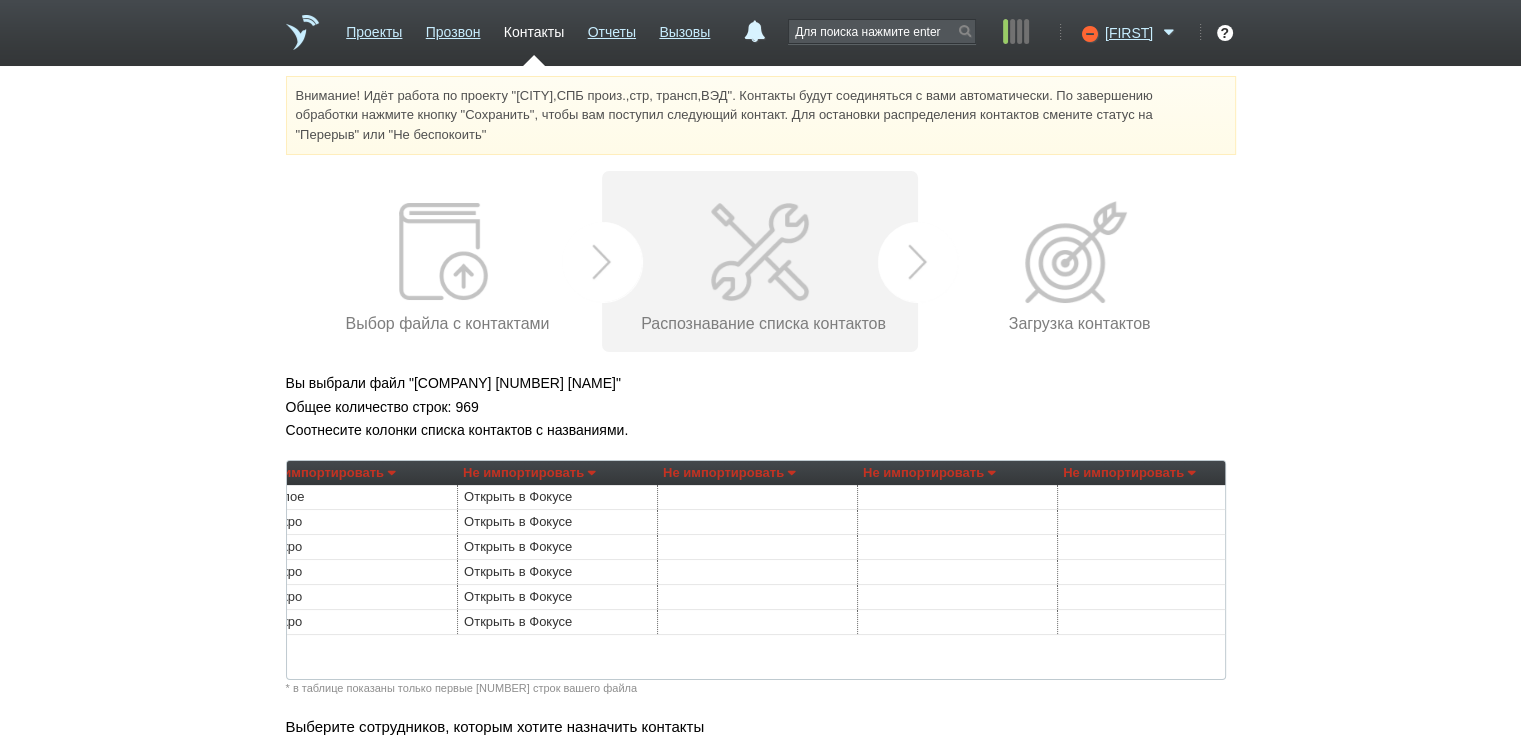 click on "Не импортировать" at bounding box center (729, 473) 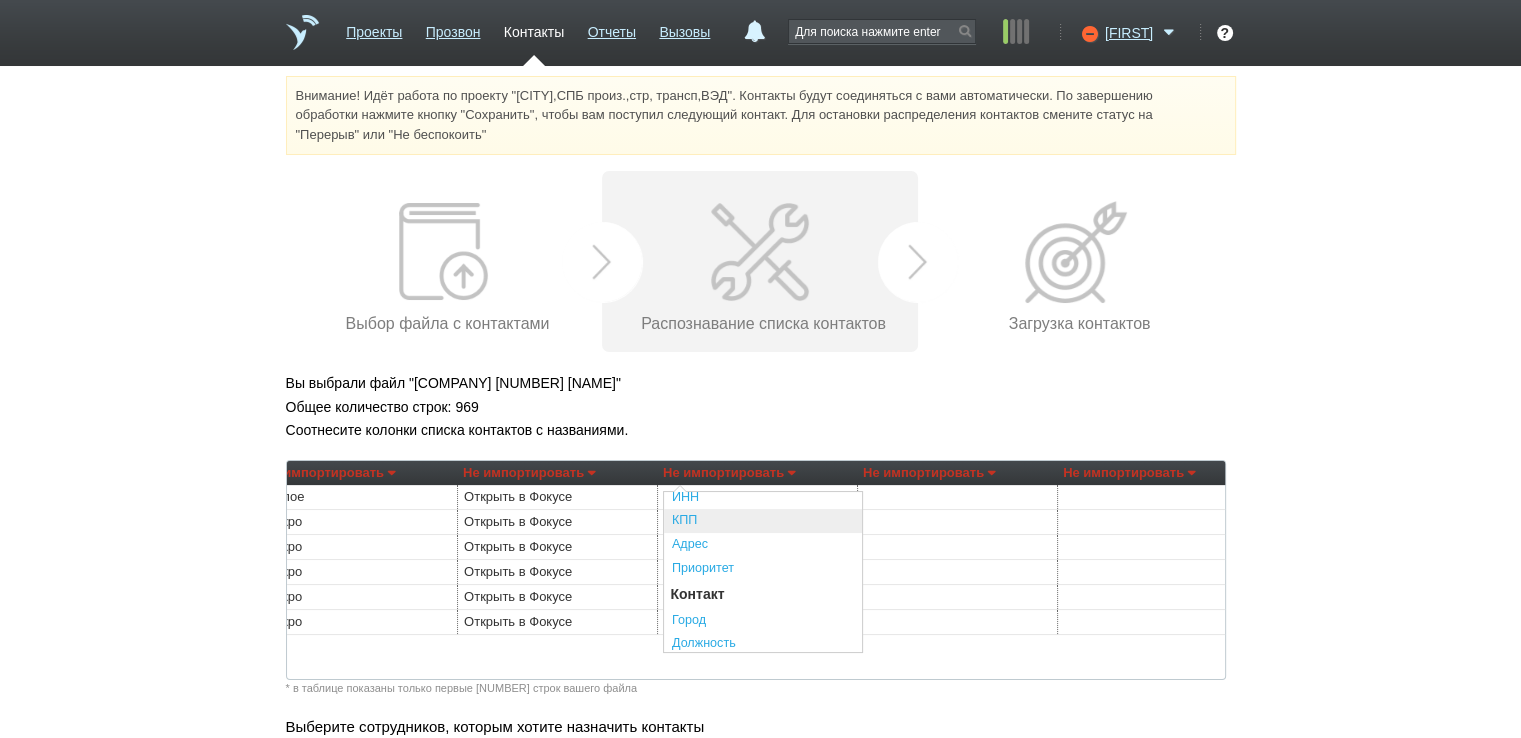 scroll, scrollTop: 300, scrollLeft: 0, axis: vertical 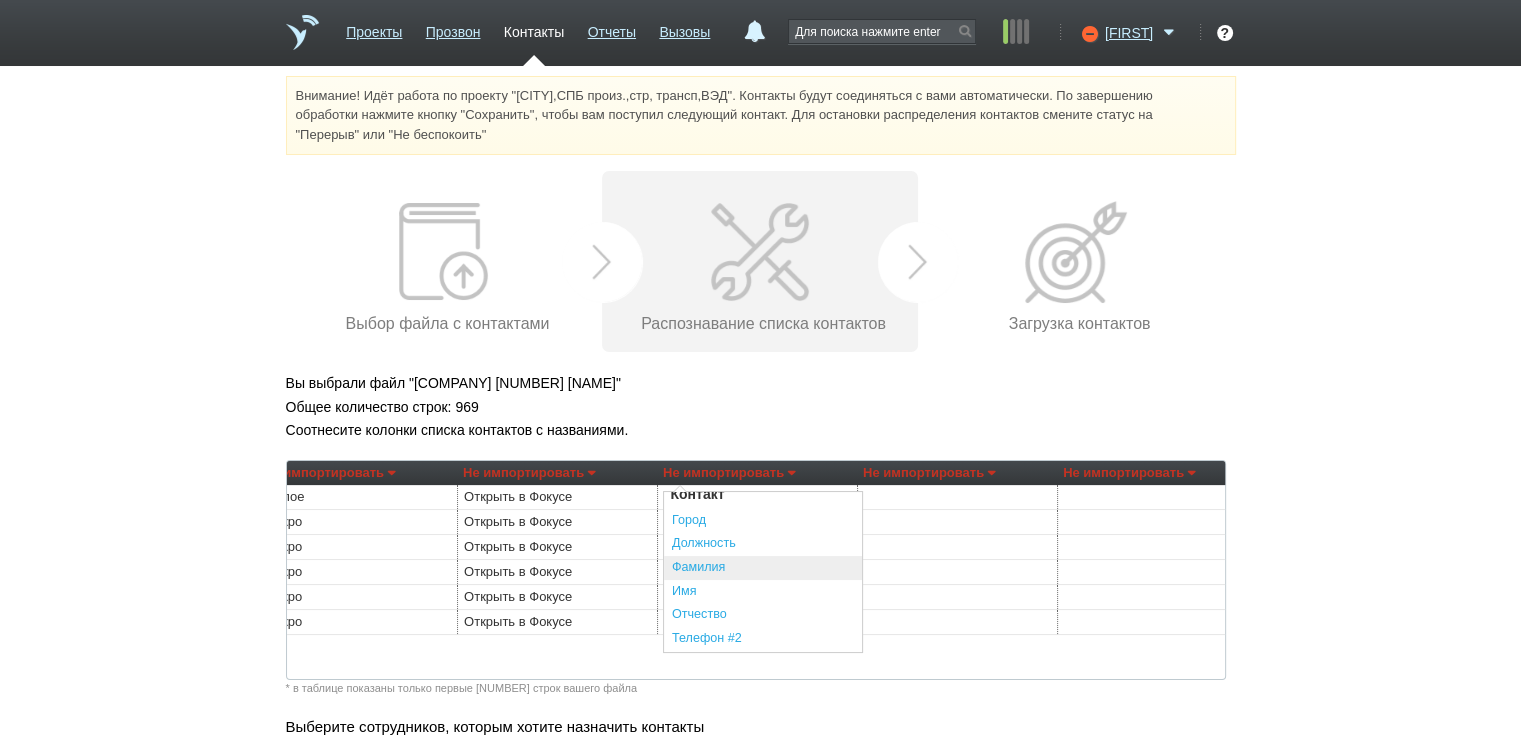 click on "Фамилия" at bounding box center (763, 568) 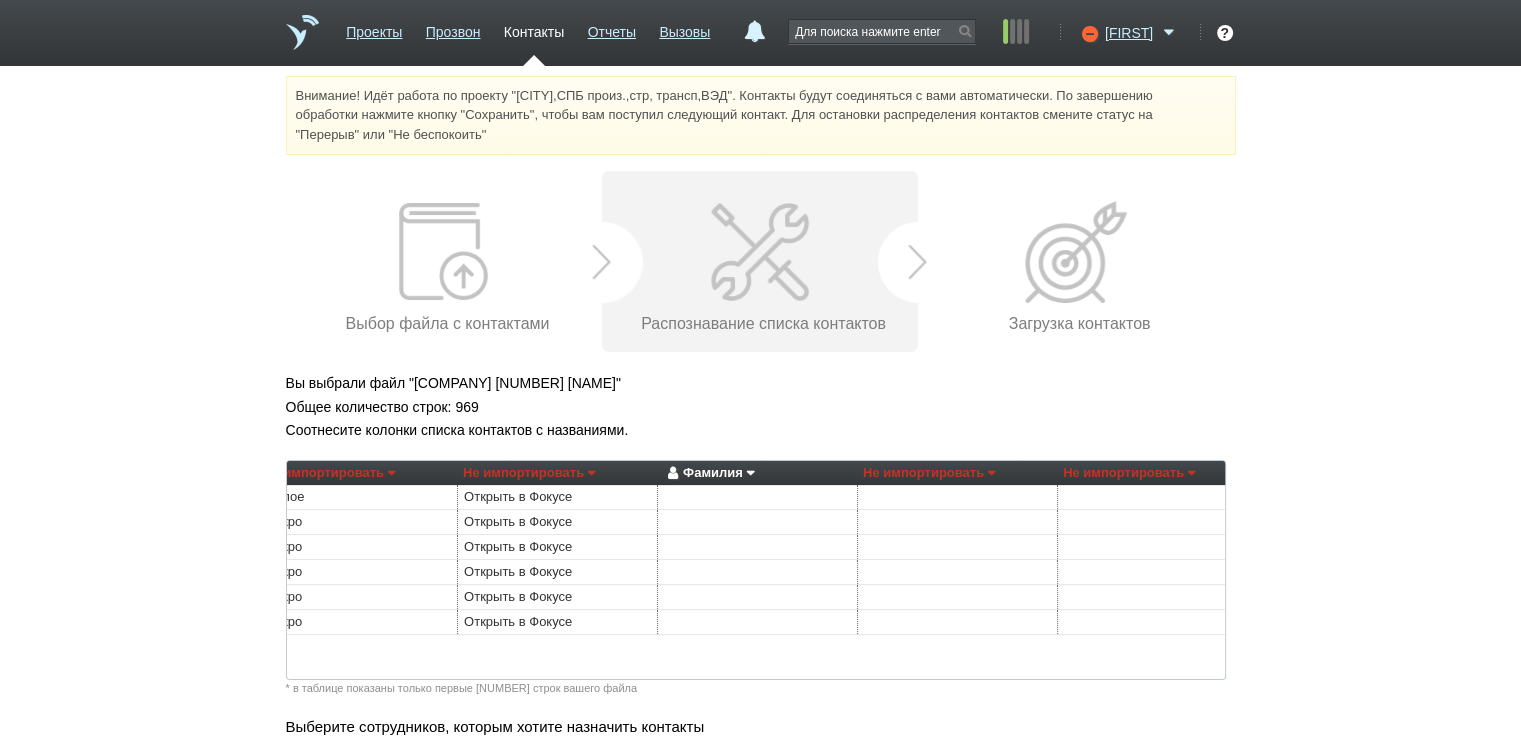 click on "Не импортировать" at bounding box center [1129, 473] 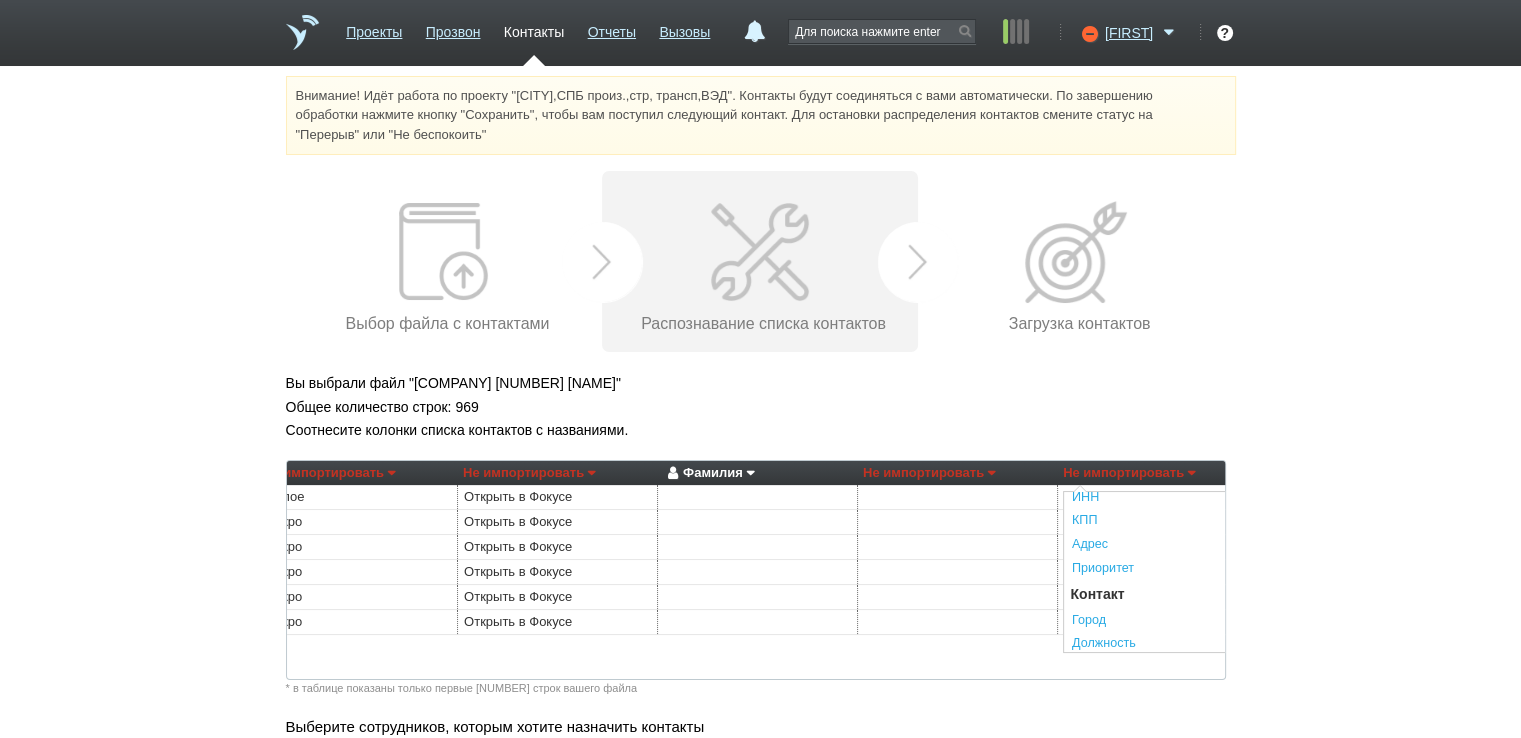 scroll, scrollTop: 300, scrollLeft: 0, axis: vertical 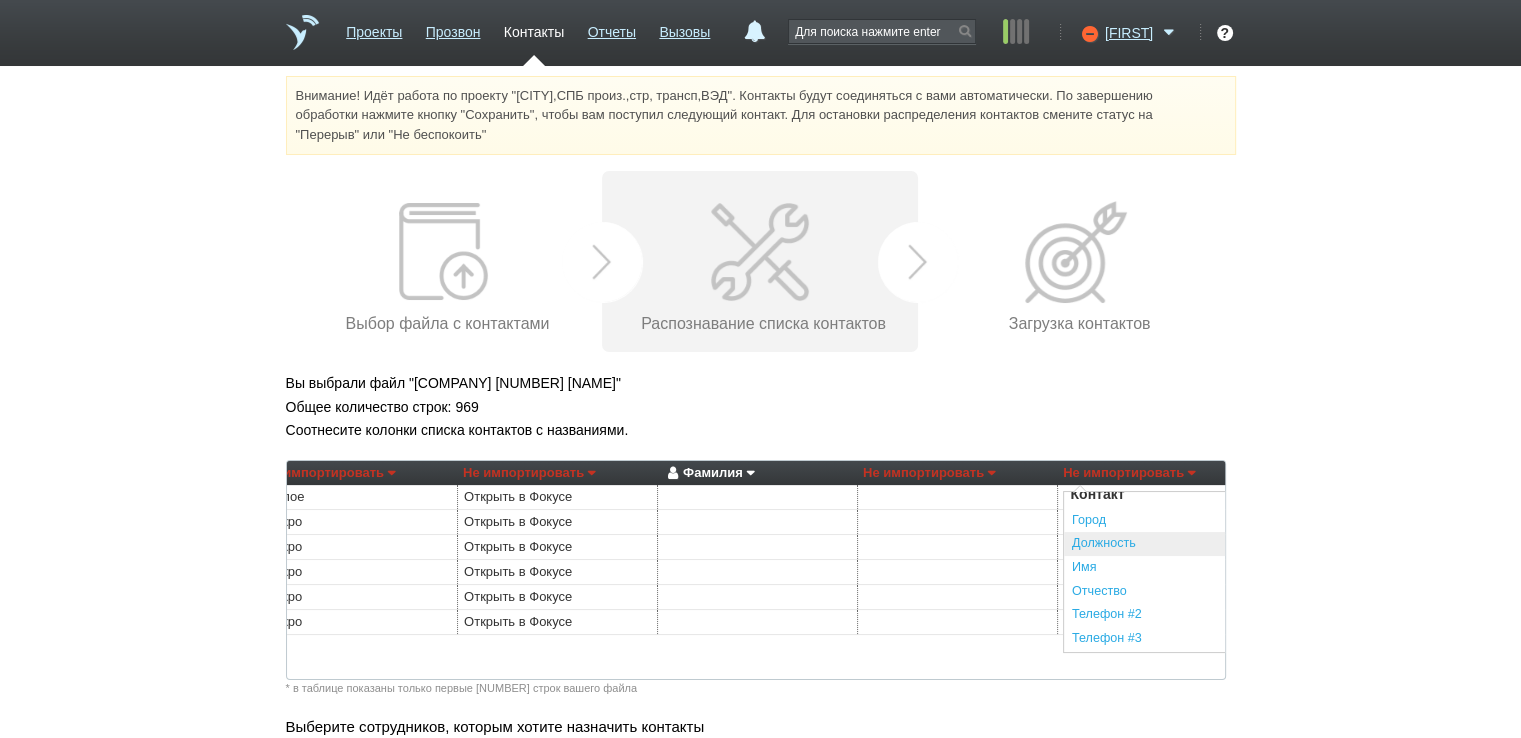 click on "Должность" at bounding box center [1163, 544] 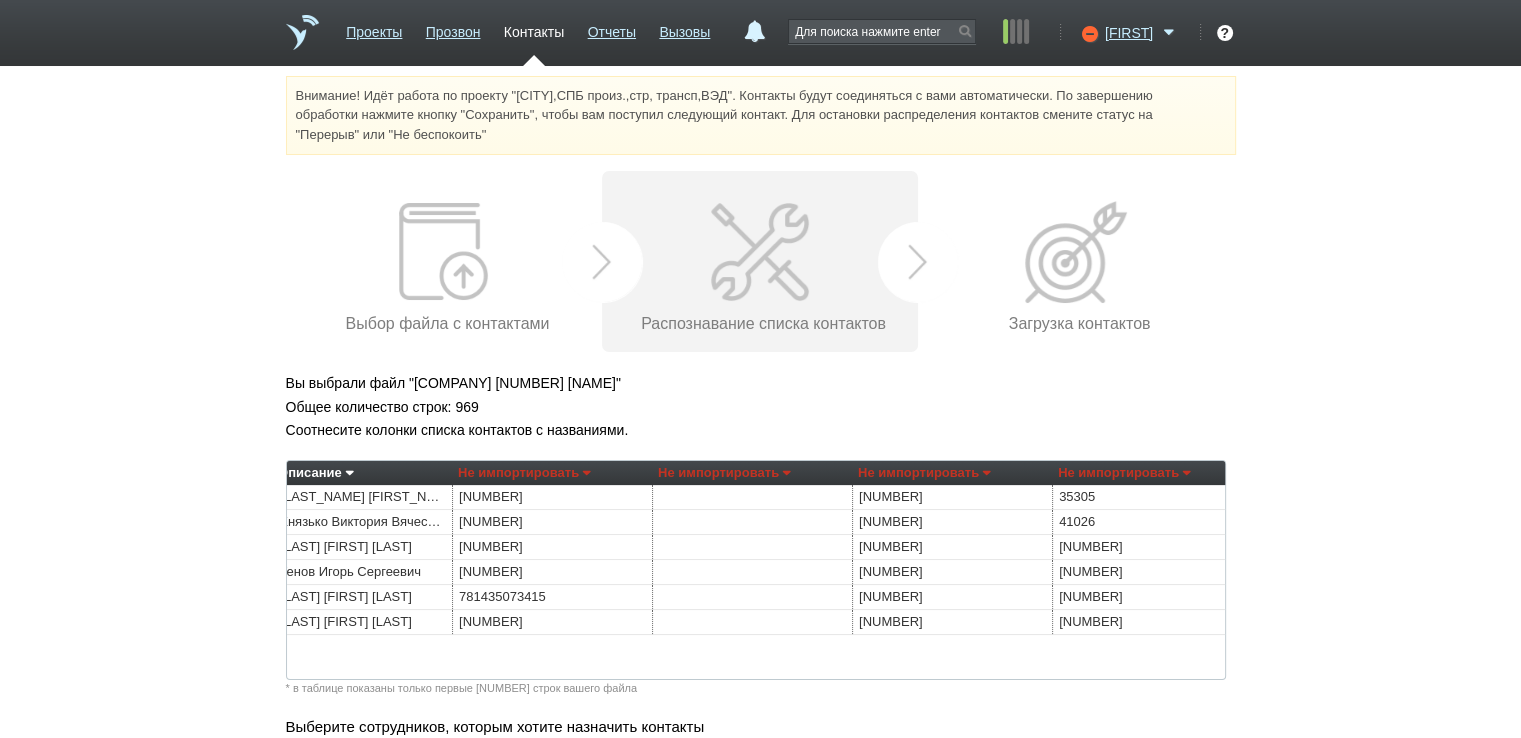 scroll, scrollTop: 0, scrollLeft: 0, axis: both 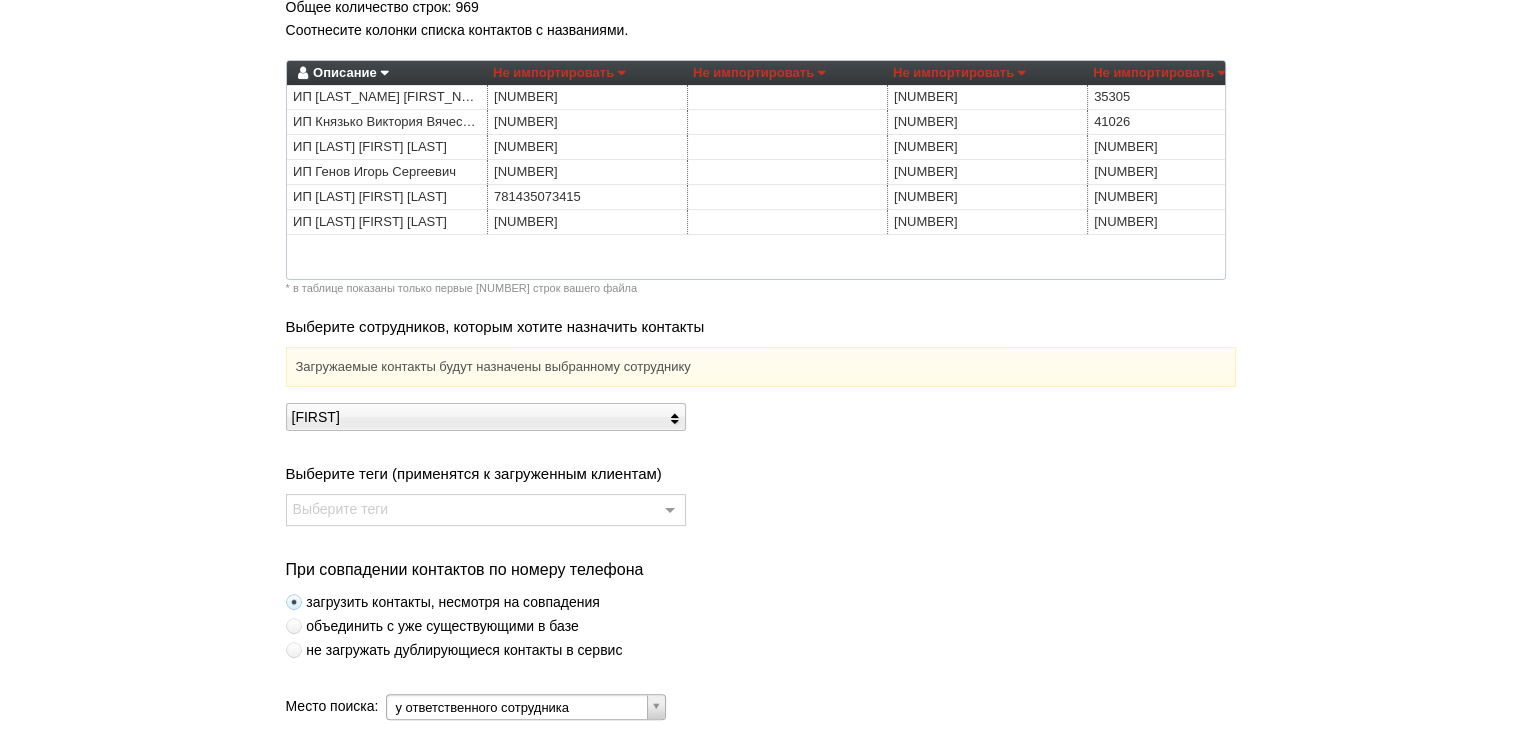 click at bounding box center [294, 650] 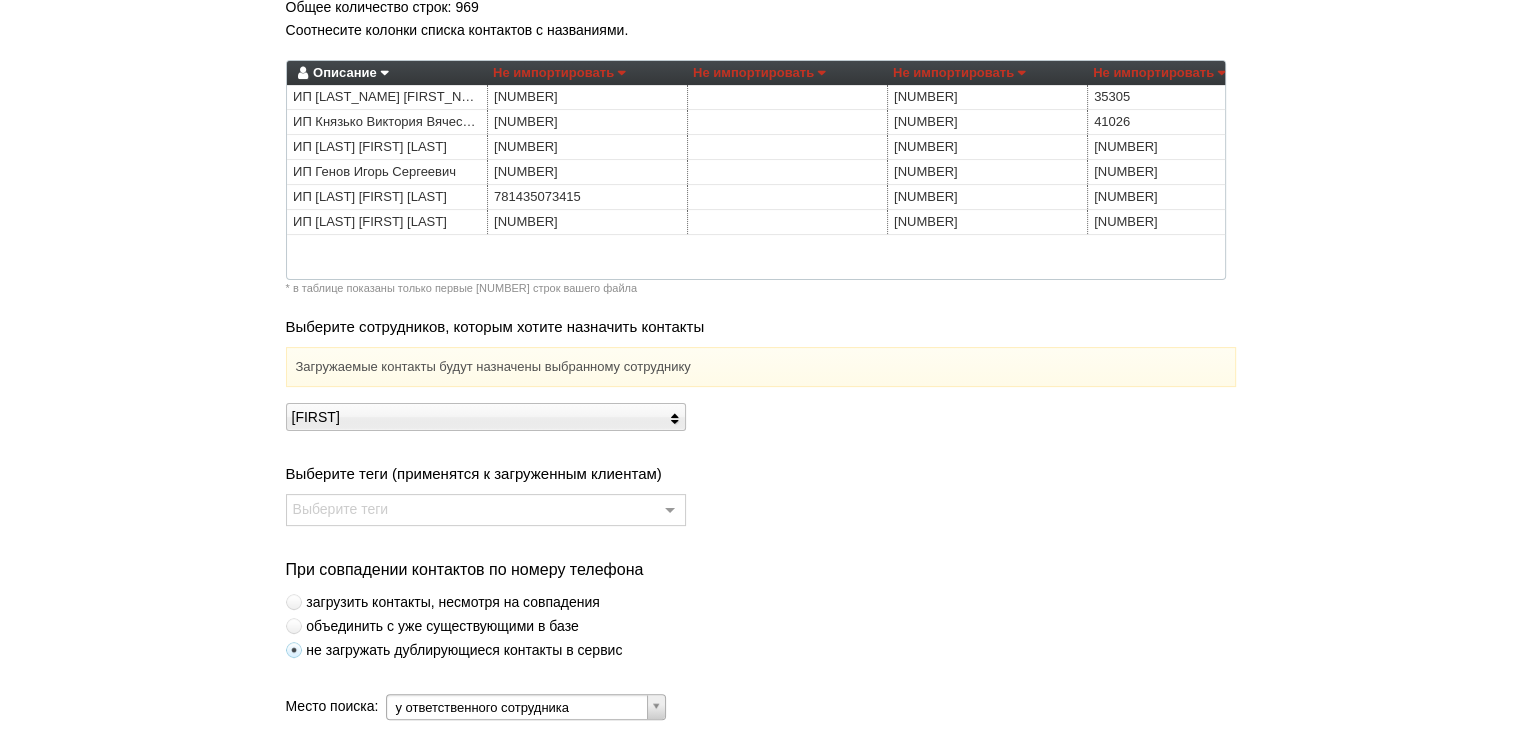 scroll, scrollTop: 546, scrollLeft: 0, axis: vertical 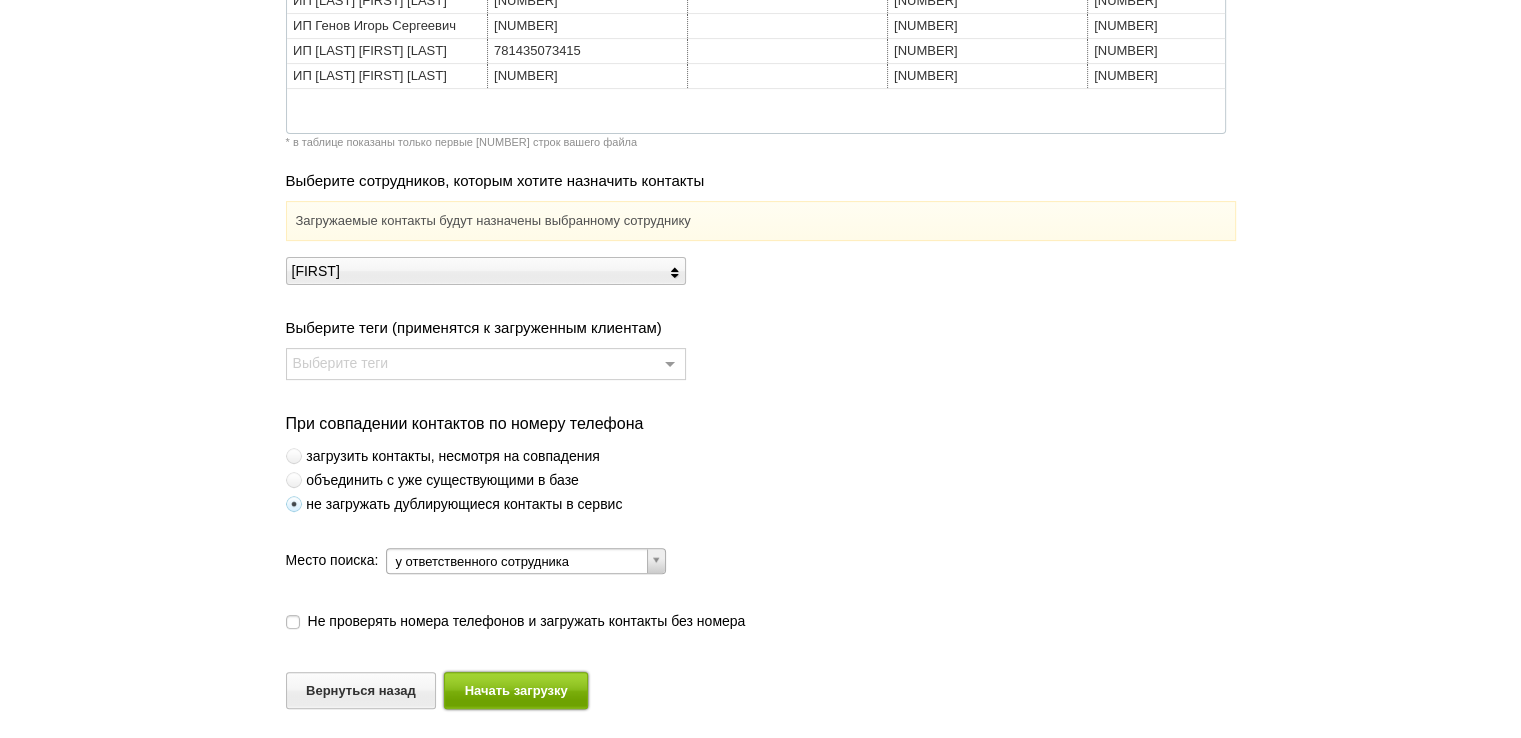 click on "Начать загрузку" at bounding box center (516, 690) 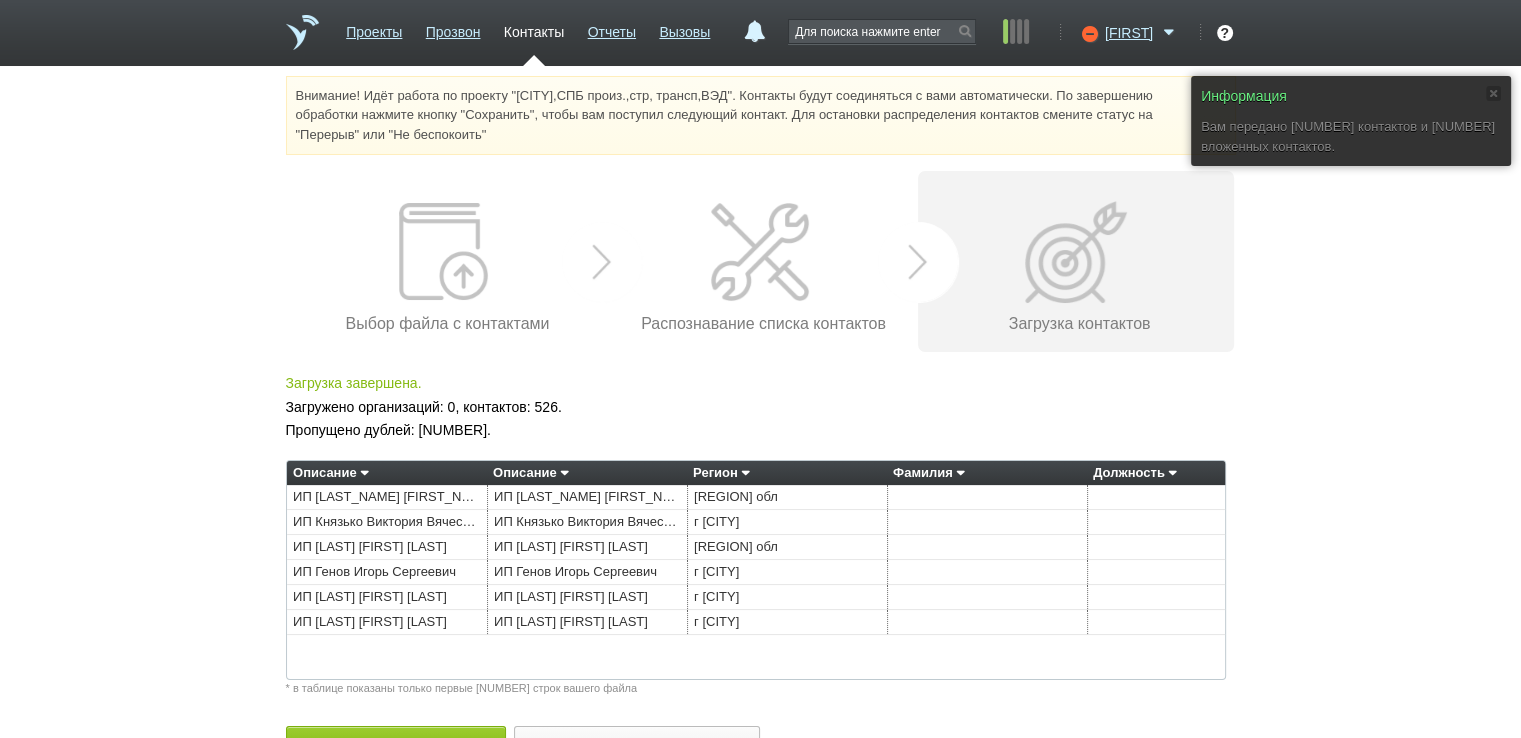 scroll, scrollTop: 55, scrollLeft: 0, axis: vertical 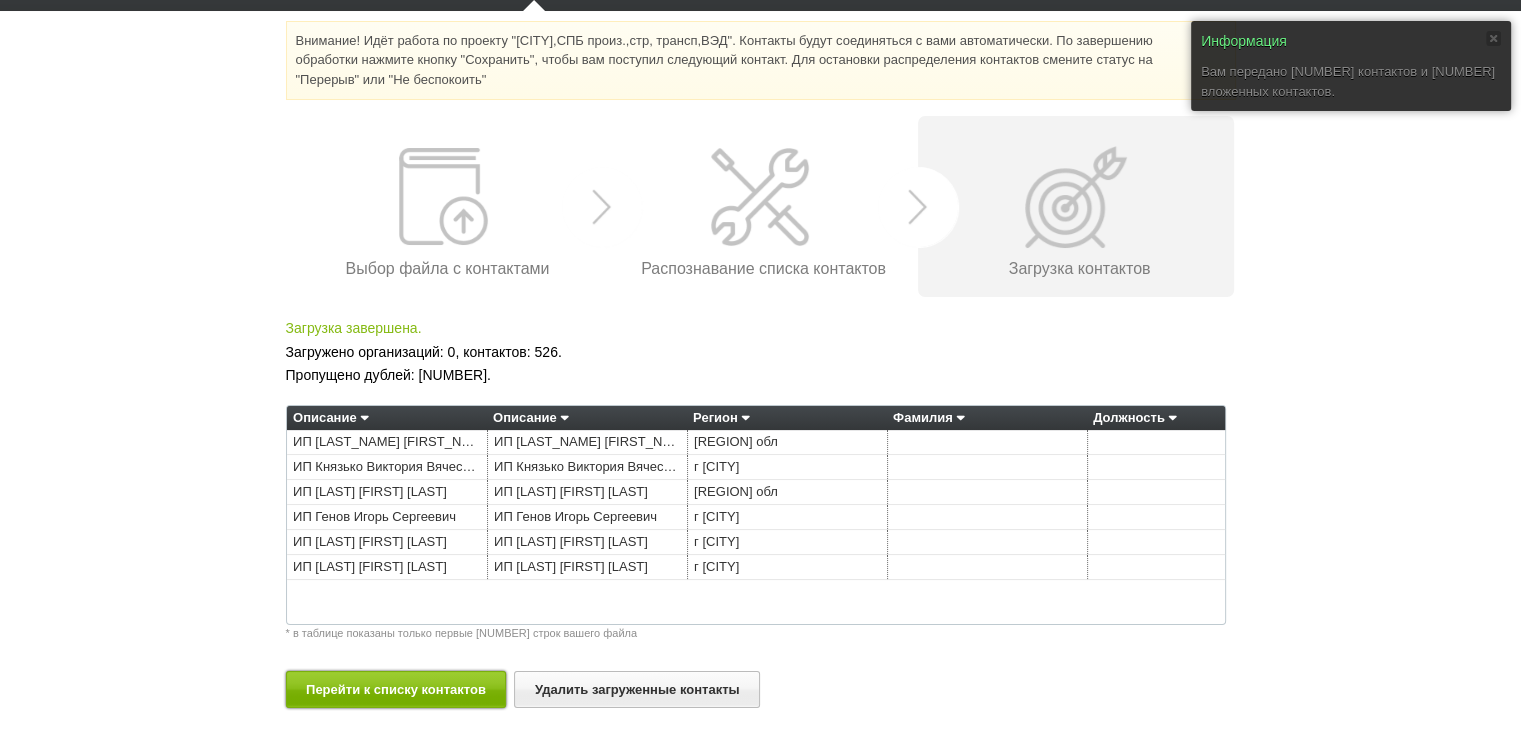 click on "Перейти к списку контактов" at bounding box center [396, 689] 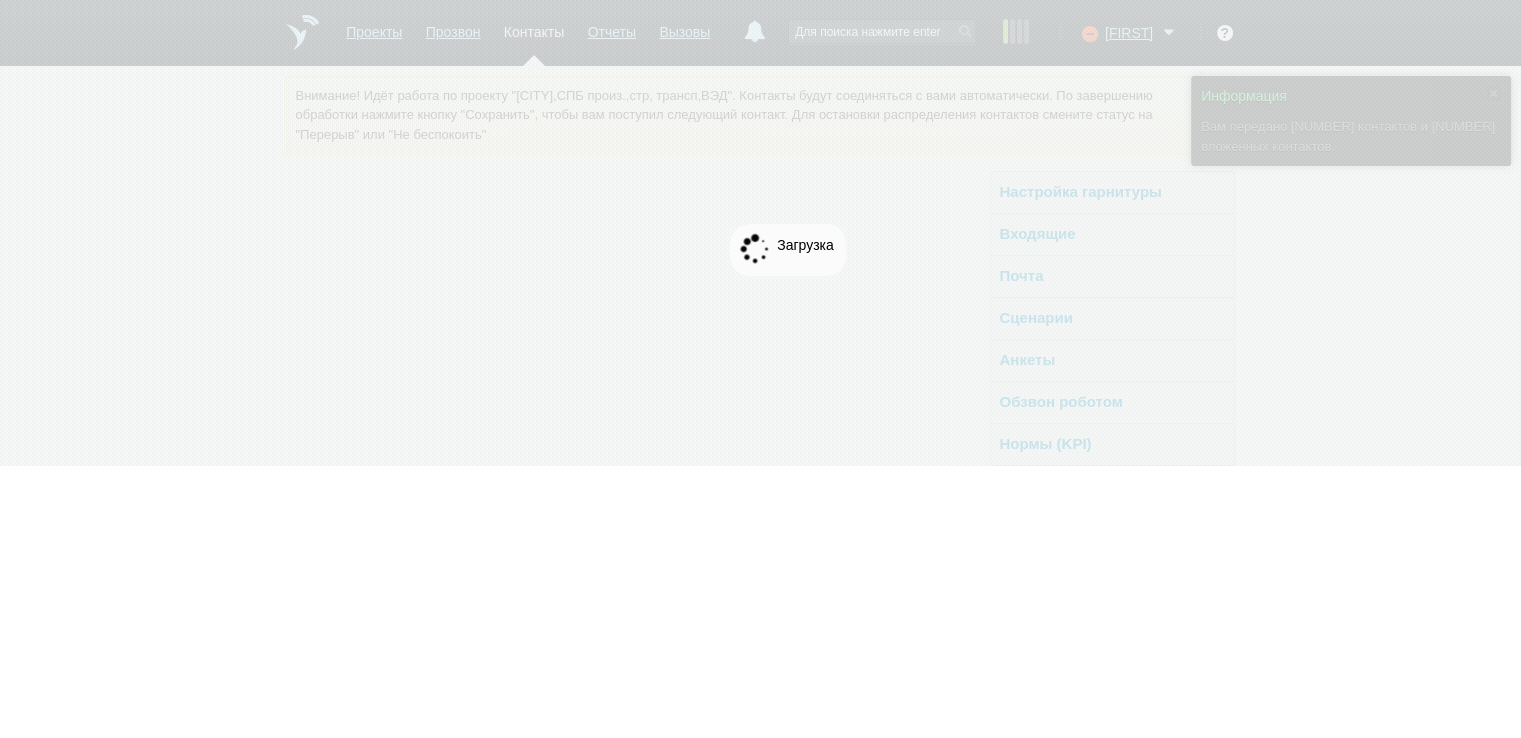 scroll, scrollTop: 0, scrollLeft: 0, axis: both 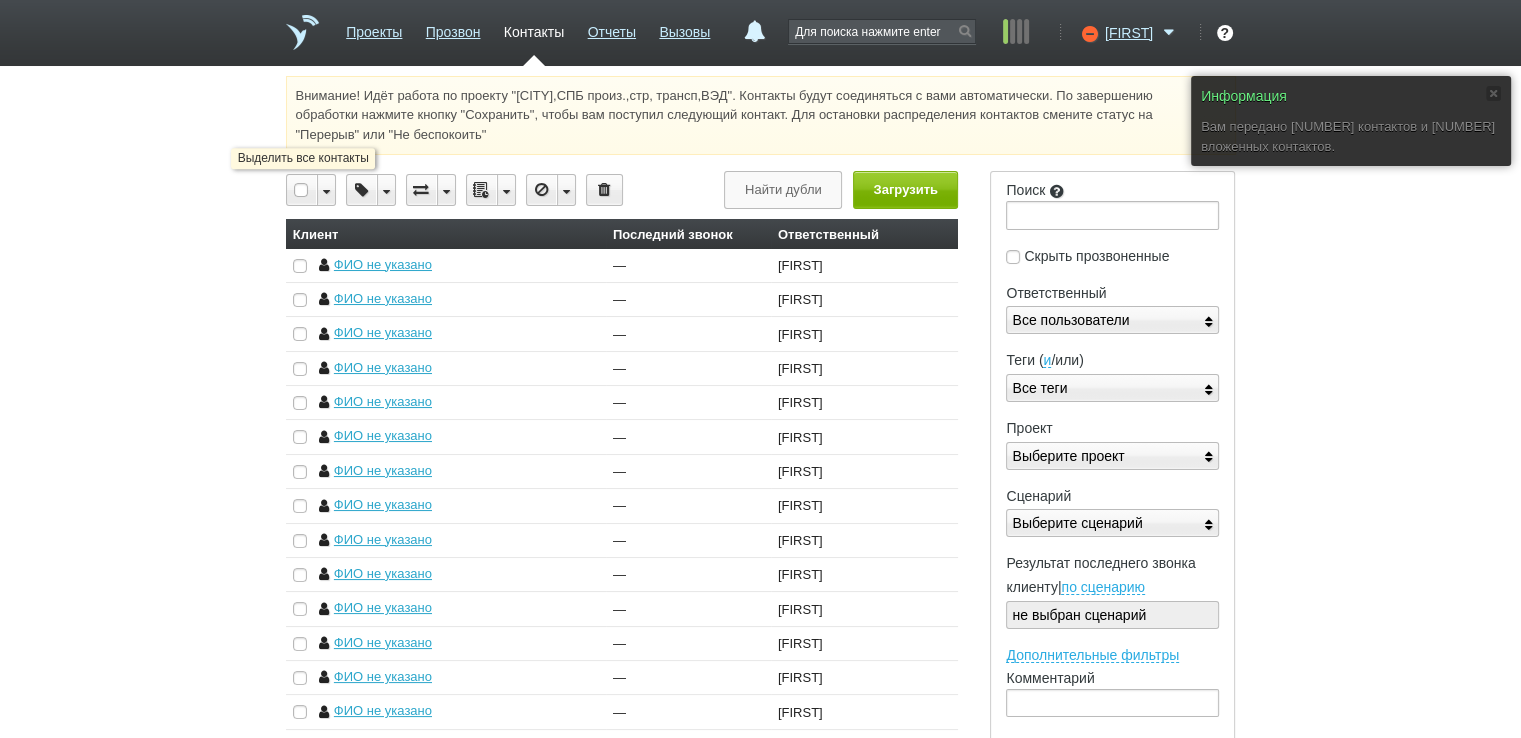 click at bounding box center (302, 190) 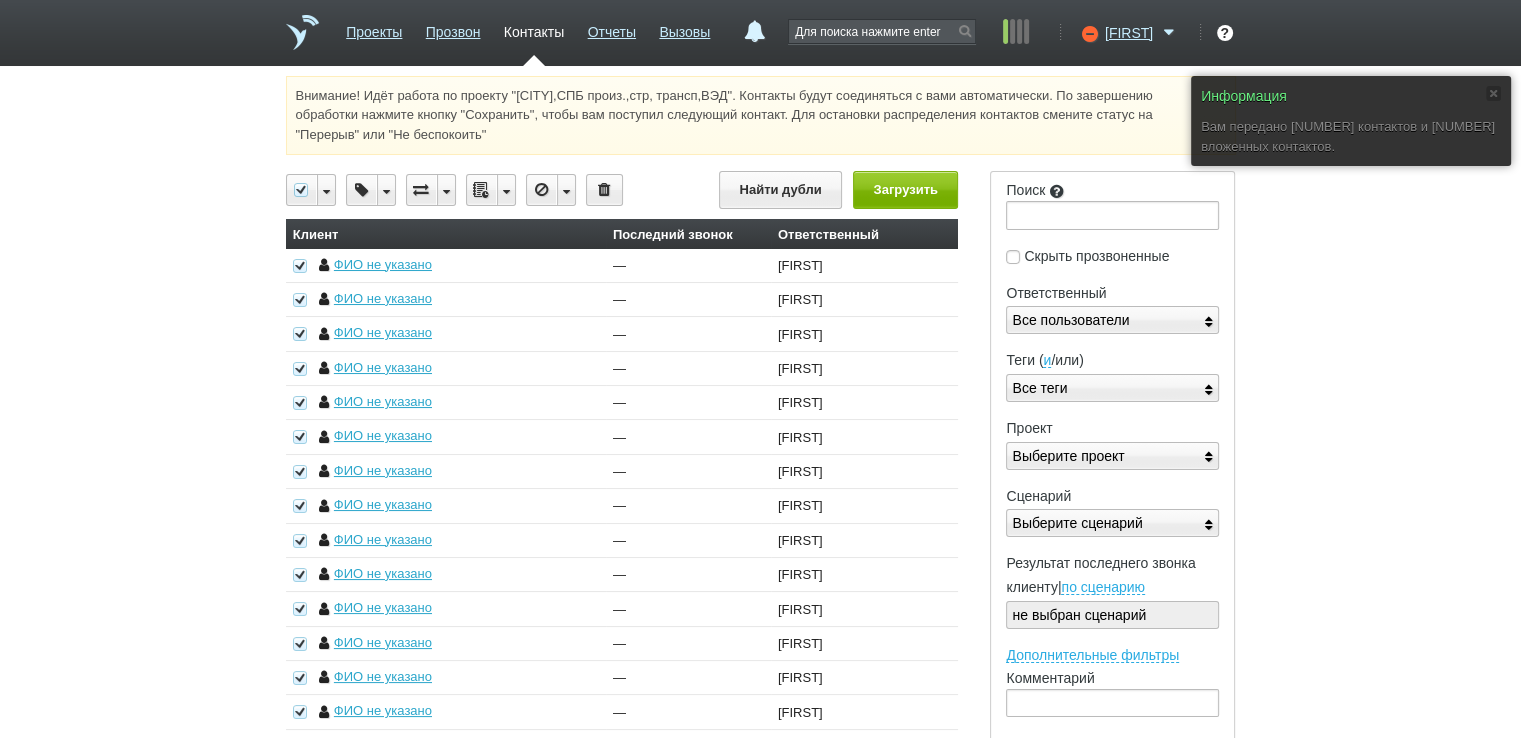 click at bounding box center (506, 190) 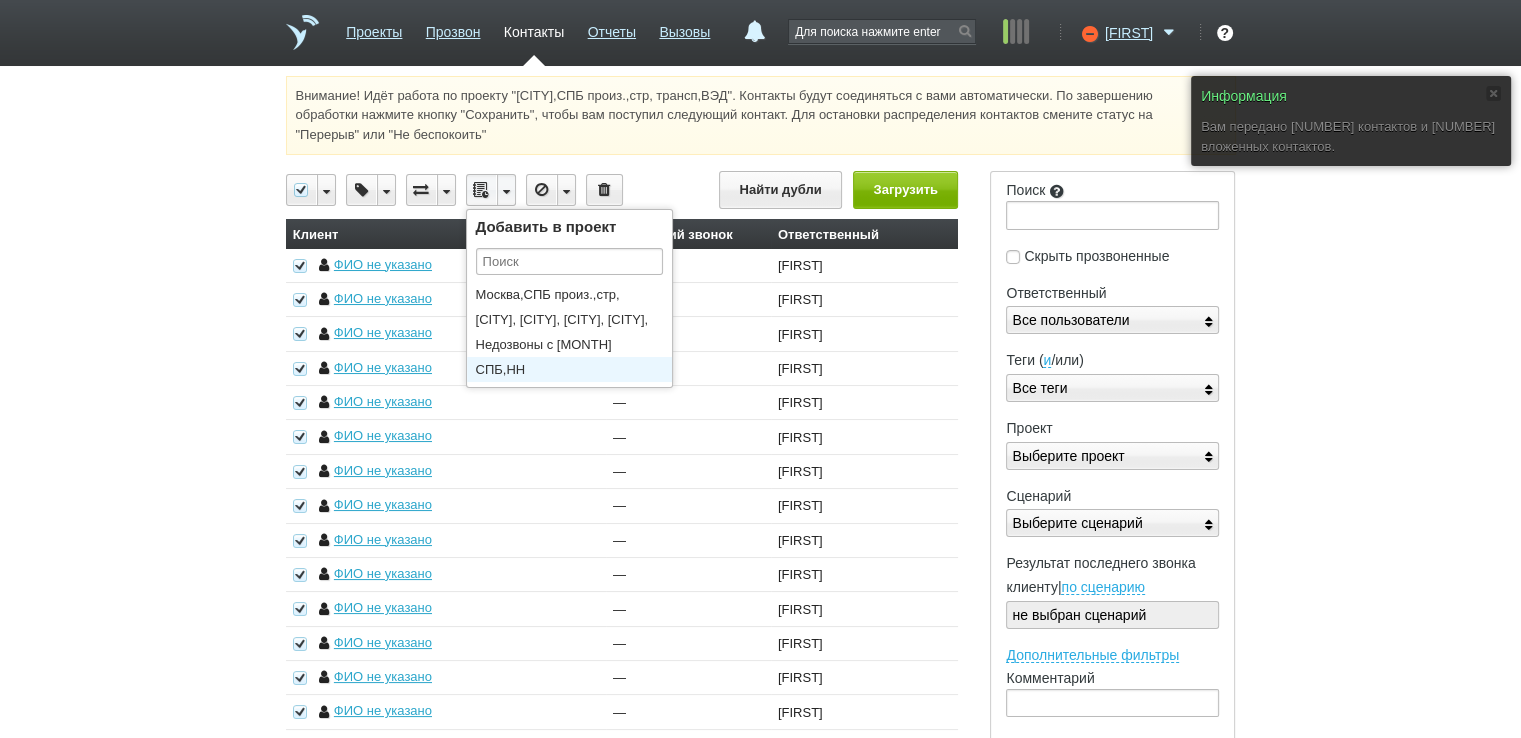 click on "СПБ,НН" at bounding box center [574, 369] 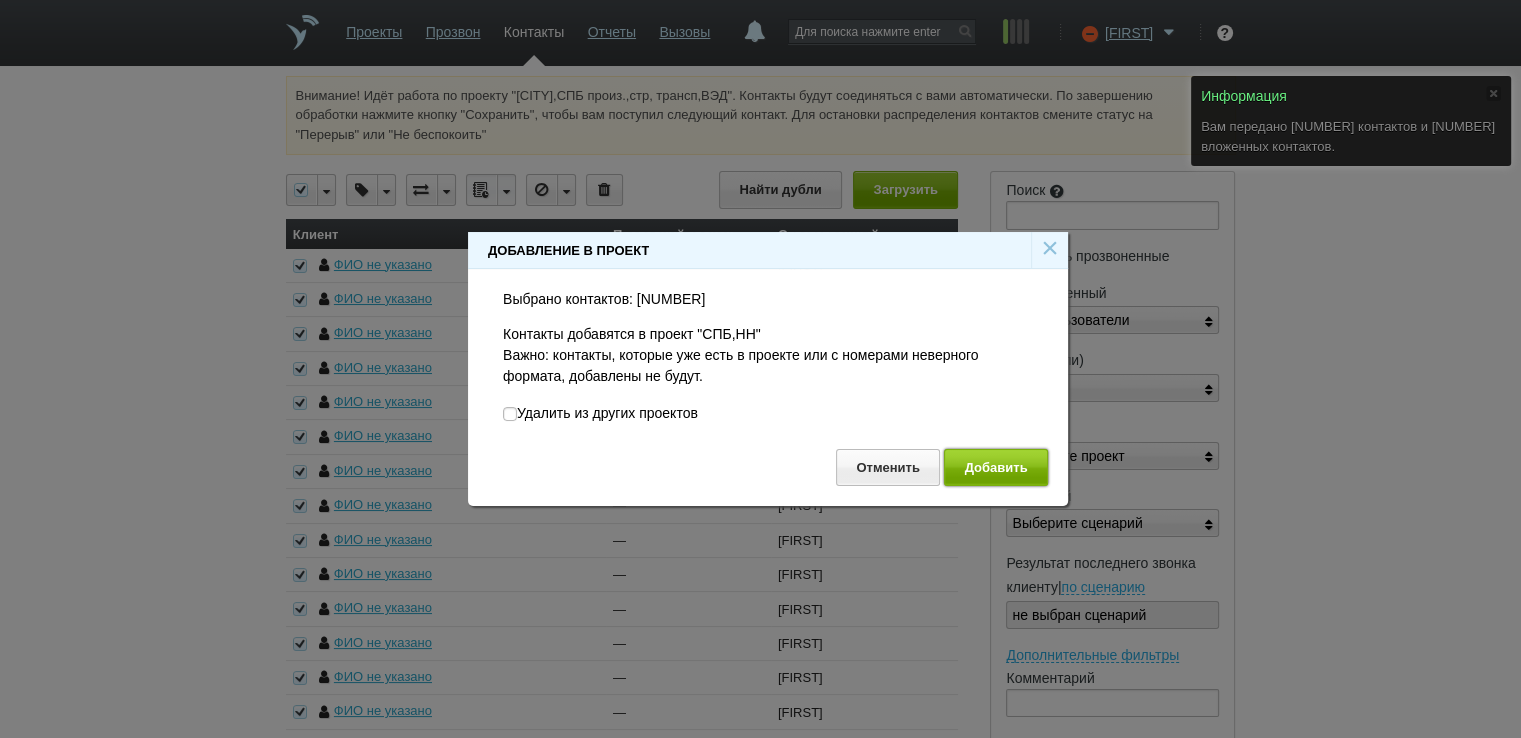 click on "Добавить" at bounding box center [996, 467] 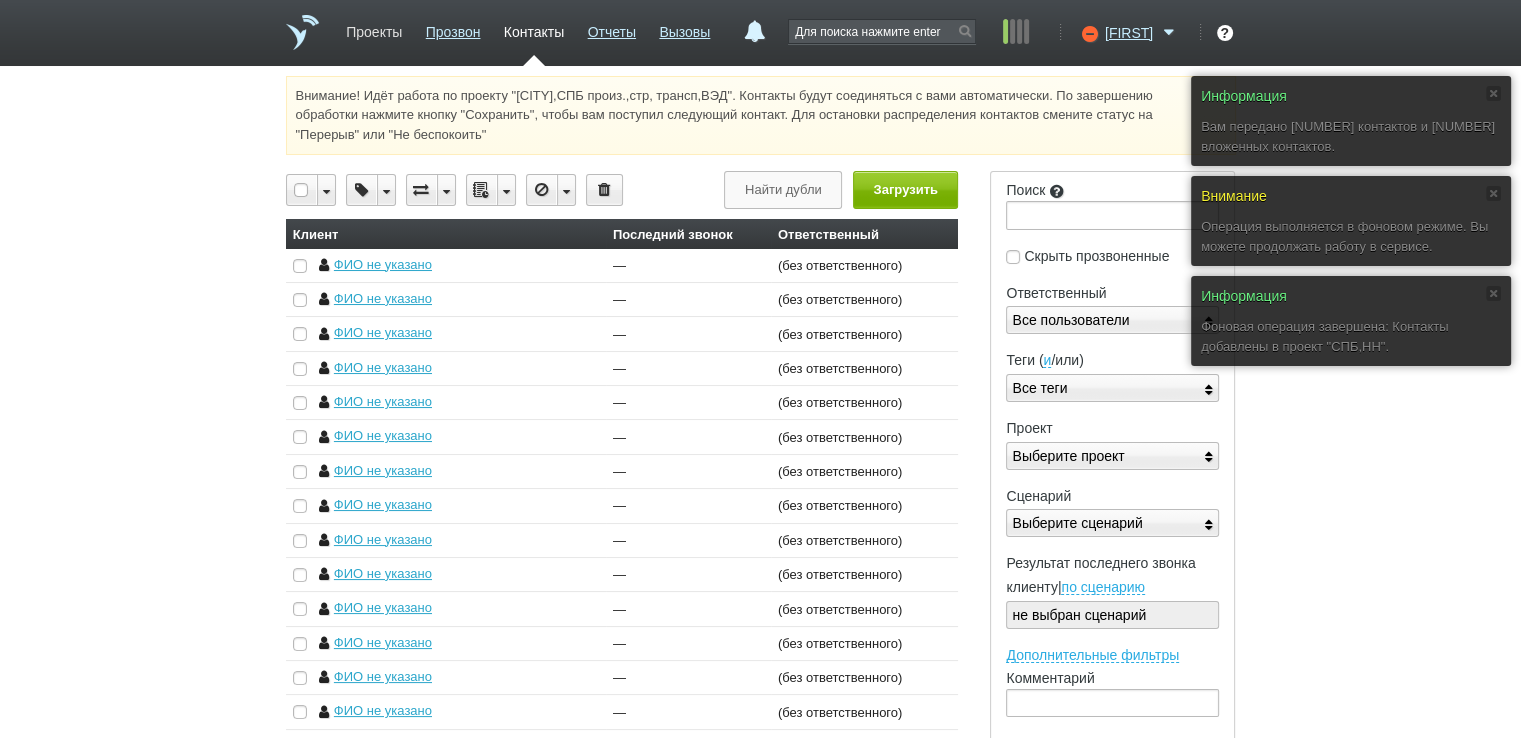 click on "Проекты" at bounding box center [374, 28] 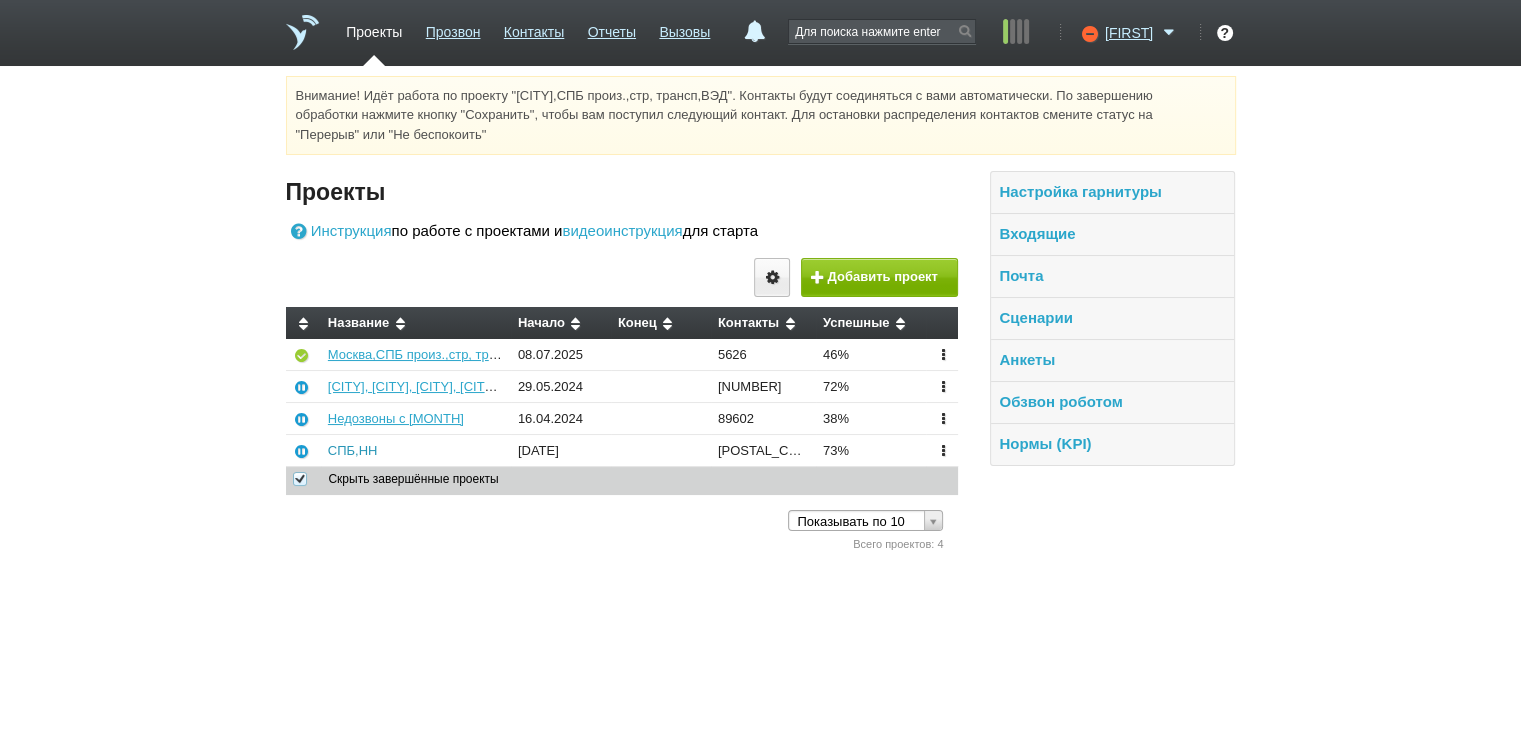 click on "СПБ,НН" at bounding box center (353, 450) 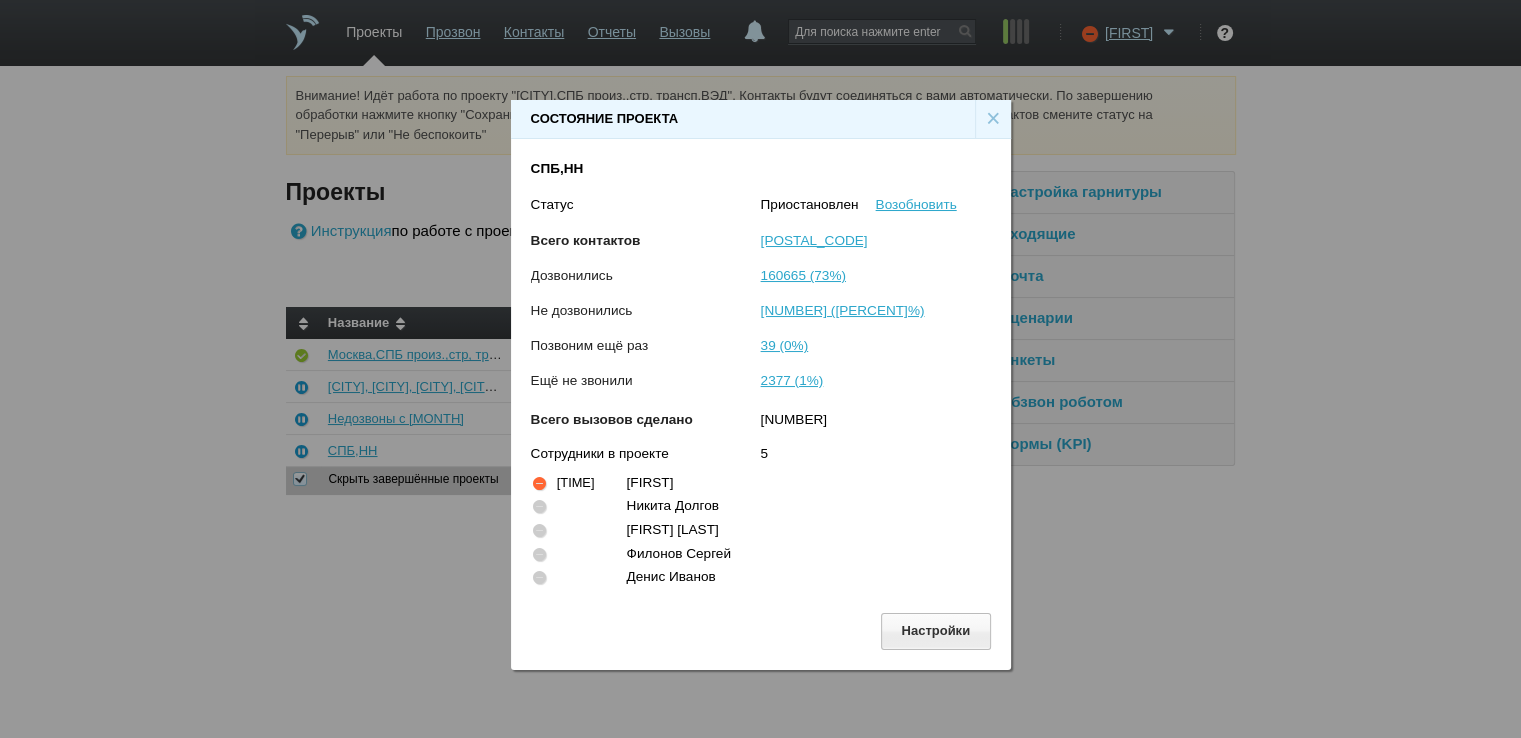 click on "×" at bounding box center (993, 119) 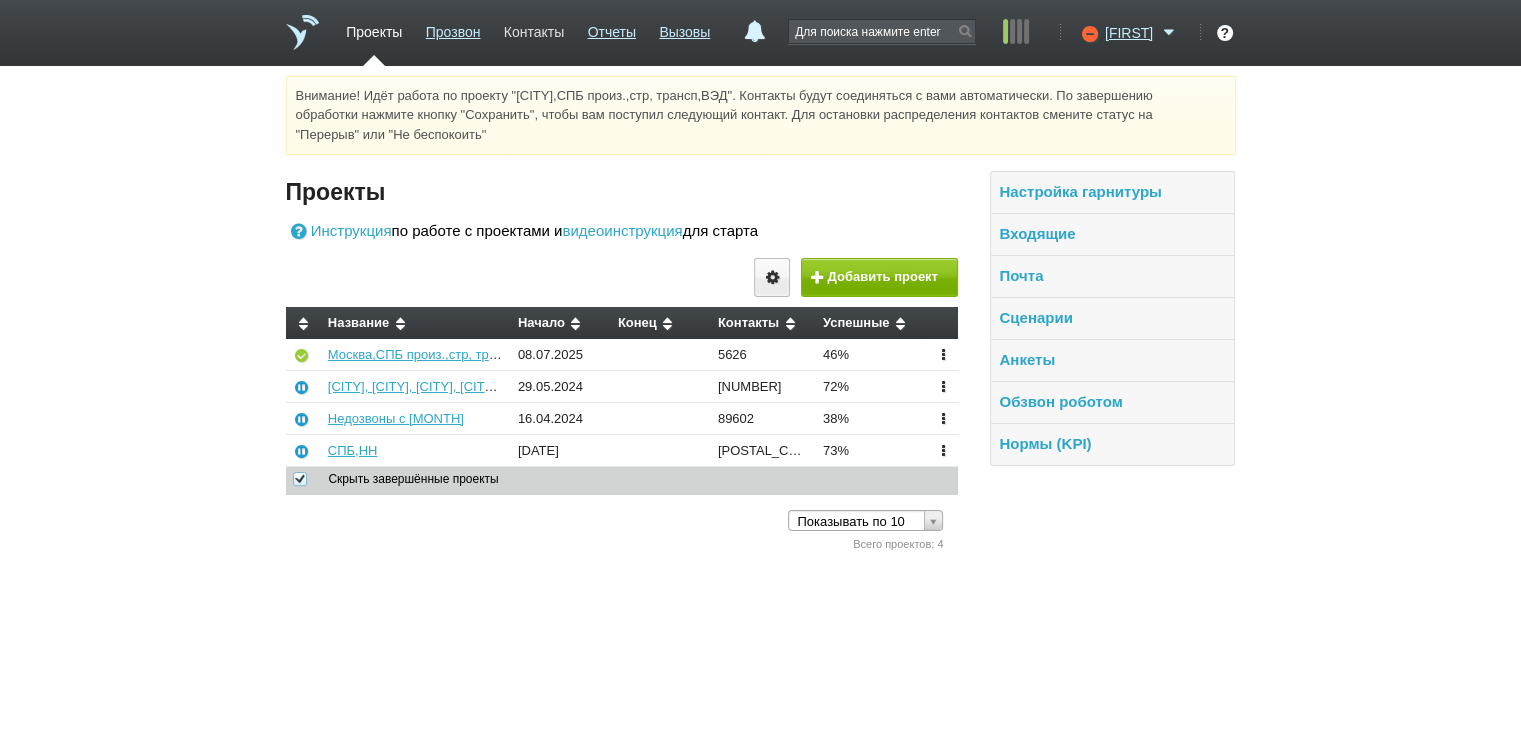 click on "Контакты" at bounding box center [534, 28] 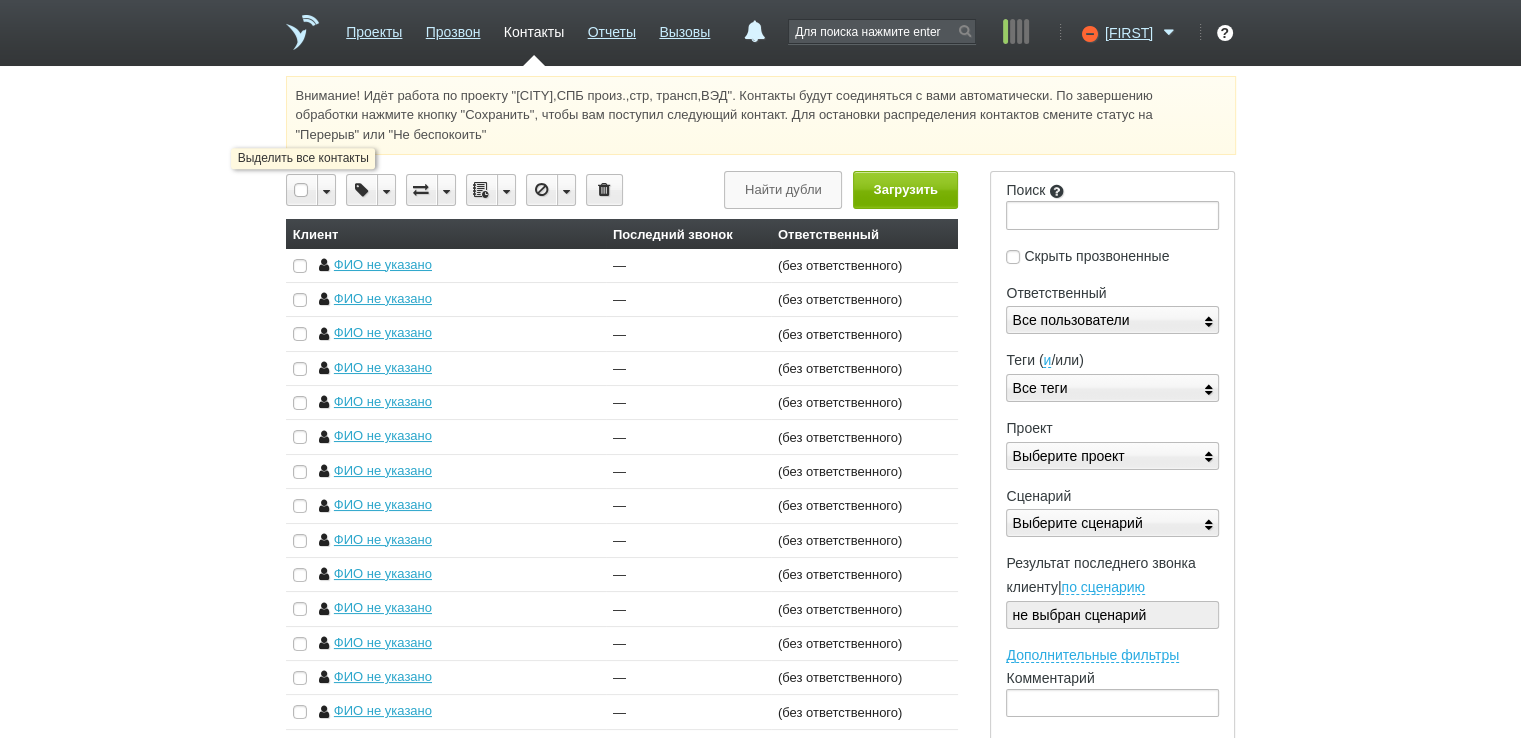 click at bounding box center (302, 190) 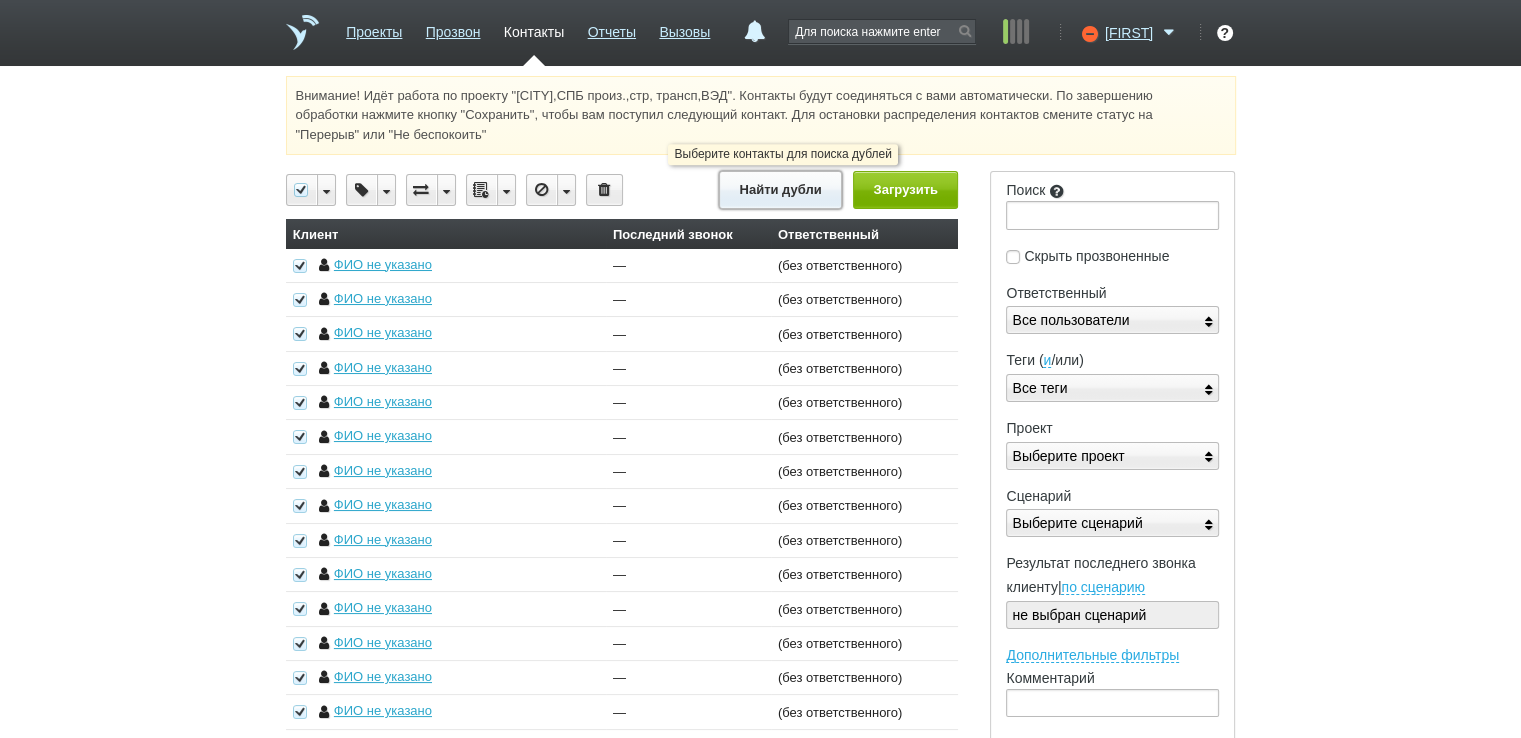 click on "Найти дубли" at bounding box center (780, 189) 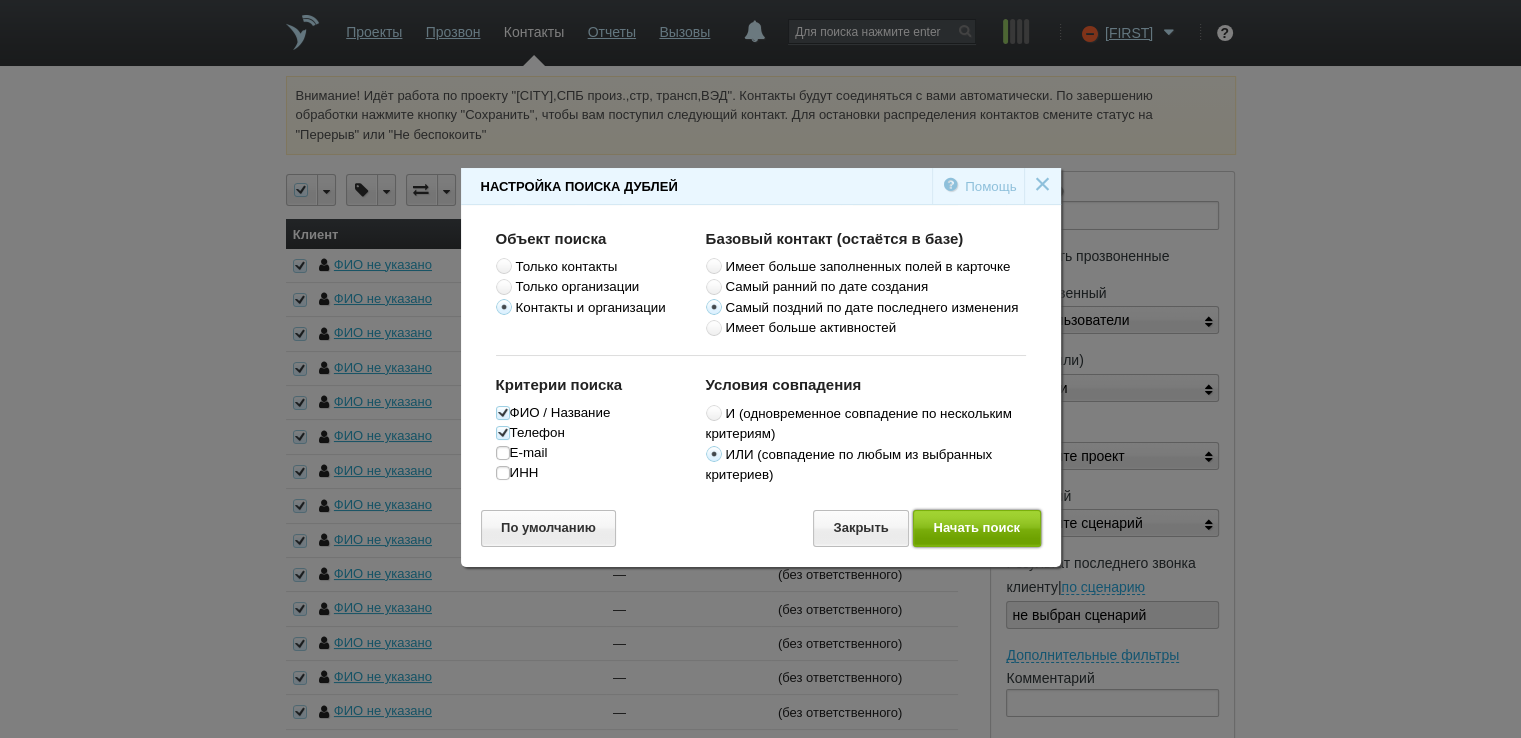 click on "Начать поиск" at bounding box center [977, 528] 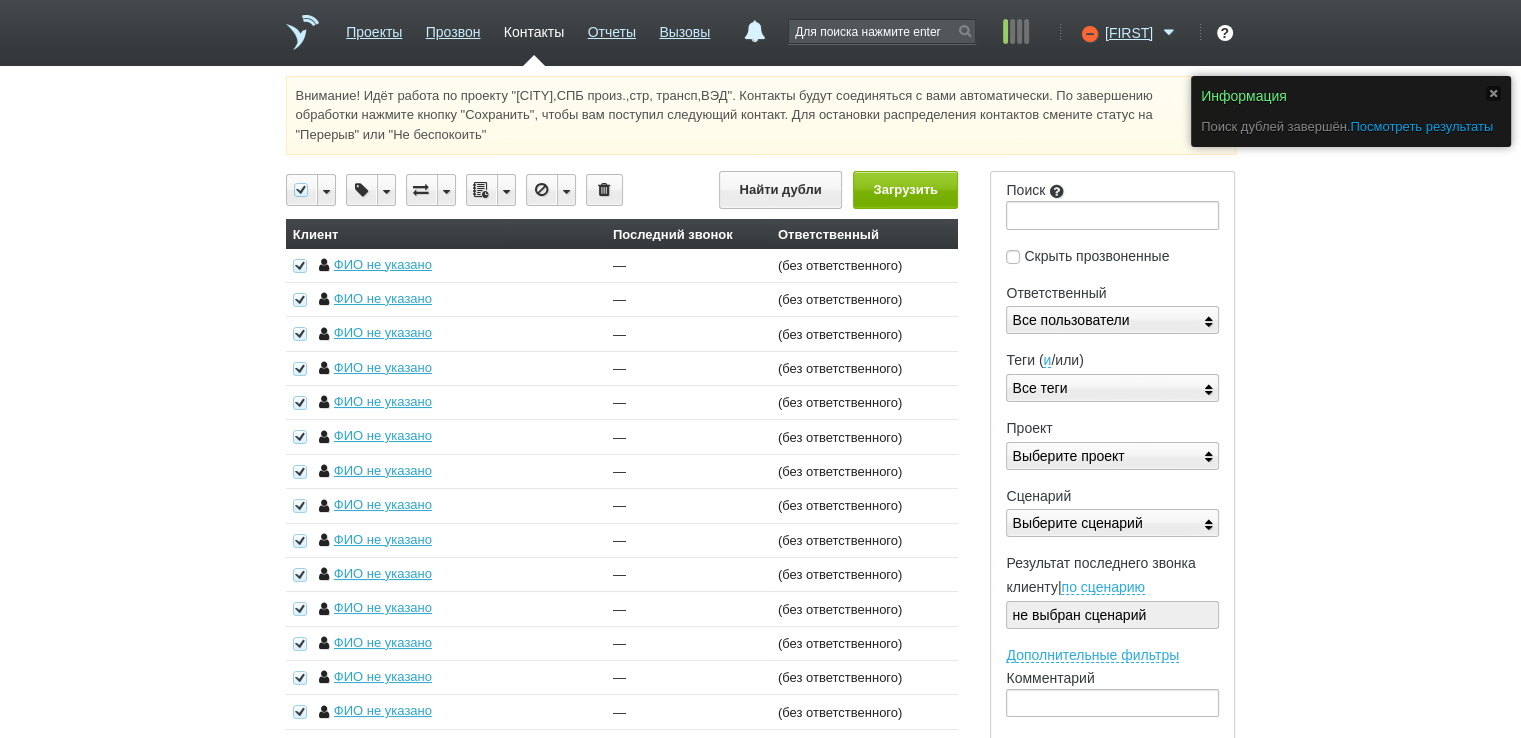 click on "Посмотреть результаты" at bounding box center [1421, 126] 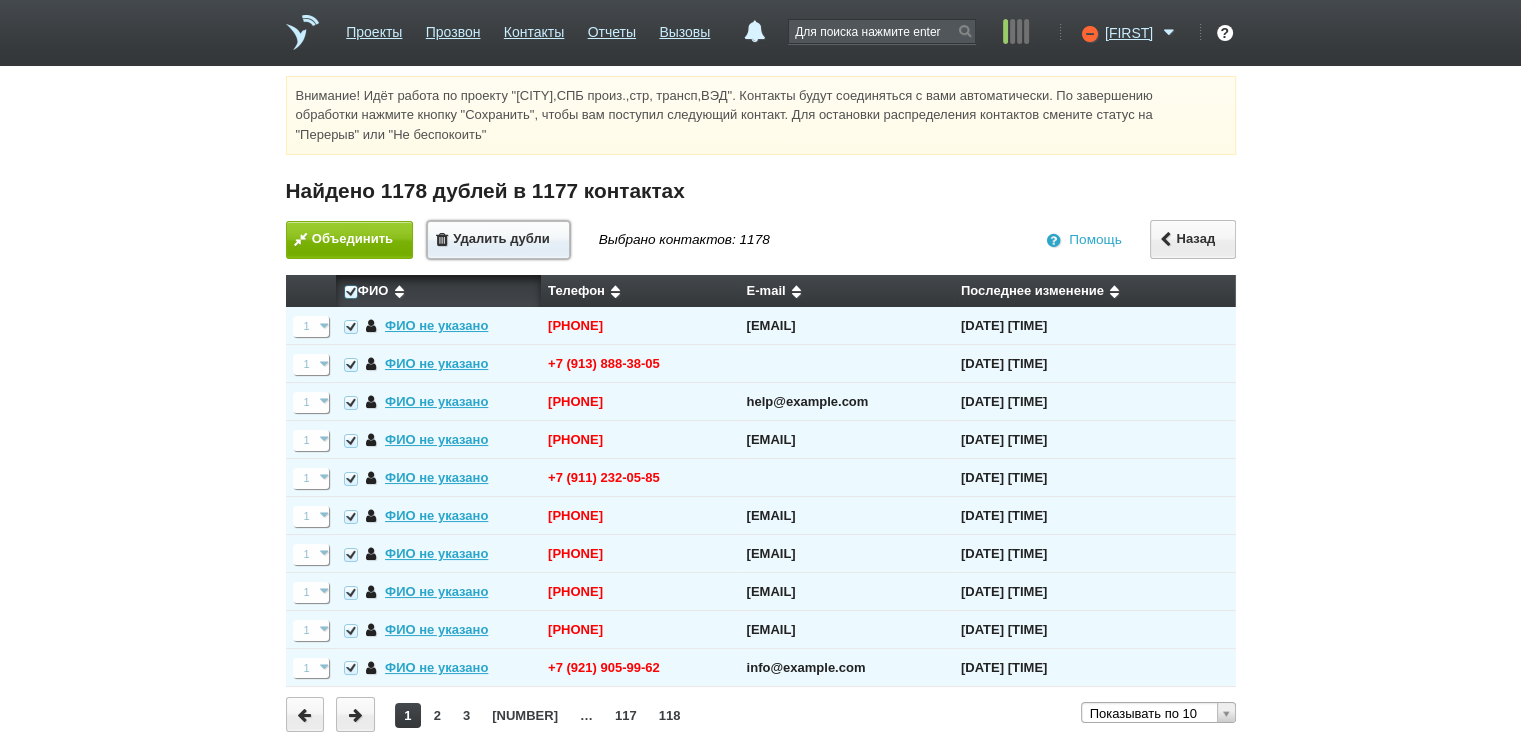 click on "Удалить дубли" at bounding box center (498, 240) 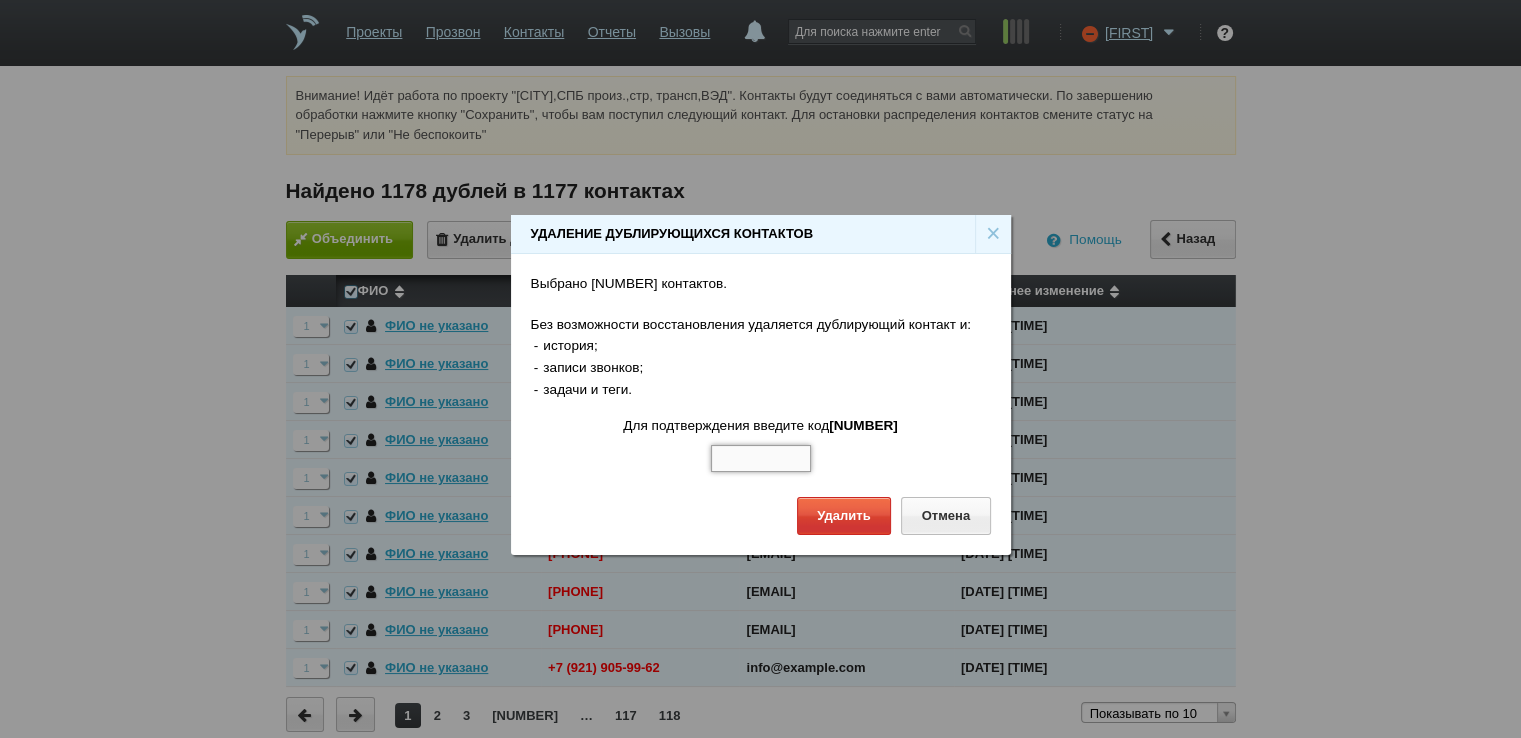 click at bounding box center (761, 459) 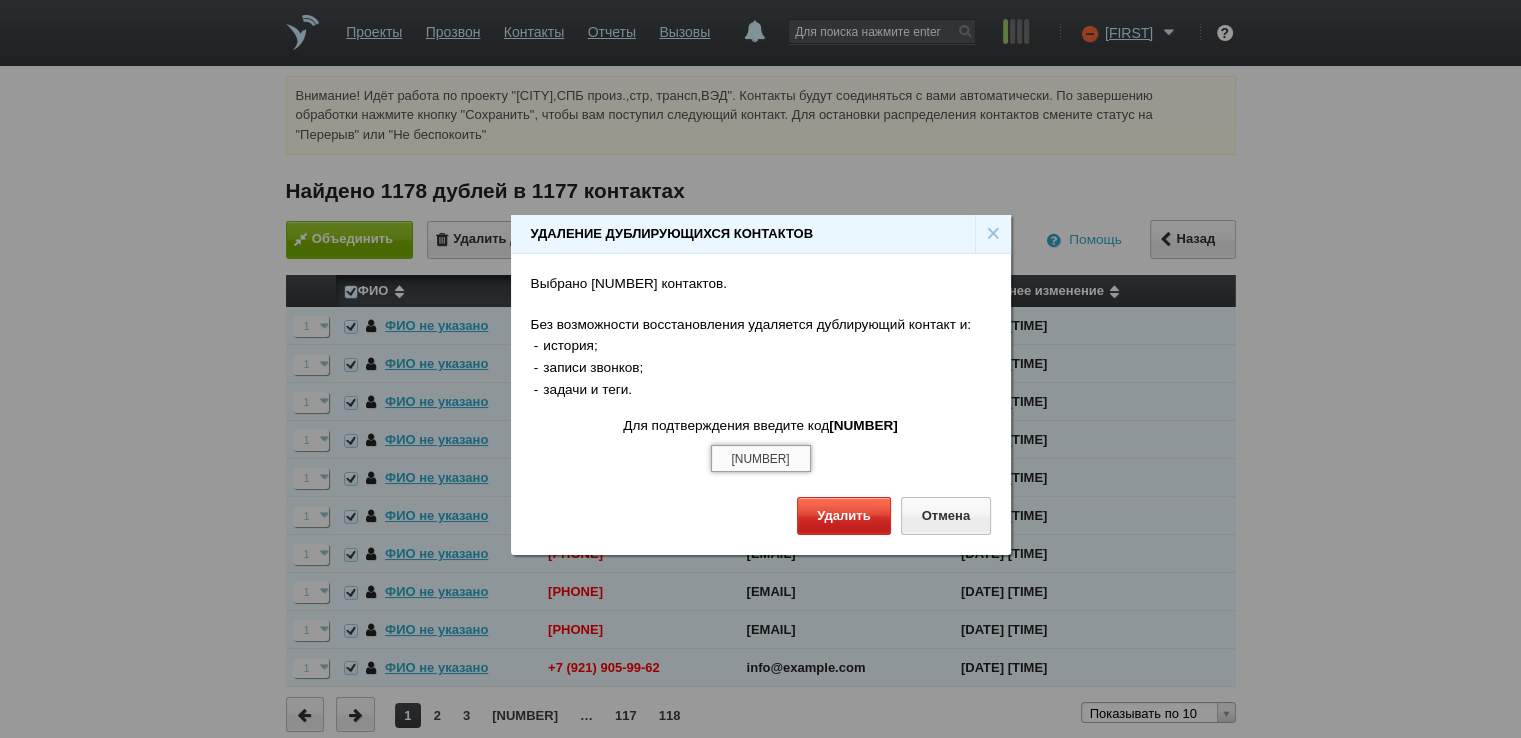 type on "[NUMBER]" 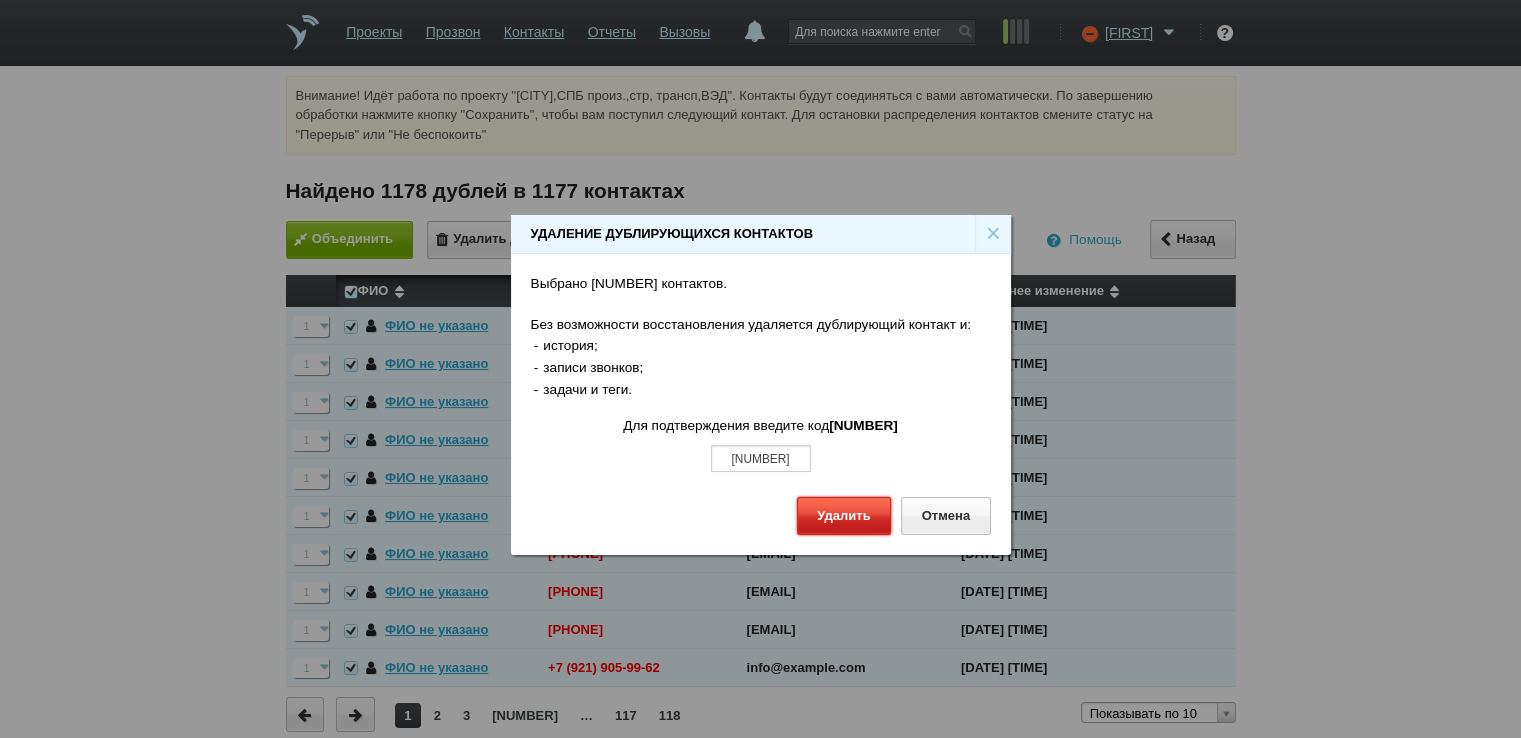 click on "Удалить" at bounding box center [844, 515] 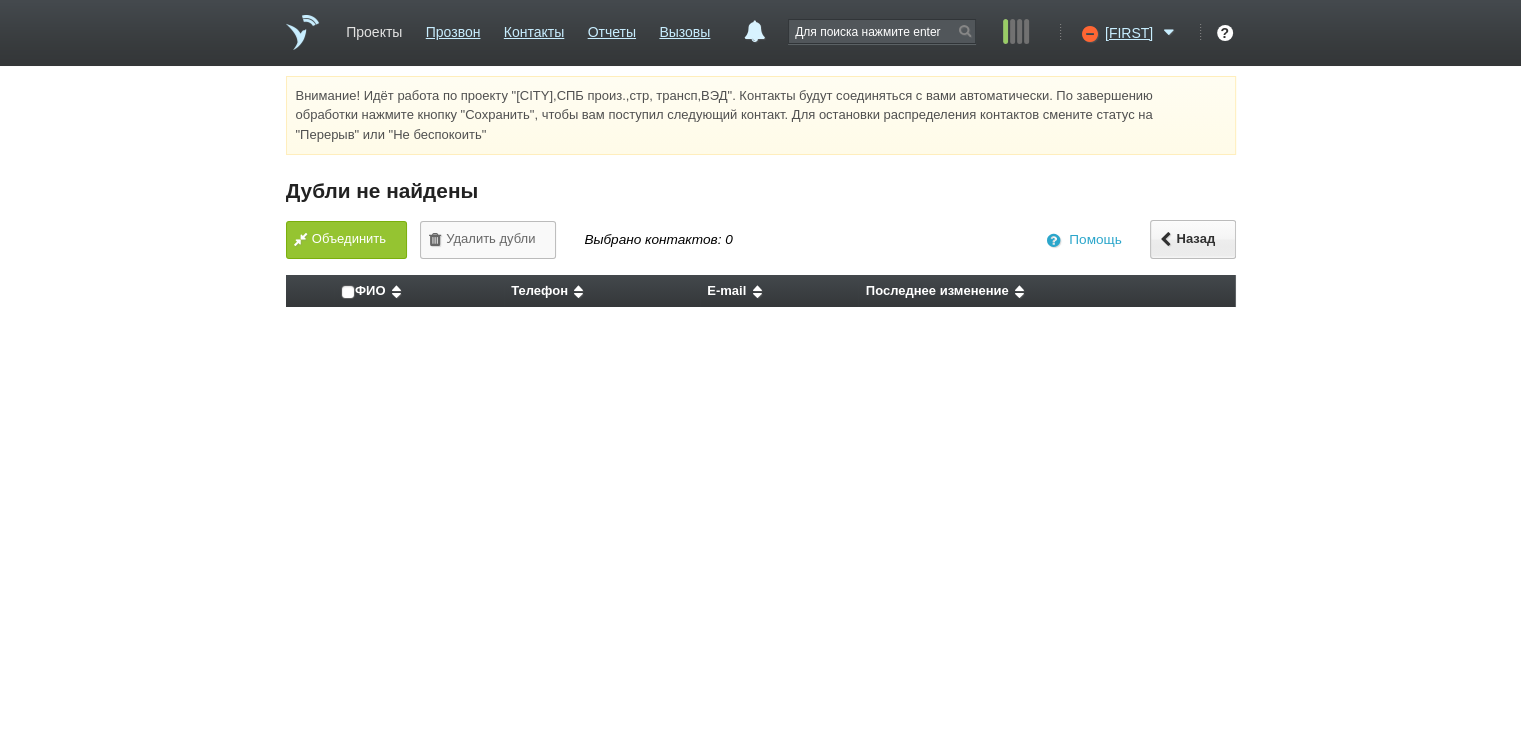 click on "Проекты" at bounding box center [374, 28] 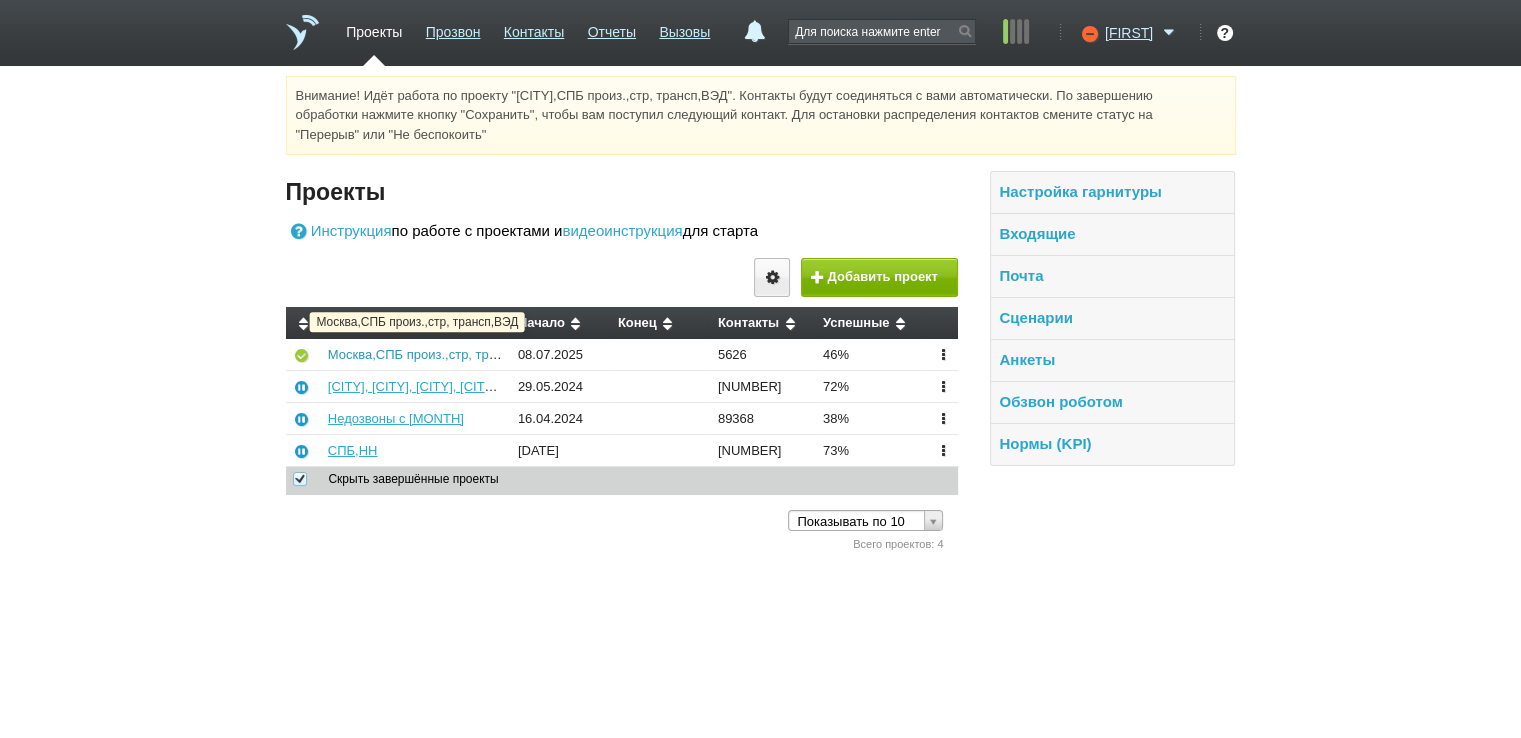 click on "Москва,СПБ произ.,стр, трансп,ВЭД" at bounding box center [437, 354] 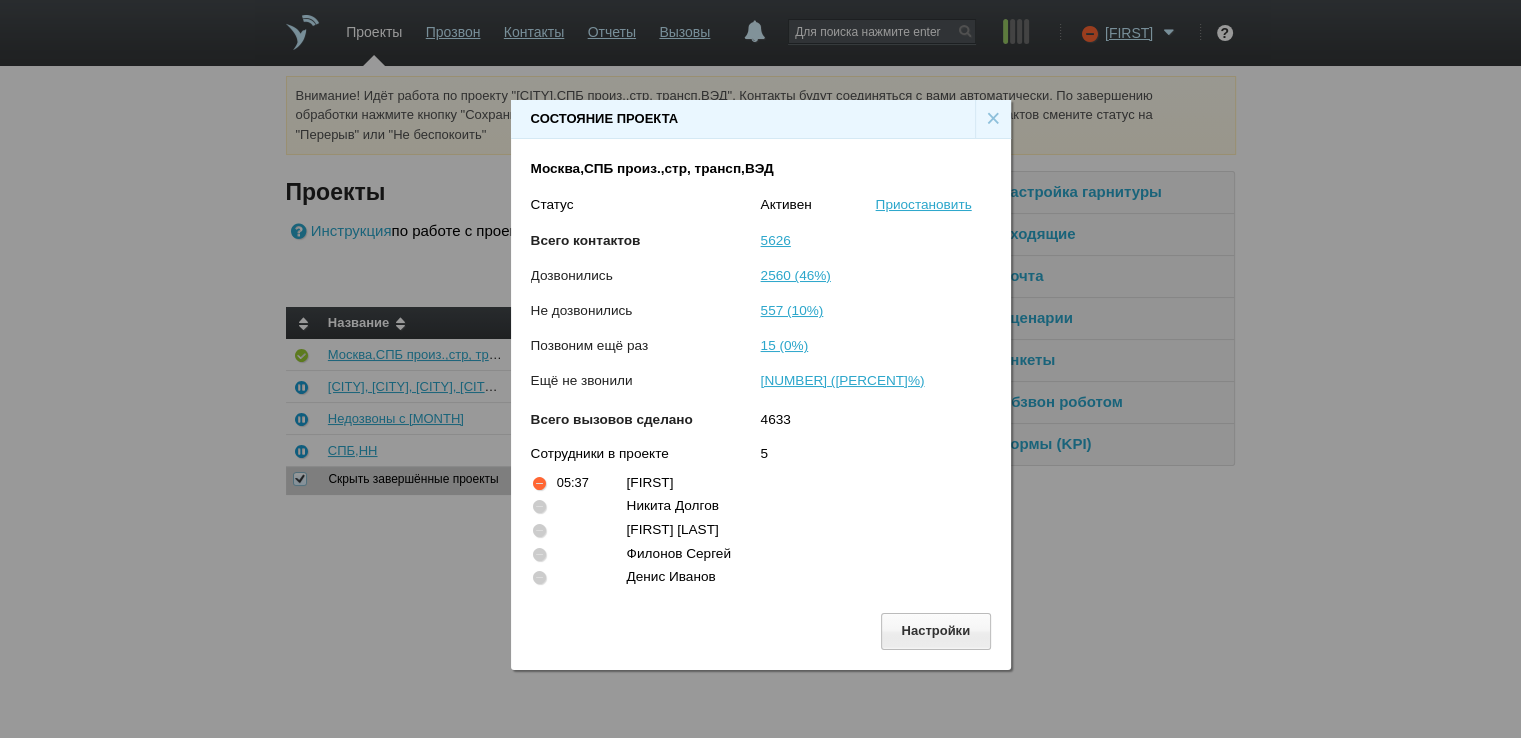click on "Состояние проекта × [CITY],СПБ произ.,стр, трансп,ВЭД Статус Активен Приостановить Всего контактов 5626 Дозвонились 2560 (46%) Не дозвонились 557 (10%) Позвоним ещё раз 15 (0%) Ещё не звонили 2494 (44%) Всего вызовов сделано 4633 Сотрудники в проекте 5 05:37 Татьяна Никита Долгов Каюмова Юлия Филонов Сергей Денис Иванов Настройки" at bounding box center (760, 377) 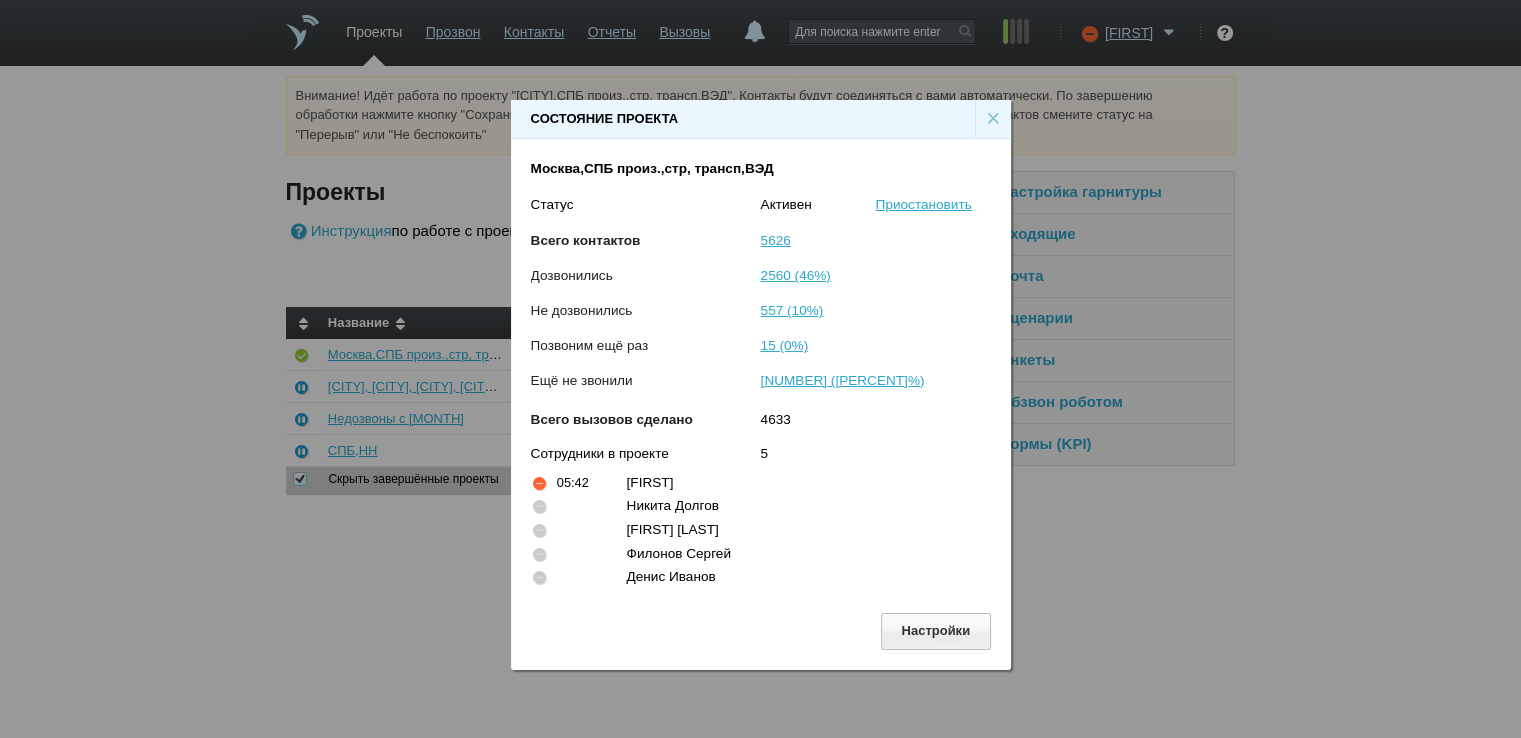 click on "×" at bounding box center [993, 119] 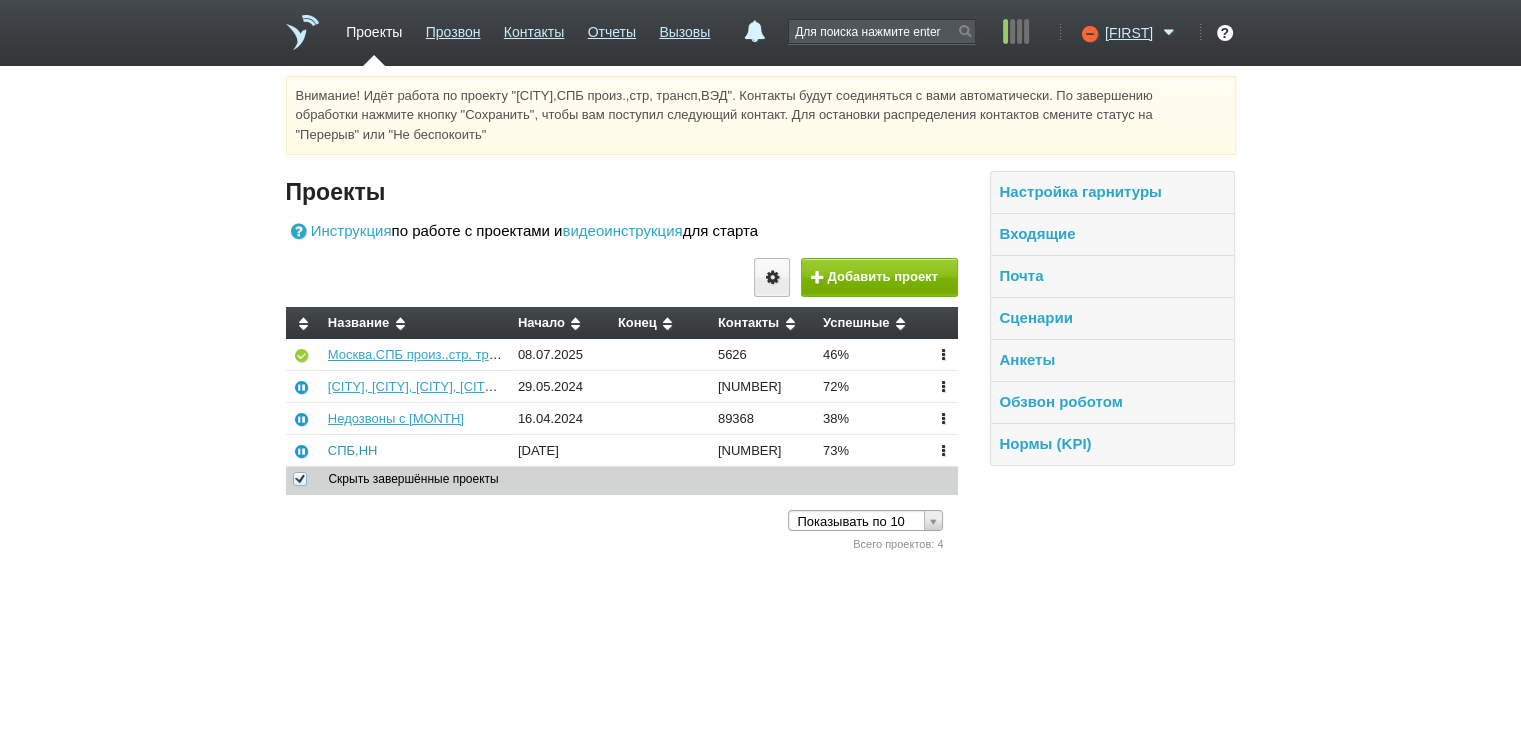 click on "СПБ,НН" at bounding box center [353, 450] 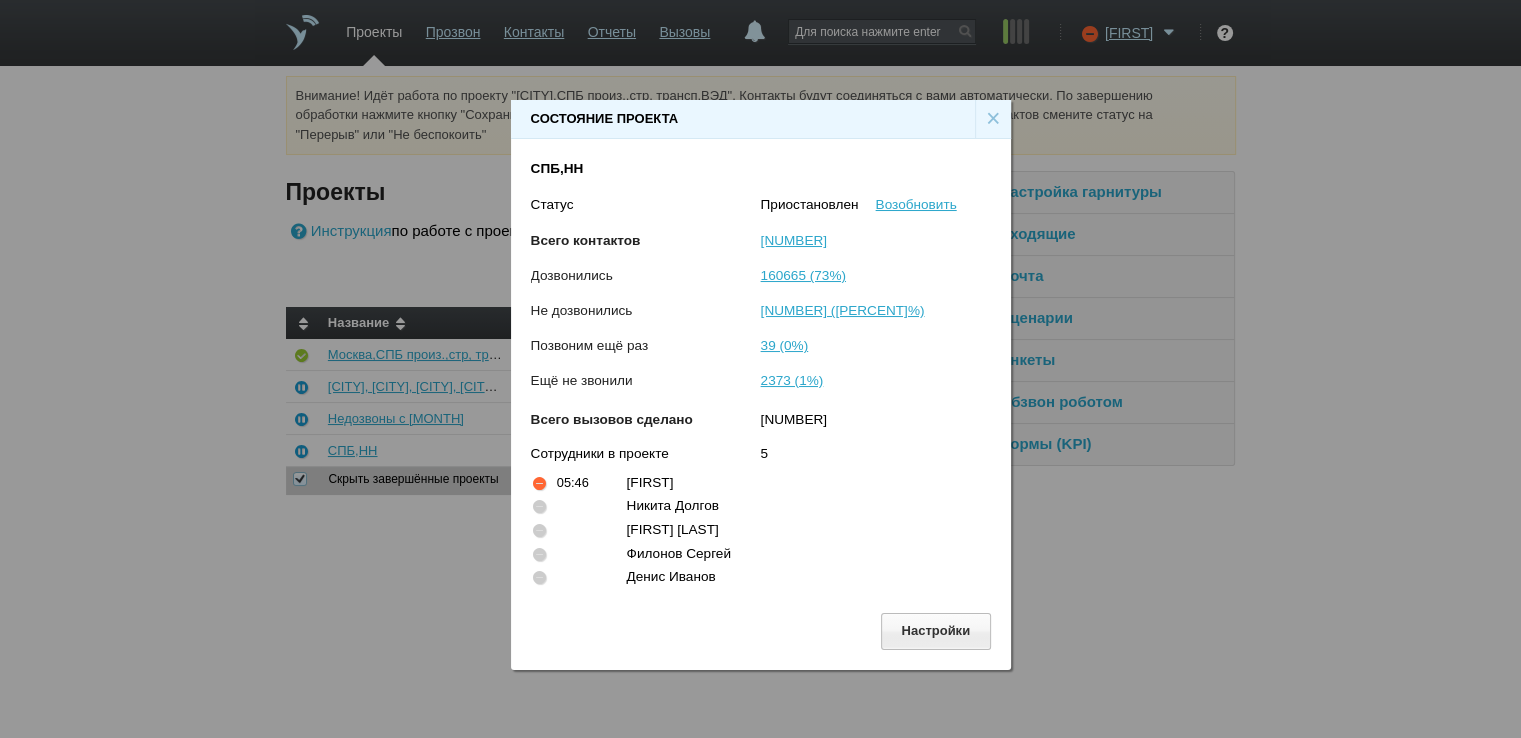 click on "×" at bounding box center (993, 119) 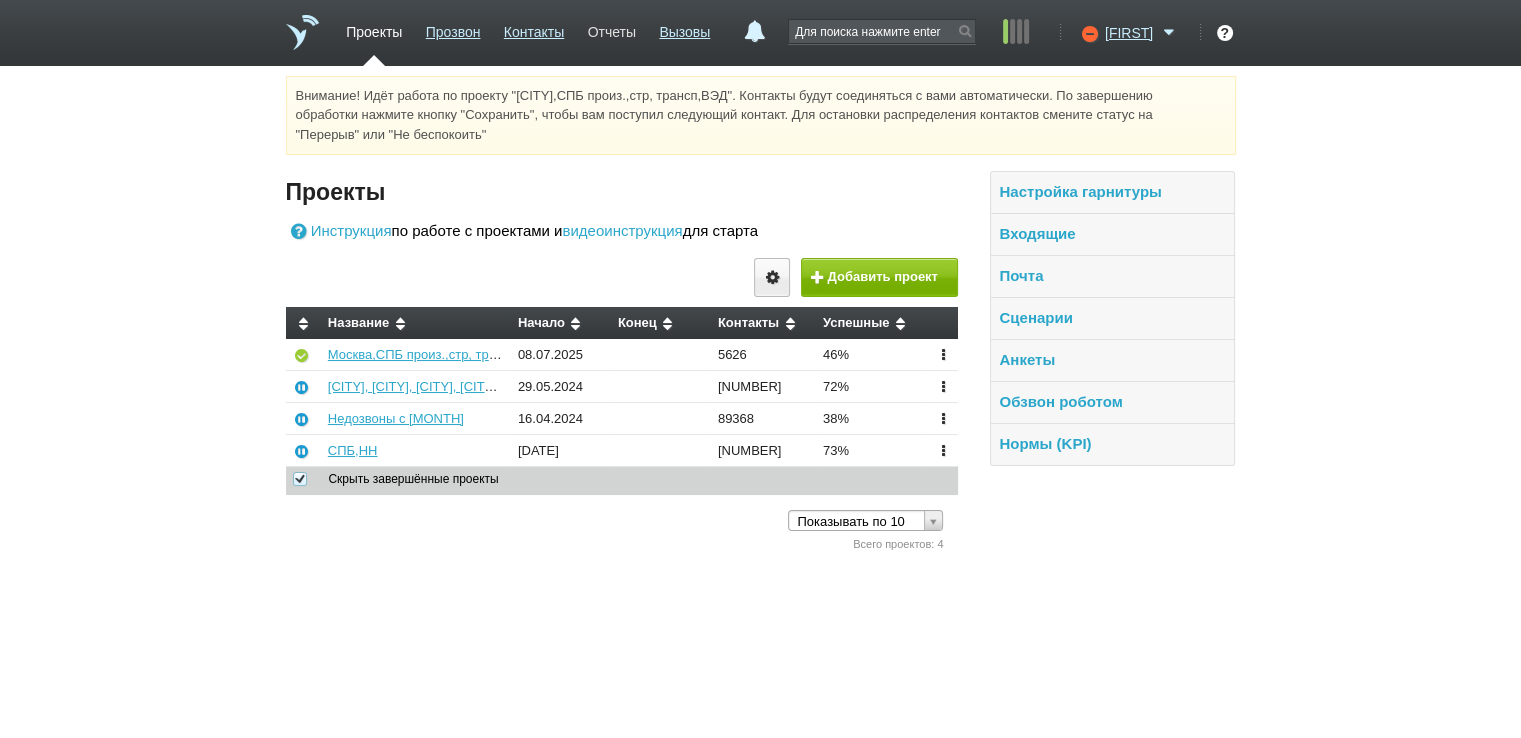 click on "Отчеты" at bounding box center (612, 28) 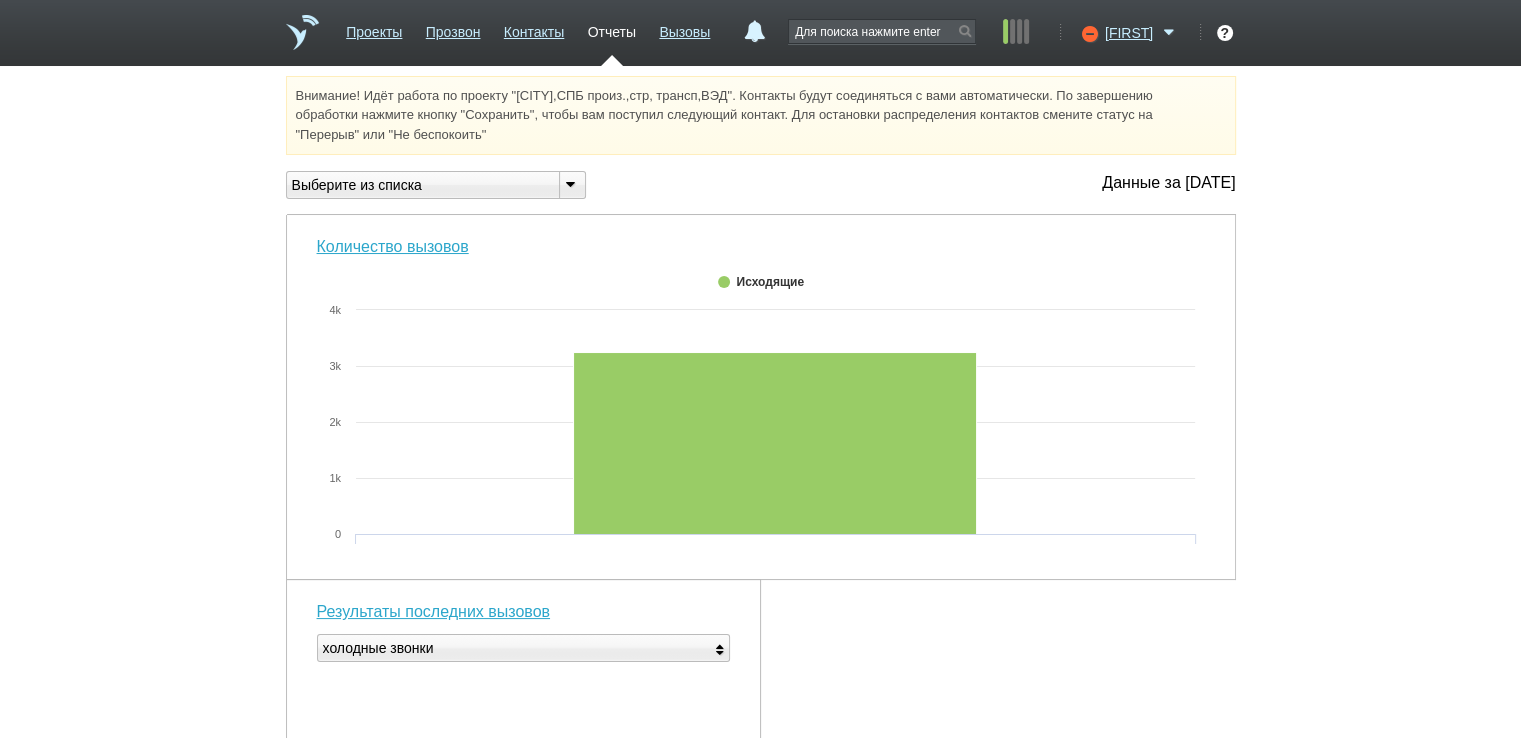 click at bounding box center (571, 183) 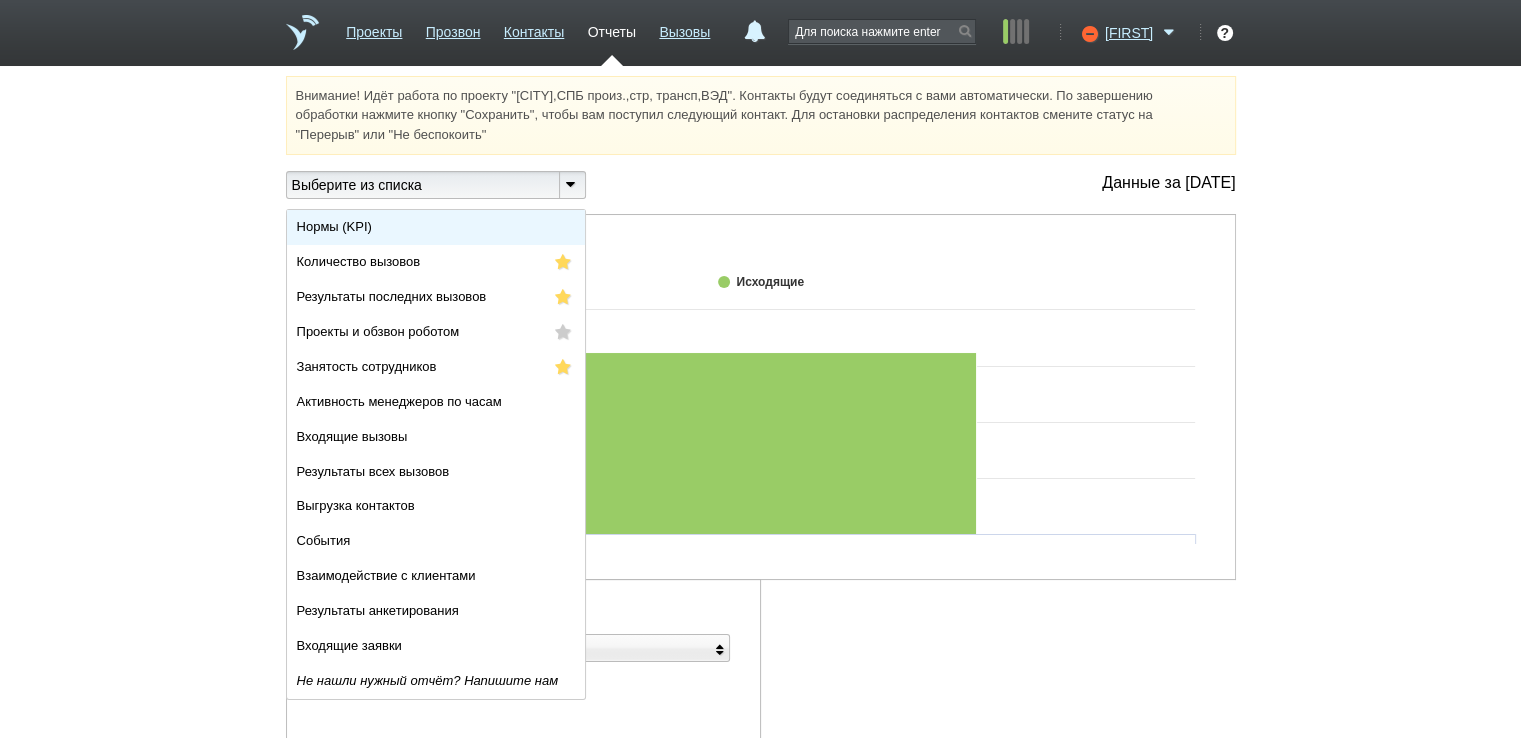 click on "Нормы (KPI)" at bounding box center [436, 227] 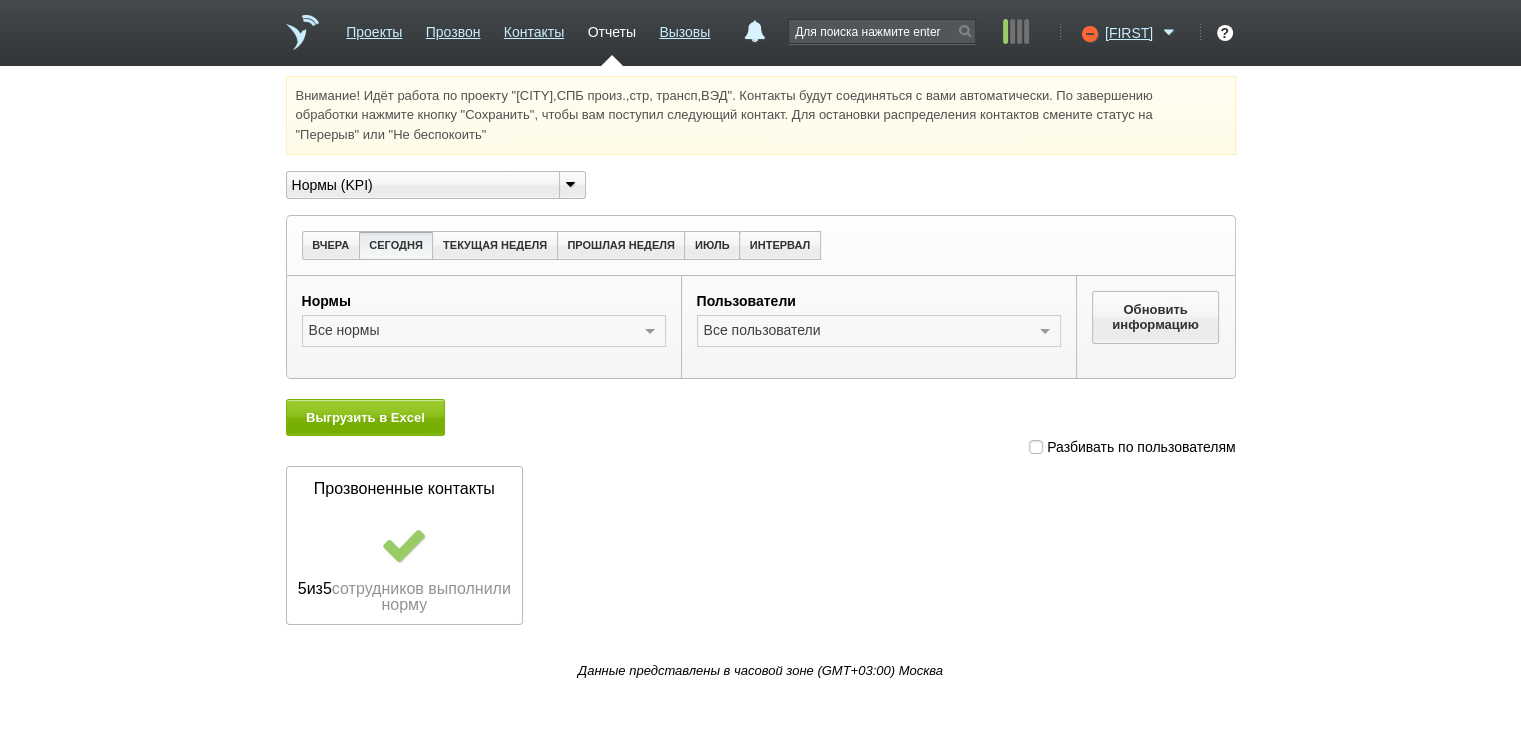 click at bounding box center [1036, 447] 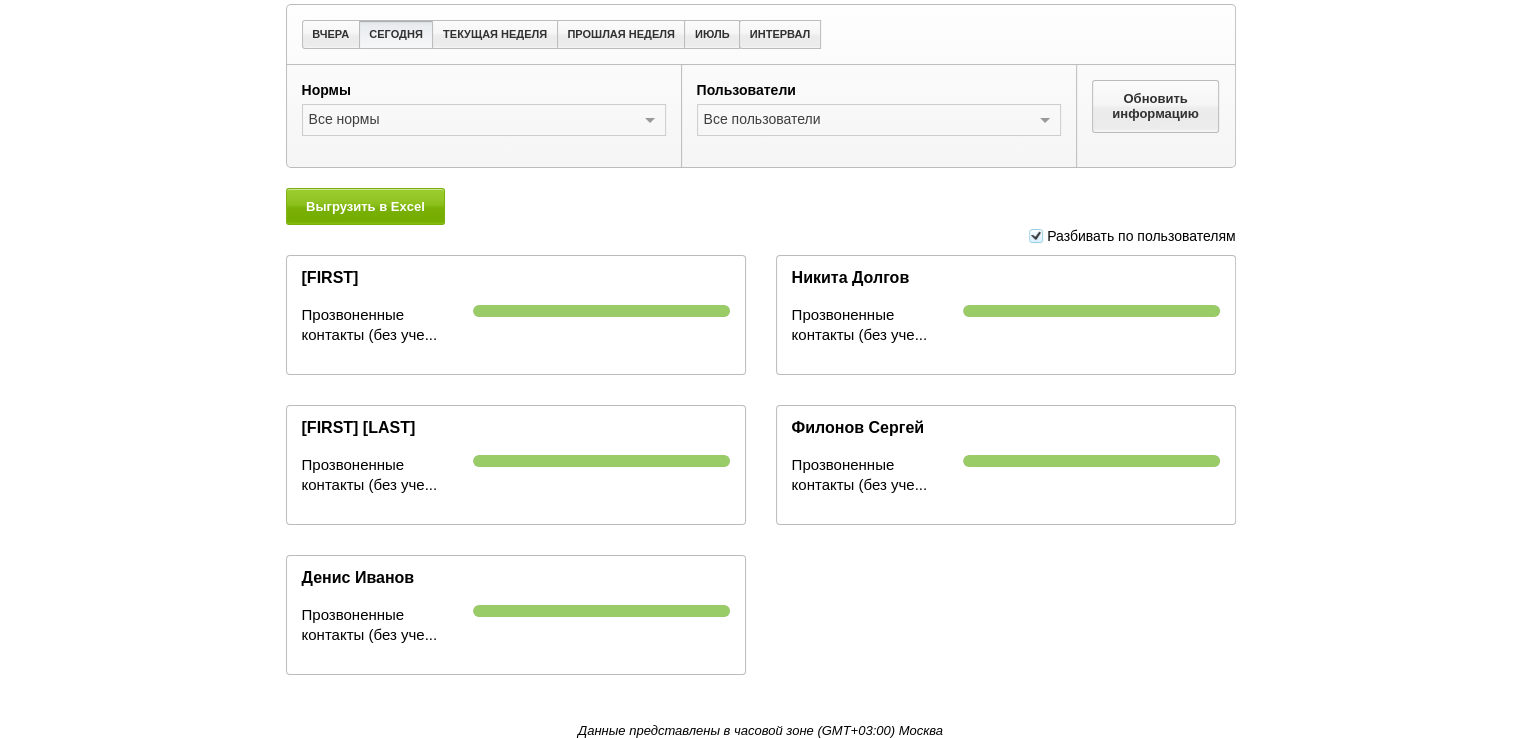 scroll, scrollTop: 0, scrollLeft: 0, axis: both 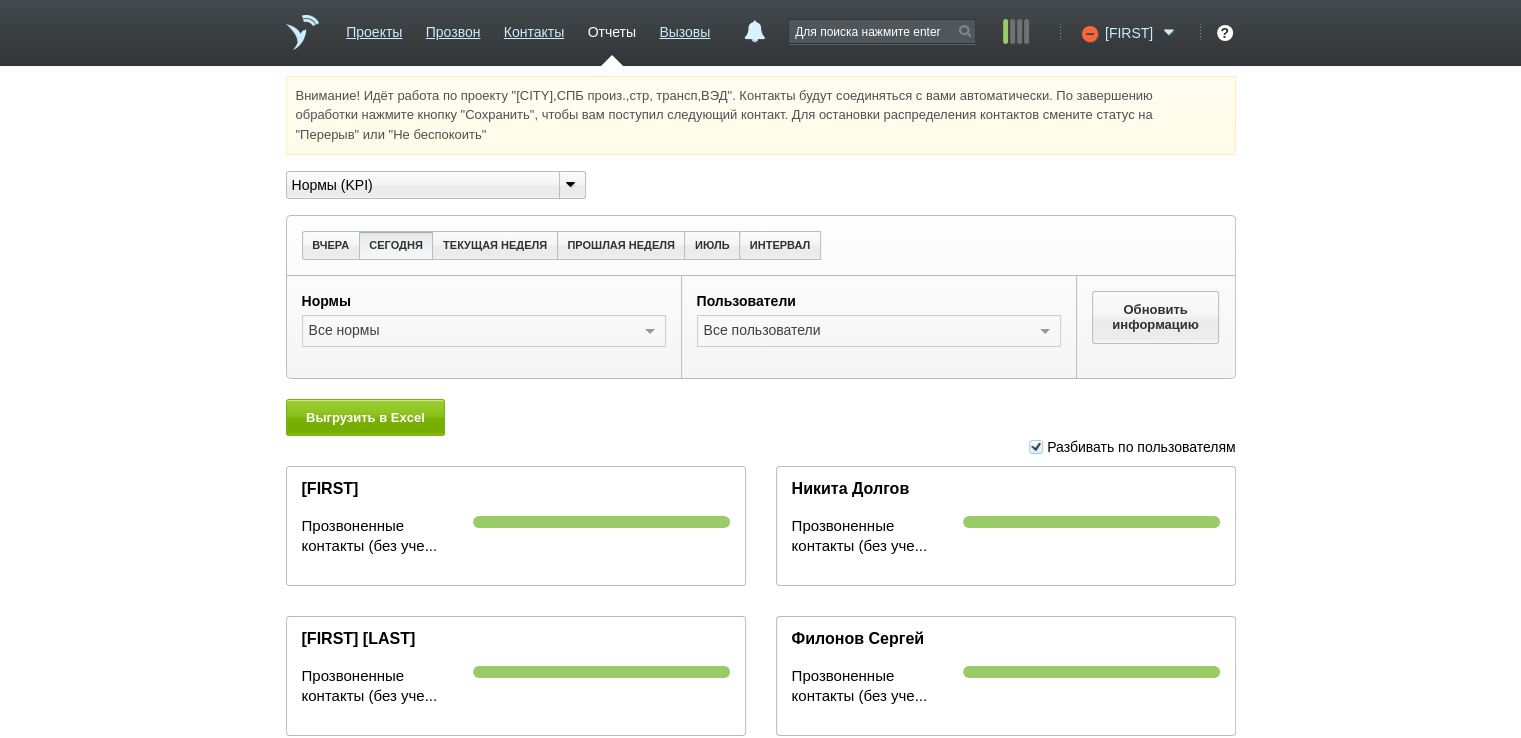 click at bounding box center (1169, 33) 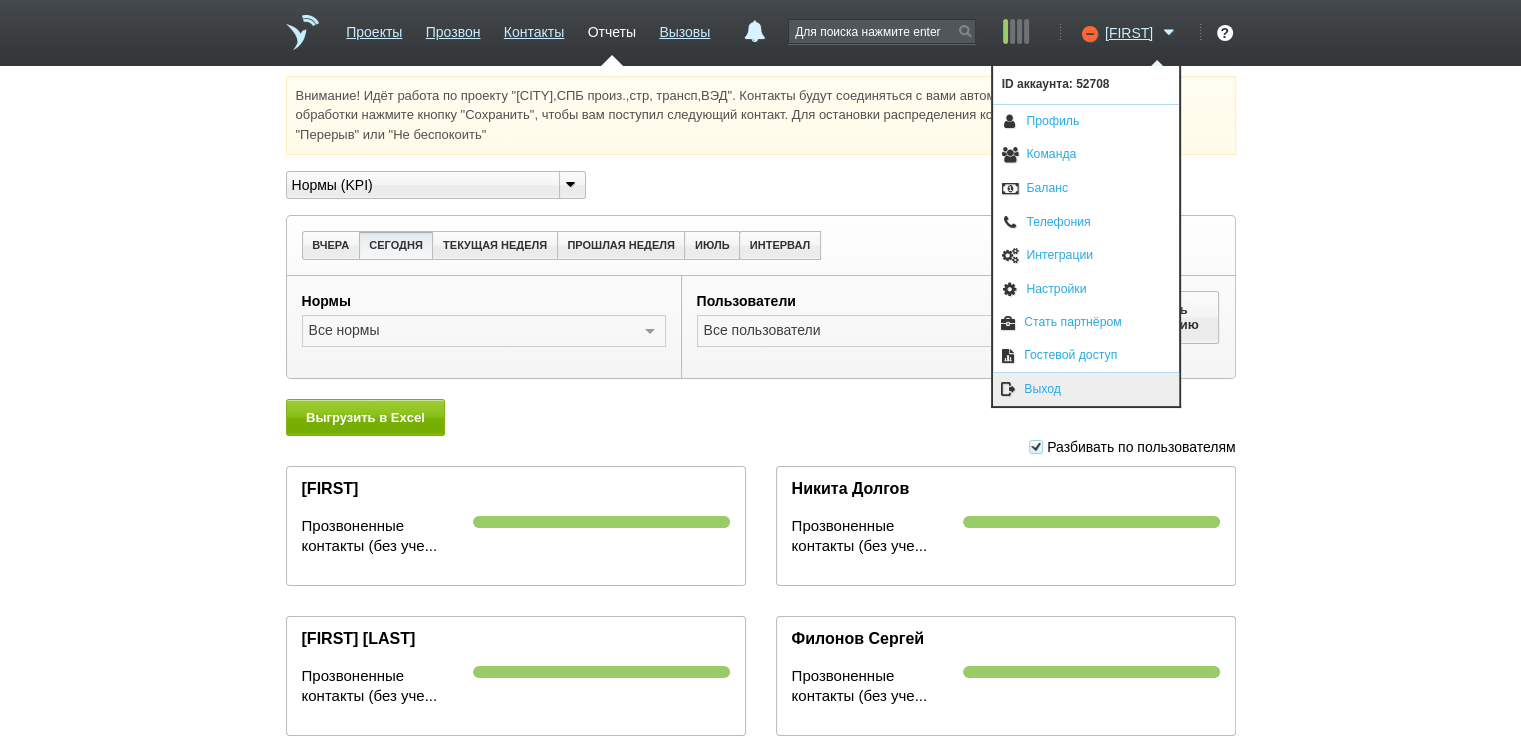 click on "Выход" at bounding box center [1086, 389] 